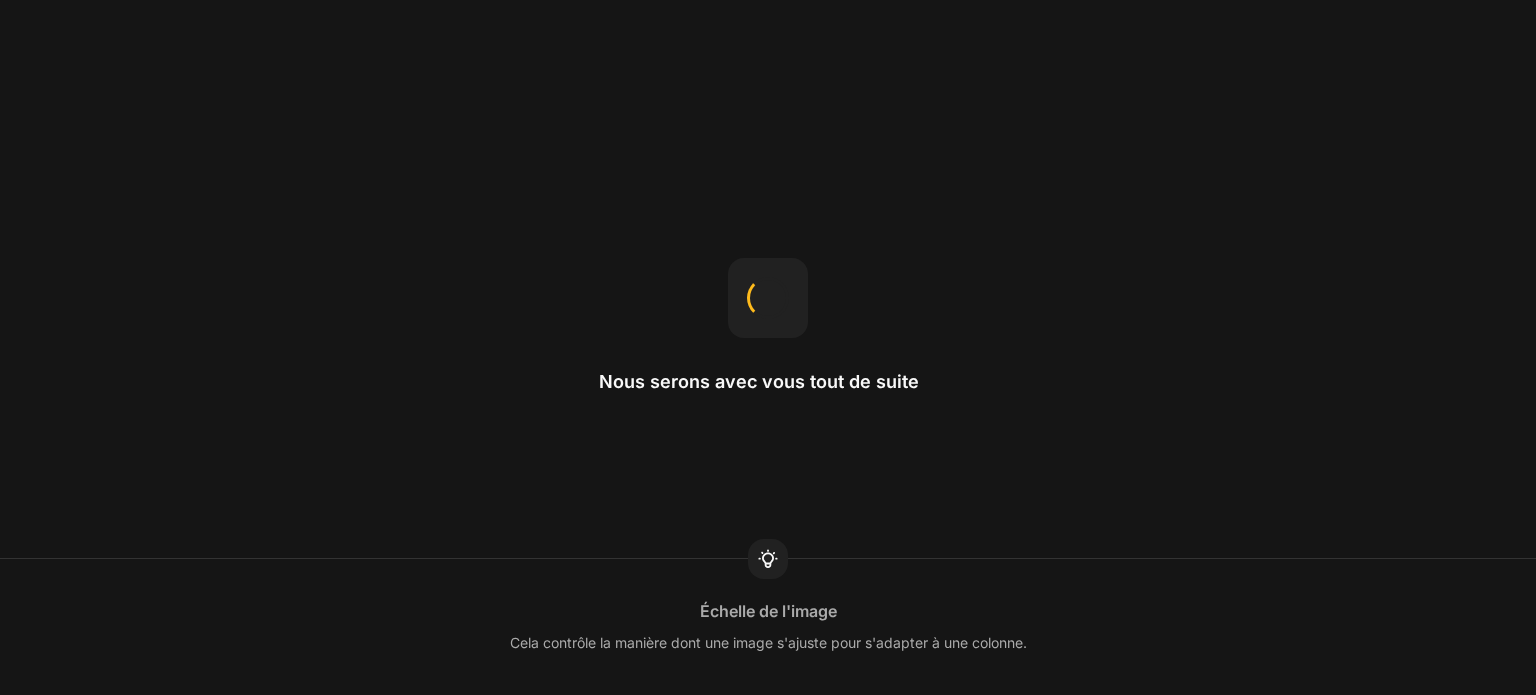 scroll, scrollTop: 0, scrollLeft: 0, axis: both 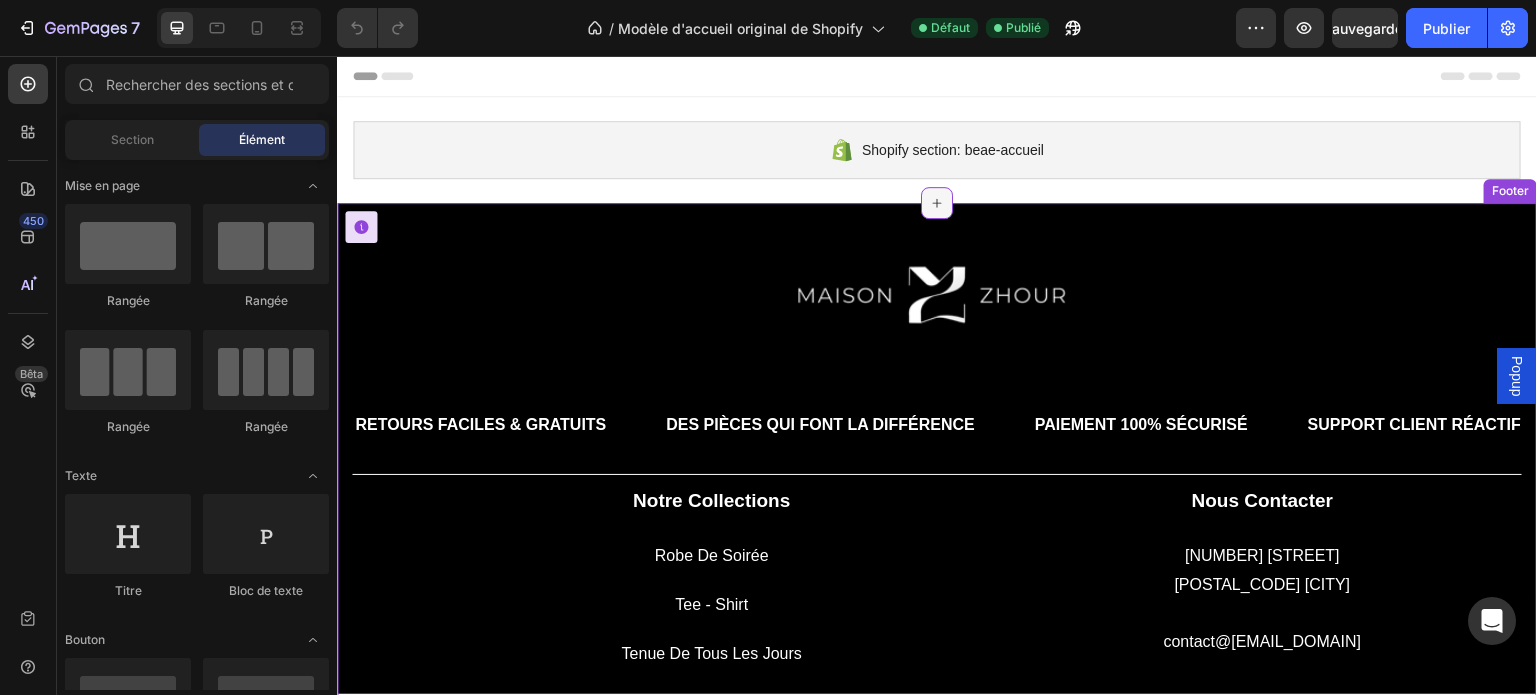 click 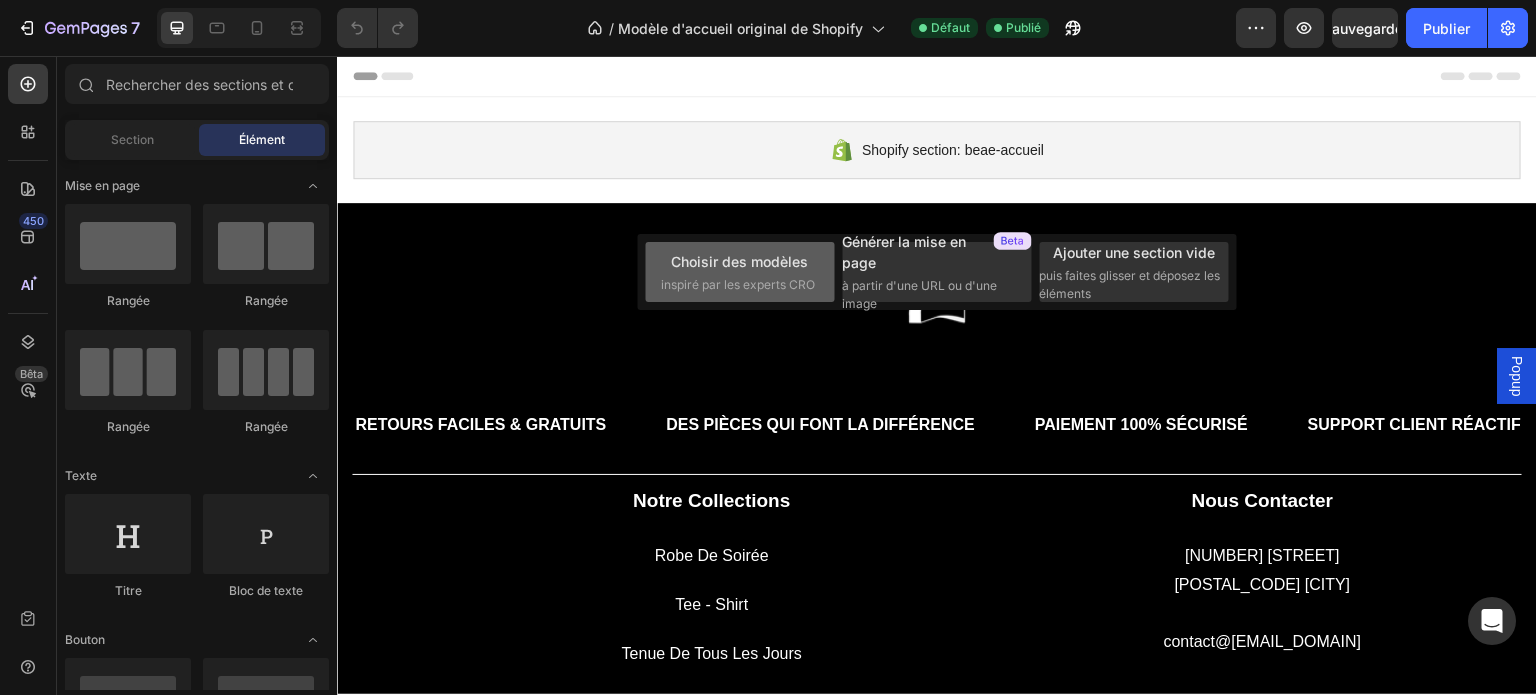click on "Choisir des modèles" at bounding box center (739, 261) 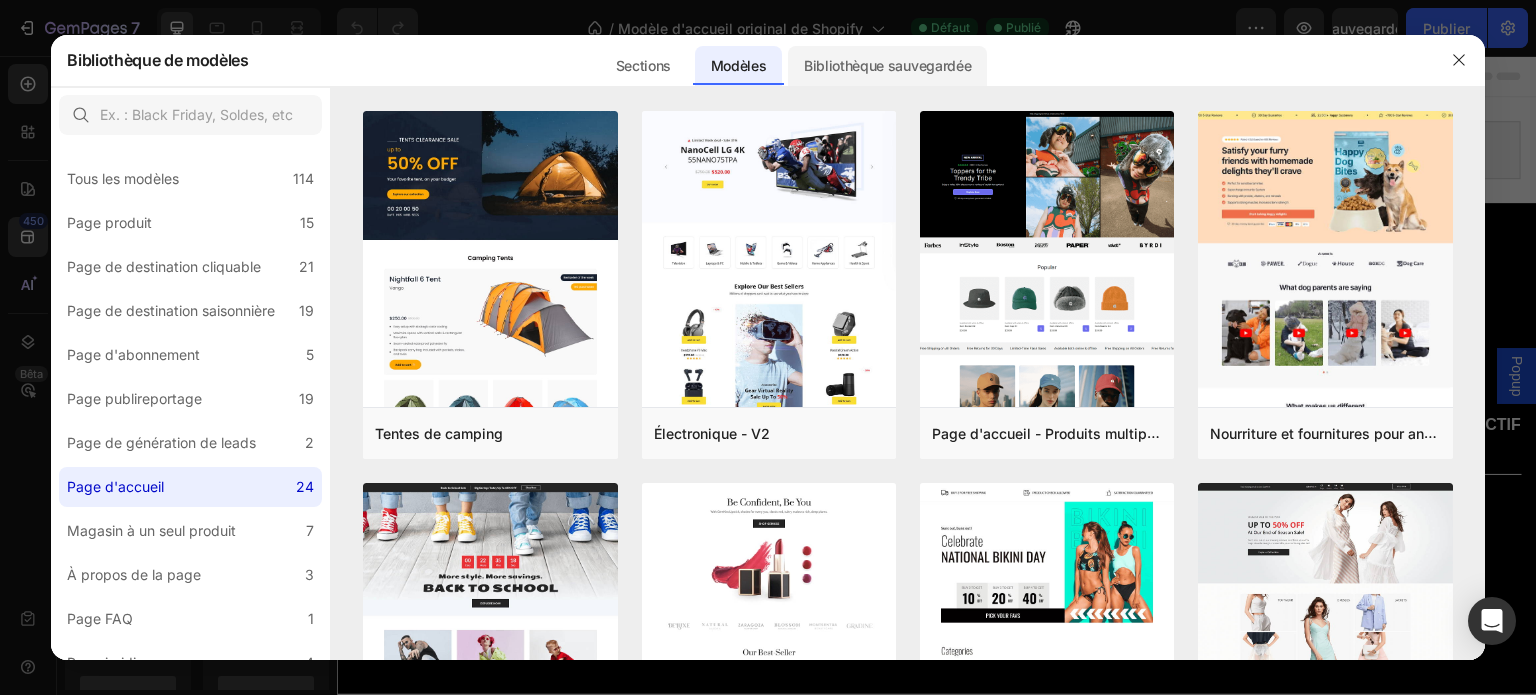 click on "Bibliothèque sauvegardée" at bounding box center [887, 65] 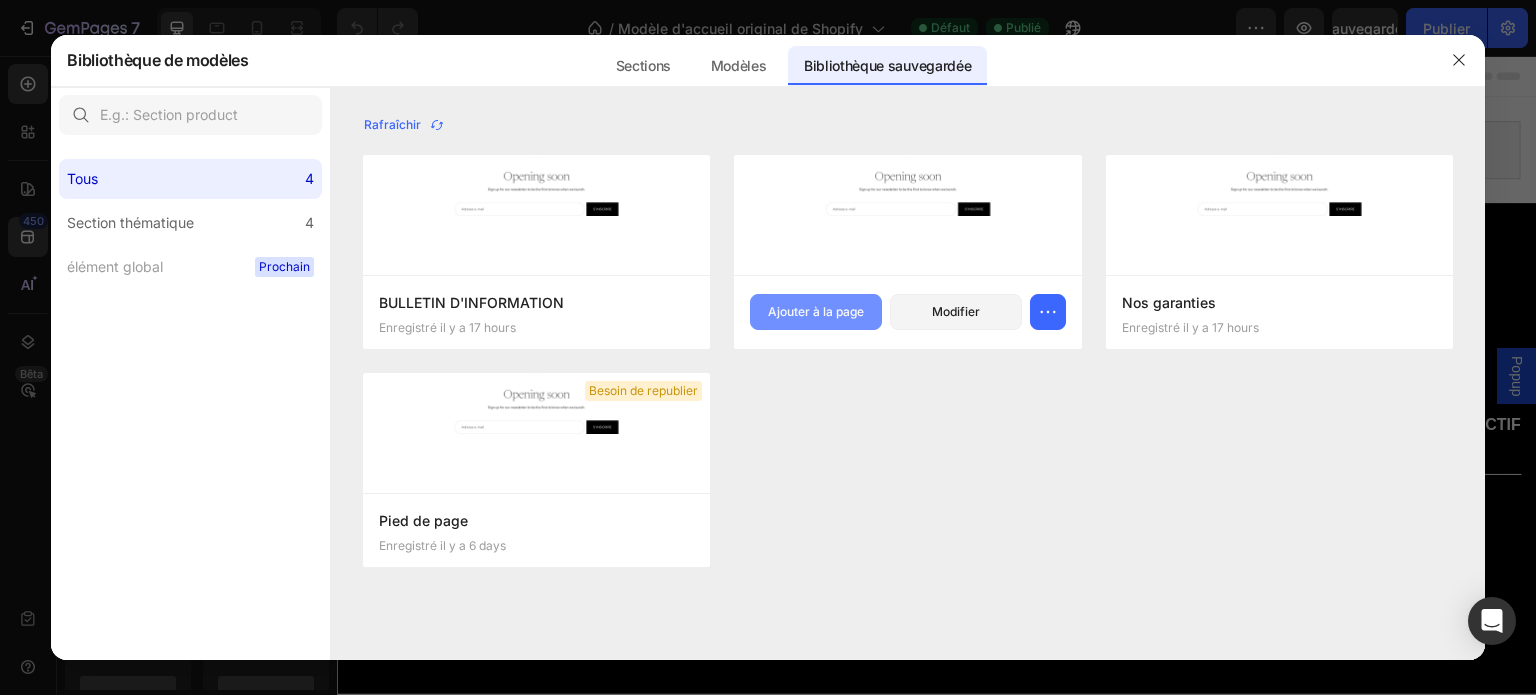 click on "Ajouter à la page" at bounding box center [816, 311] 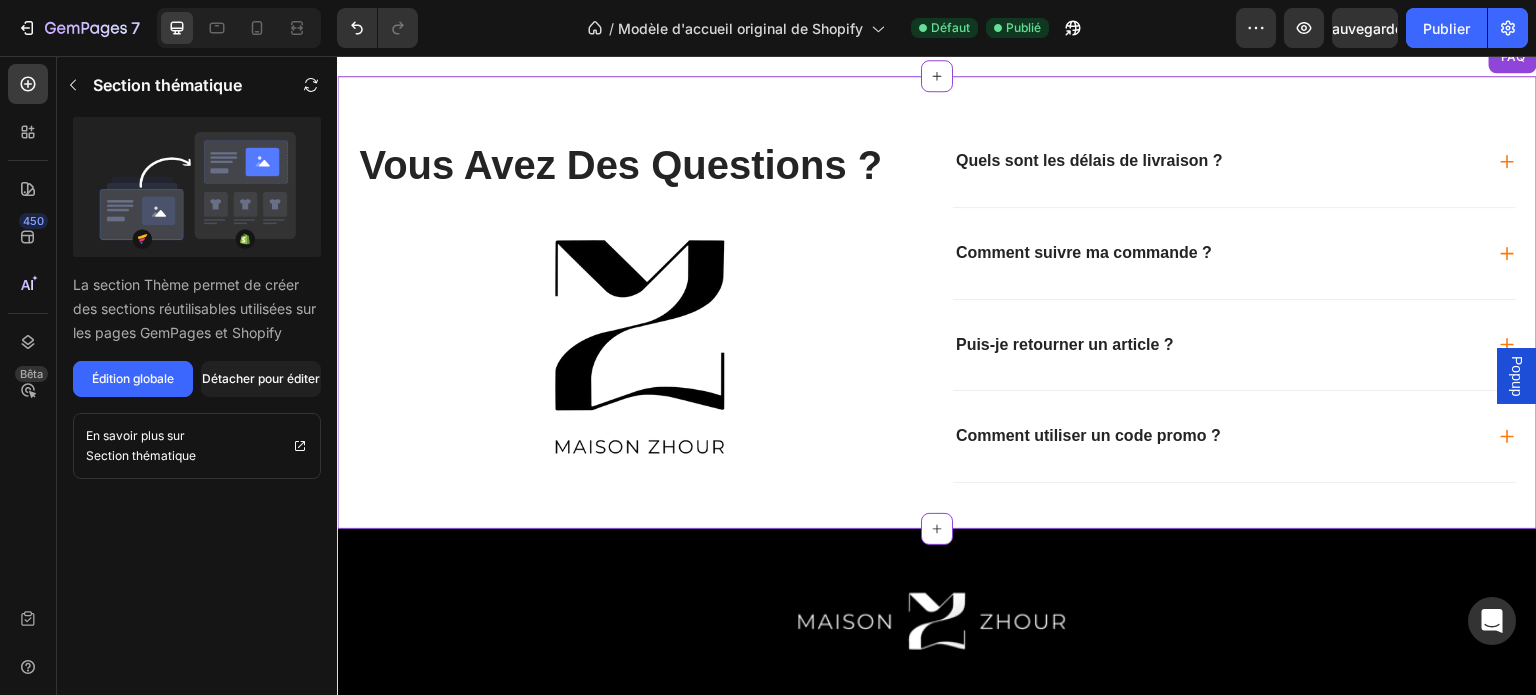 scroll, scrollTop: 135, scrollLeft: 0, axis: vertical 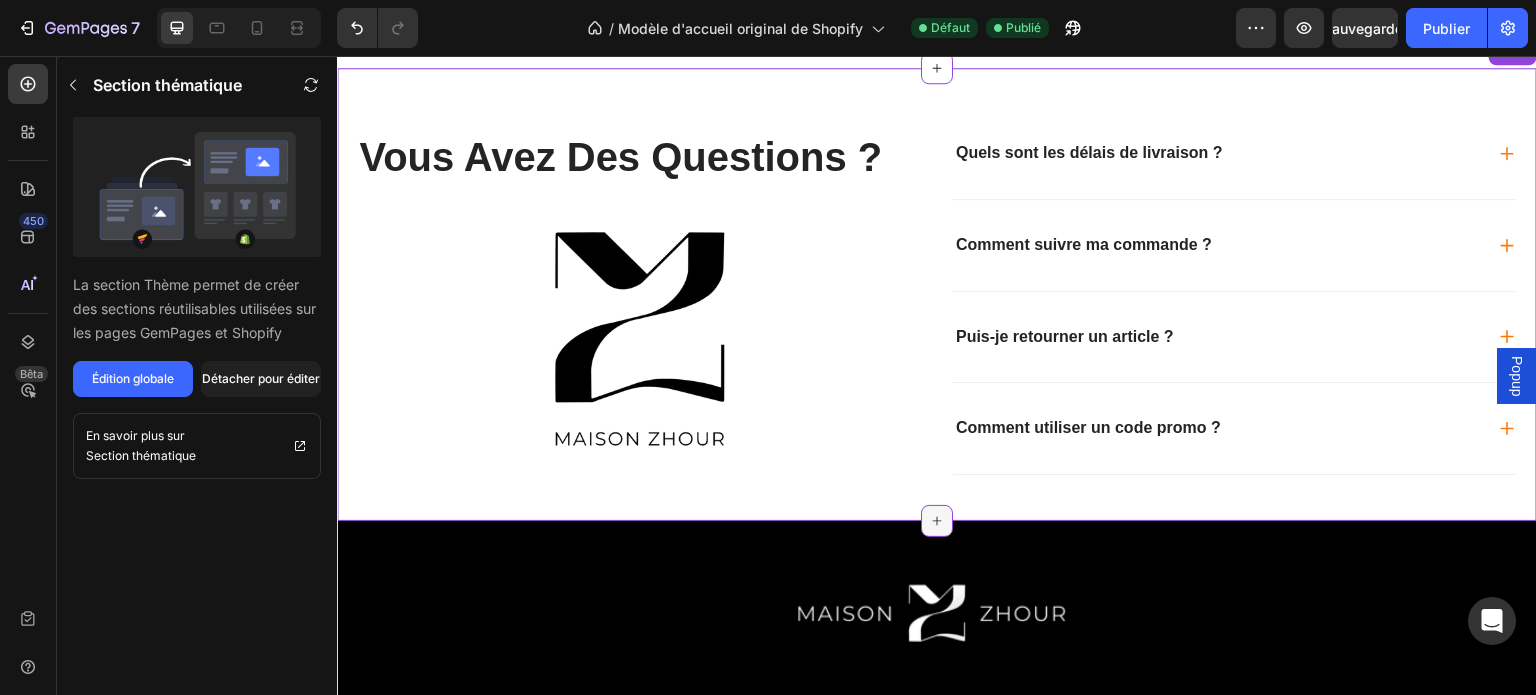 click 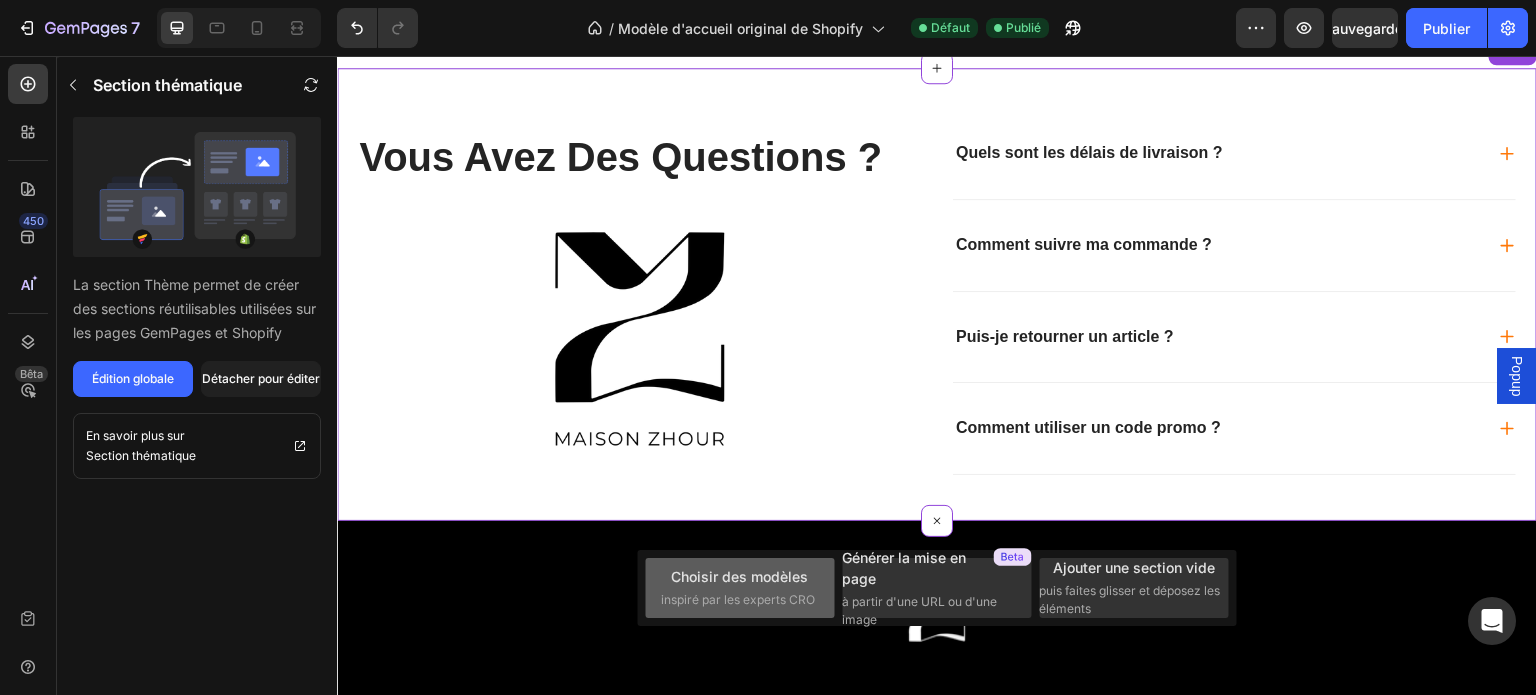 click on "Choisir des modèles inspiré par les experts CRO" 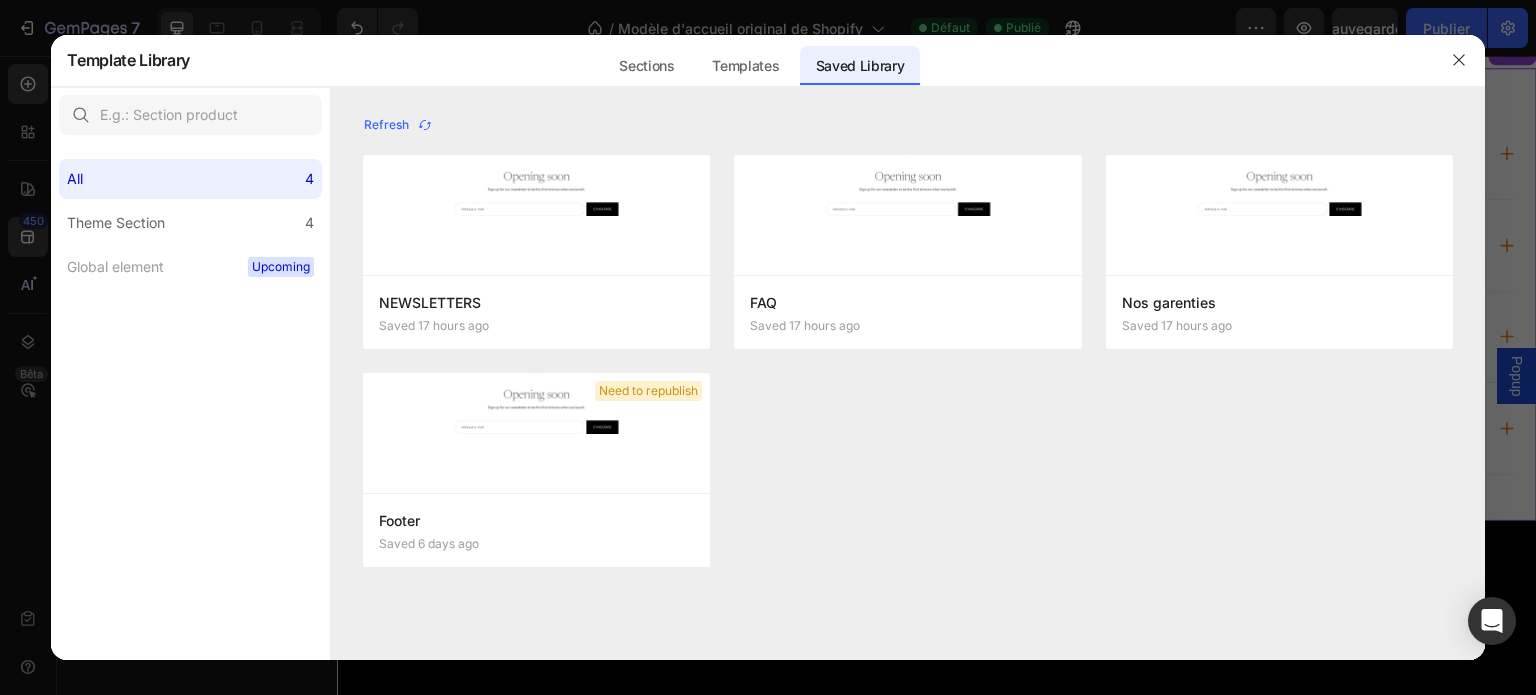click on "NEWSLETTERS Saved 17 hours ago Add to page Edit Need to republish Footer Saved 6 days ago Add to page Edit FAQ Saved 17 hours ago Add to page Edit Nos garenties Saved 17 hours ago Add to page Edit NEWSLETTERS Saved 17 hours ago Add to page Edit FAQ Saved 17 hours ago Add to page Edit Nos garenties Saved 17 hours ago Add to page Edit Need to republish Footer Saved 6 days ago Add to page Edit" at bounding box center (908, 373) 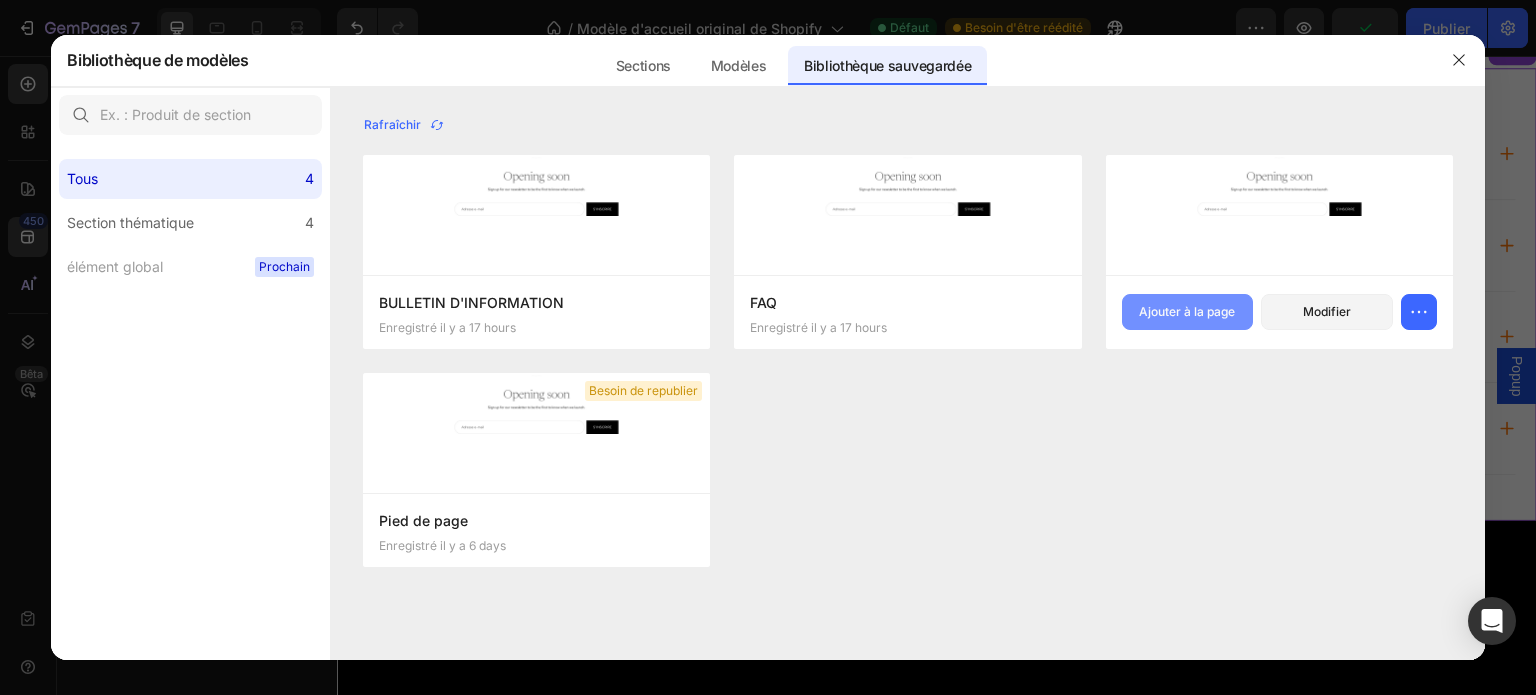 click on "Ajouter à la page" at bounding box center [1187, 311] 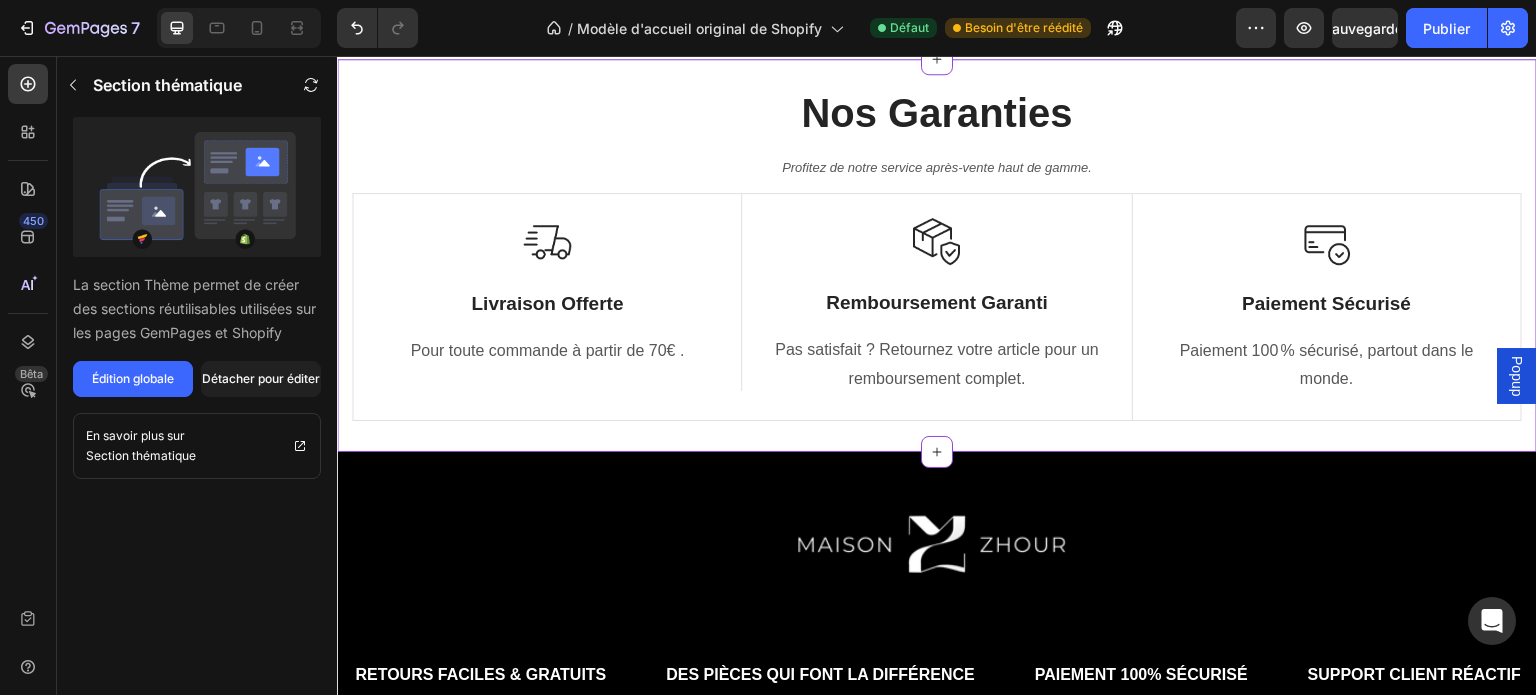 scroll, scrollTop: 324, scrollLeft: 0, axis: vertical 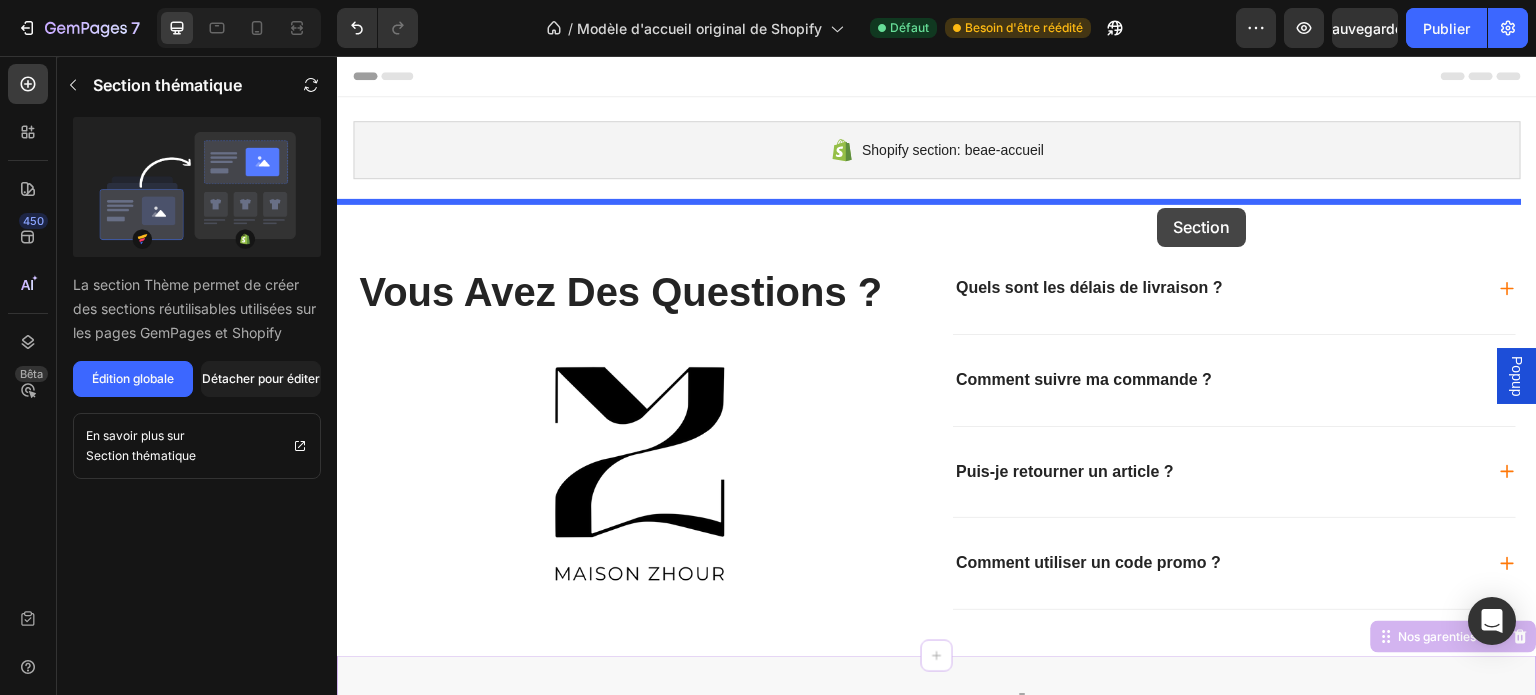 drag, startPoint x: 1460, startPoint y: 315, endPoint x: 1158, endPoint y: 208, distance: 320.39508 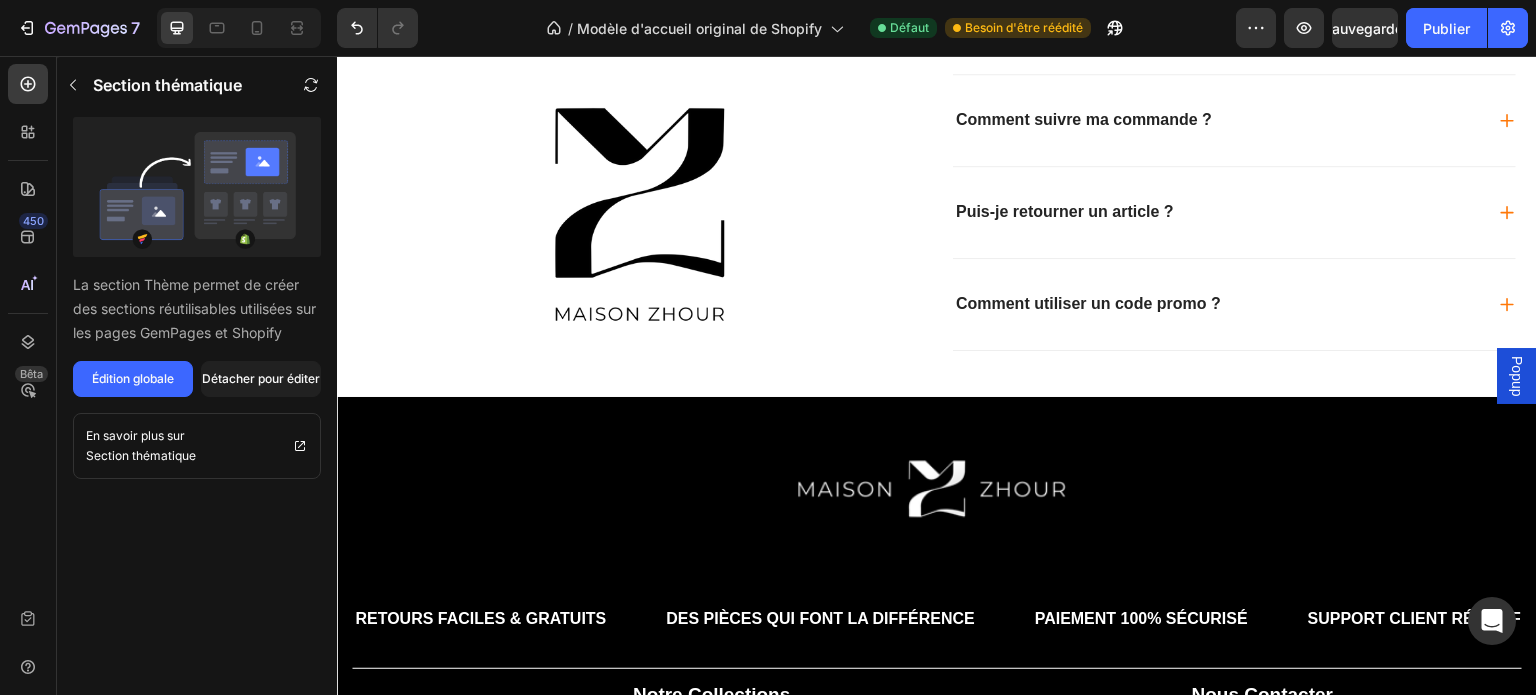 scroll, scrollTop: 653, scrollLeft: 0, axis: vertical 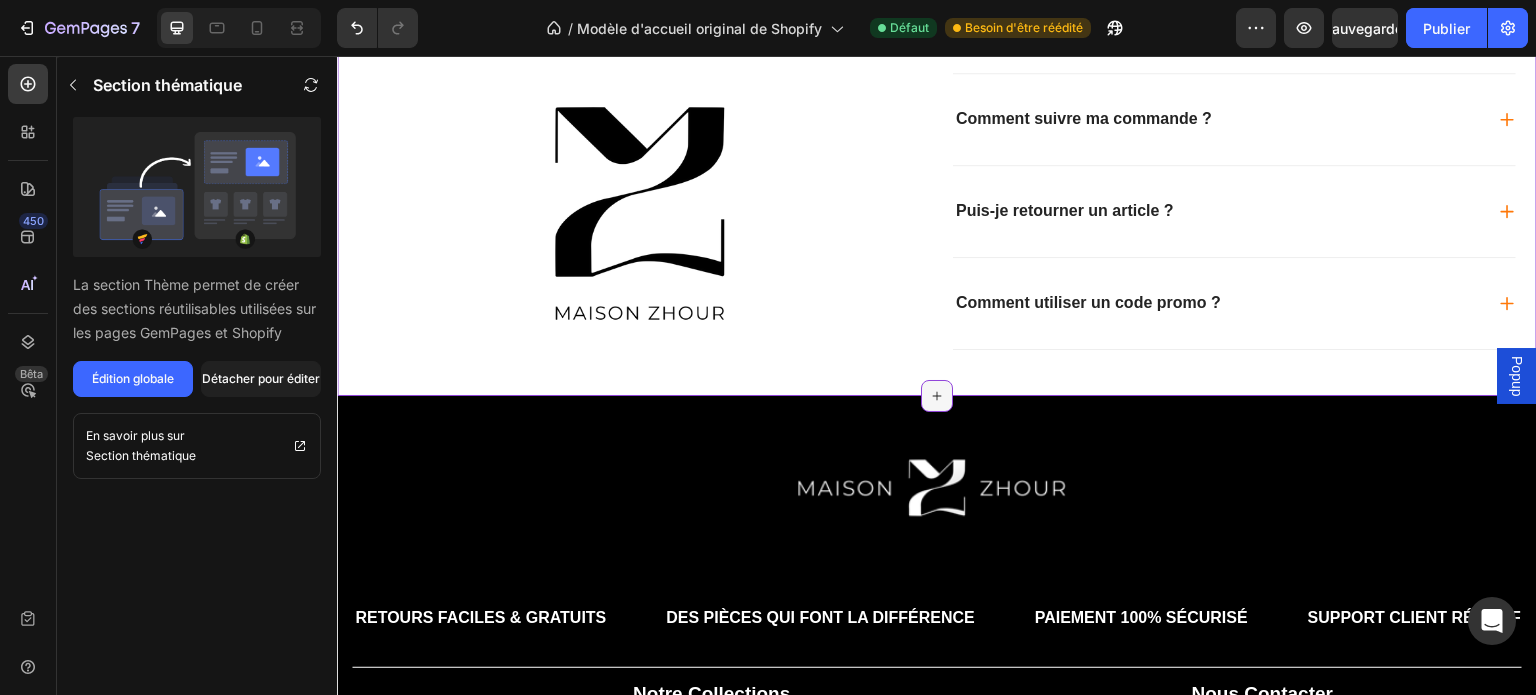 click 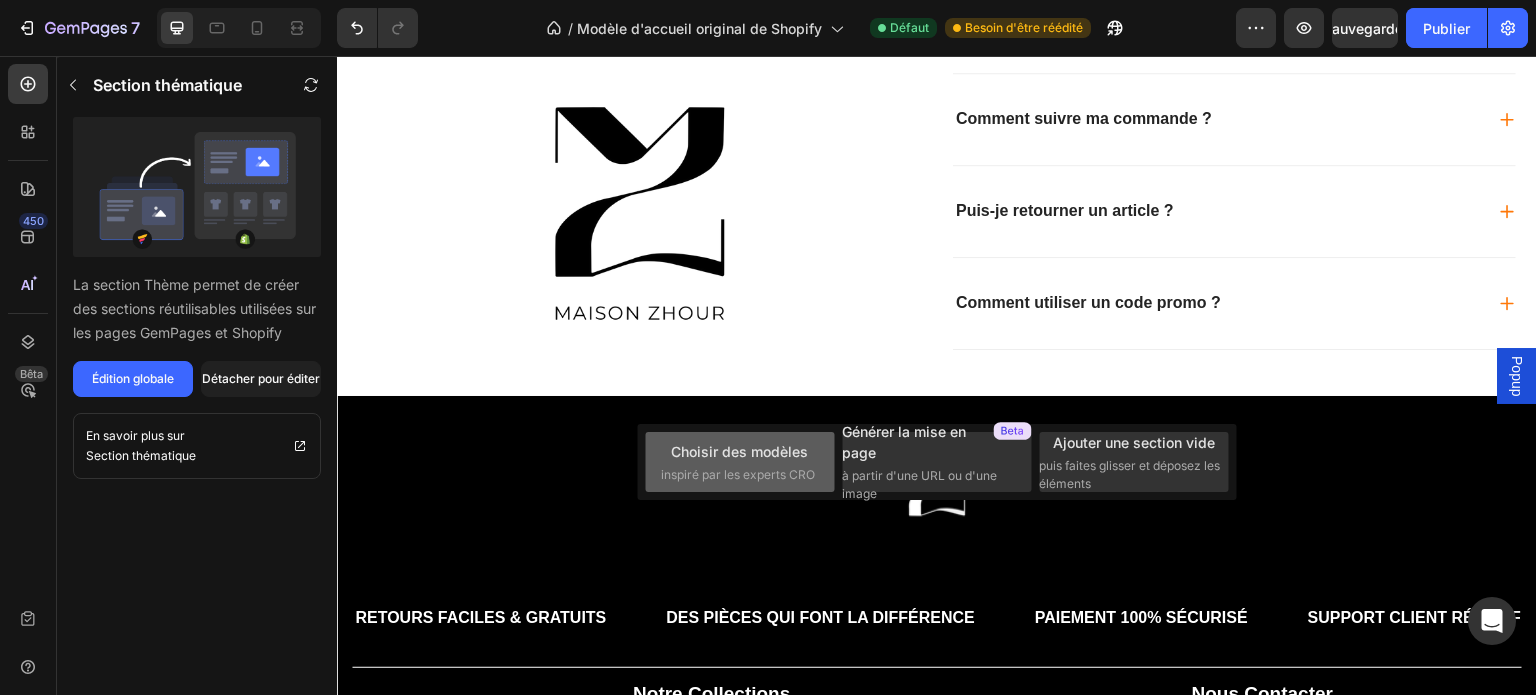 click on "Choisir des modèles inspiré par les experts CRO" 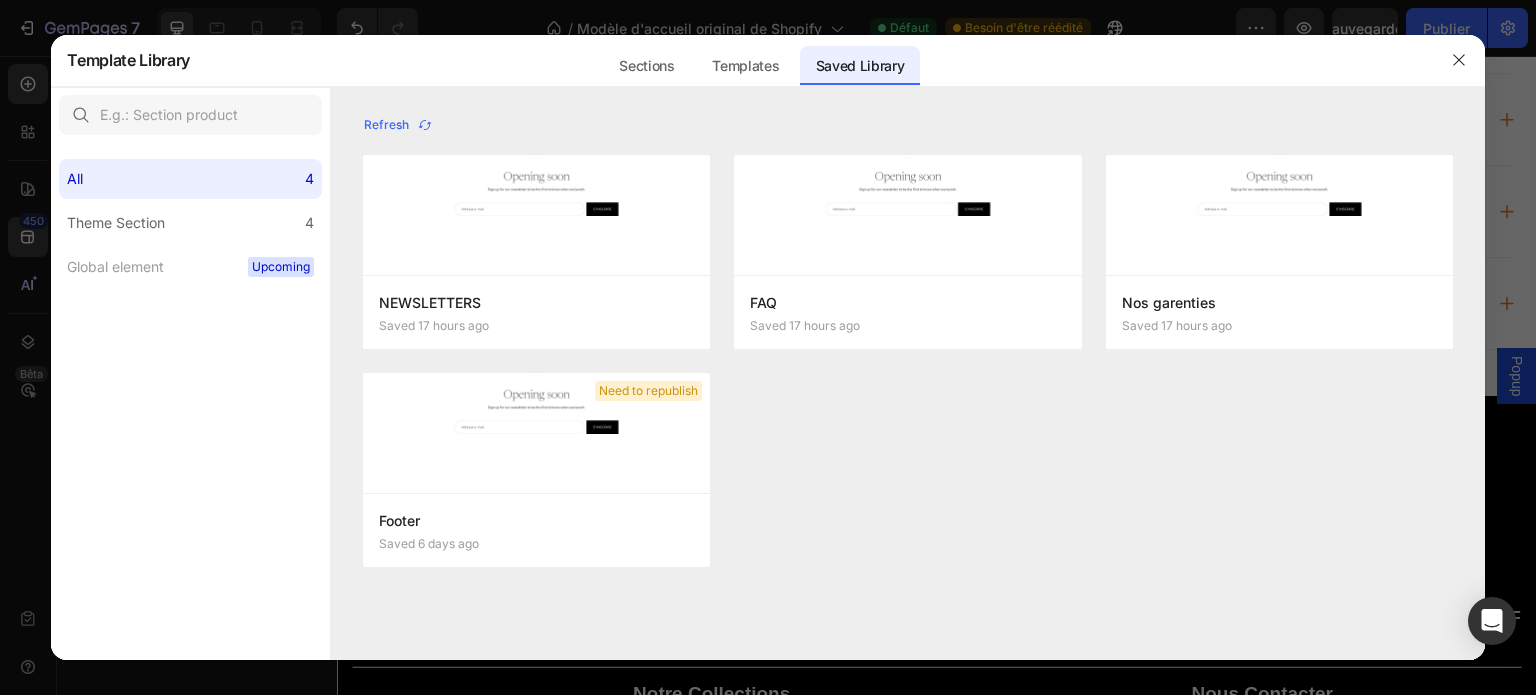 click on "NEWSLETTERS Saved 17 hours ago Add to page Edit Need to republish Footer Saved 6 days ago Add to page Edit FAQ Saved 17 hours ago Add to page Edit Nos garenties Saved 17 hours ago Add to page Edit NEWSLETTERS Saved 17 hours ago Add to page Edit FAQ Saved 17 hours ago Add to page Edit Nos garenties Saved 17 hours ago Add to page Edit Need to republish Footer Saved 6 days ago Add to page Edit" at bounding box center (908, 373) 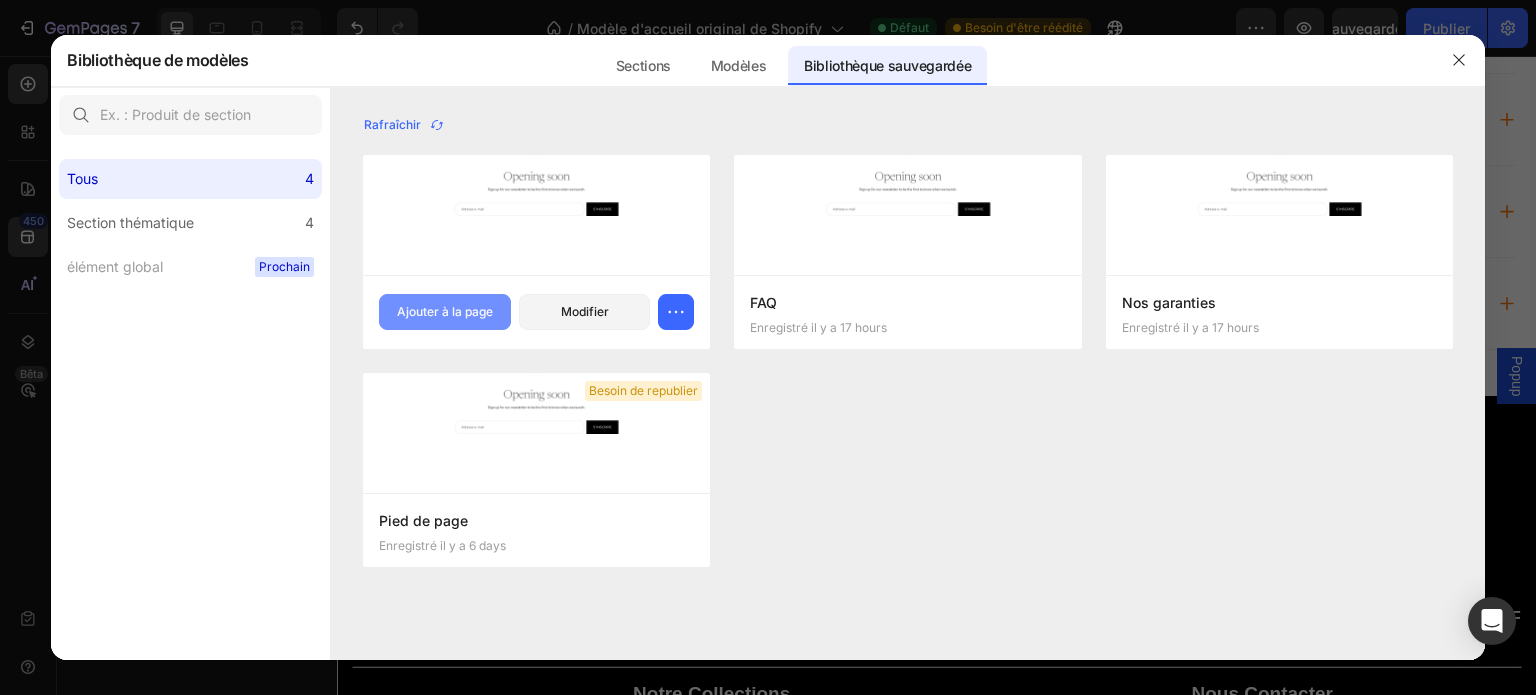 click on "Ajouter à la page" at bounding box center (445, 311) 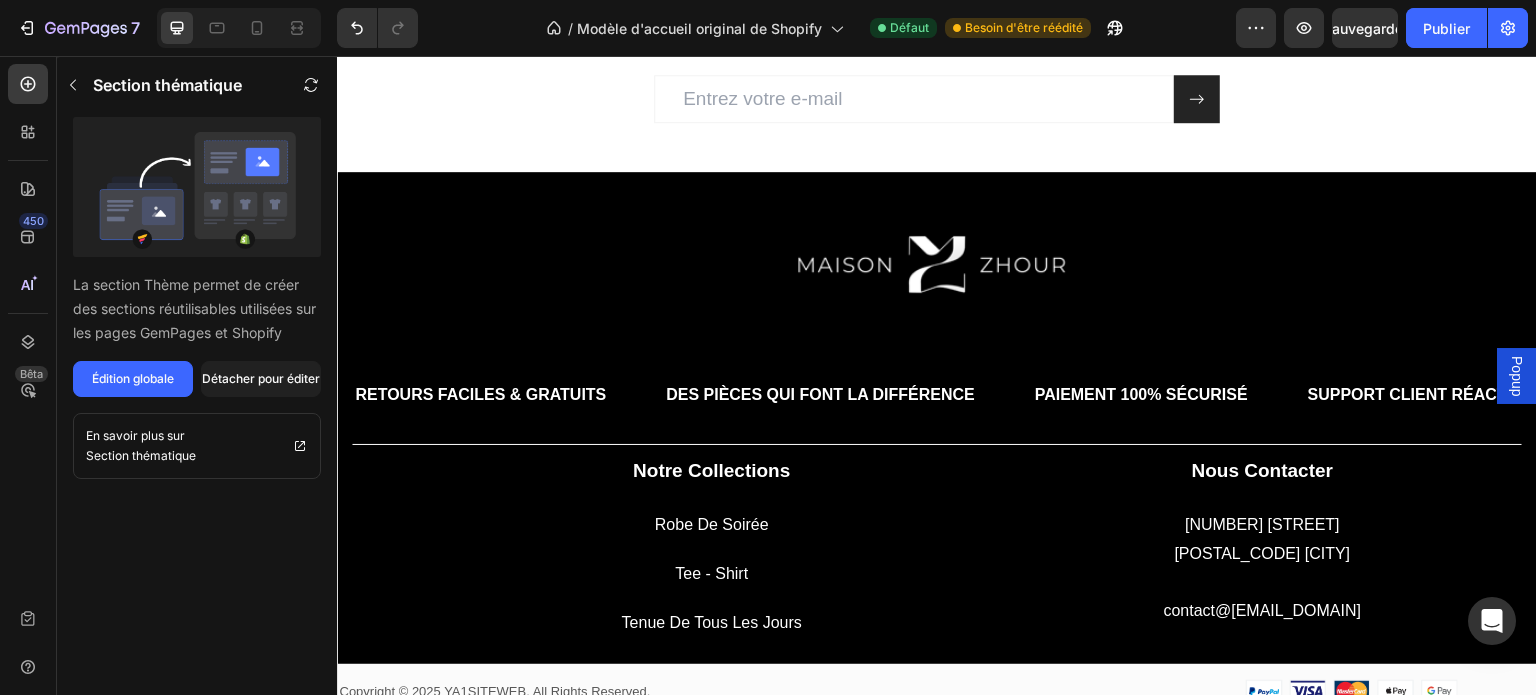 scroll, scrollTop: 1128, scrollLeft: 0, axis: vertical 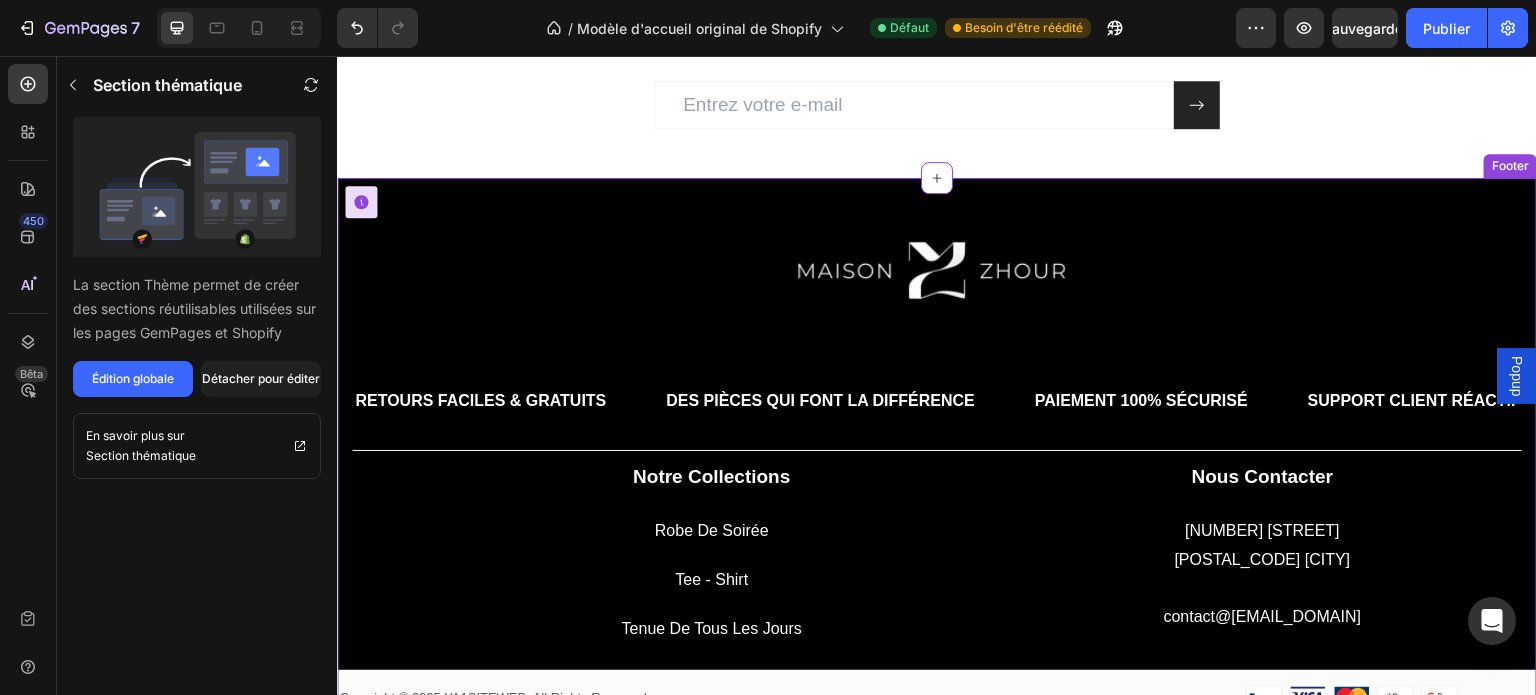 click on "robe de soirée" at bounding box center (711, 531) 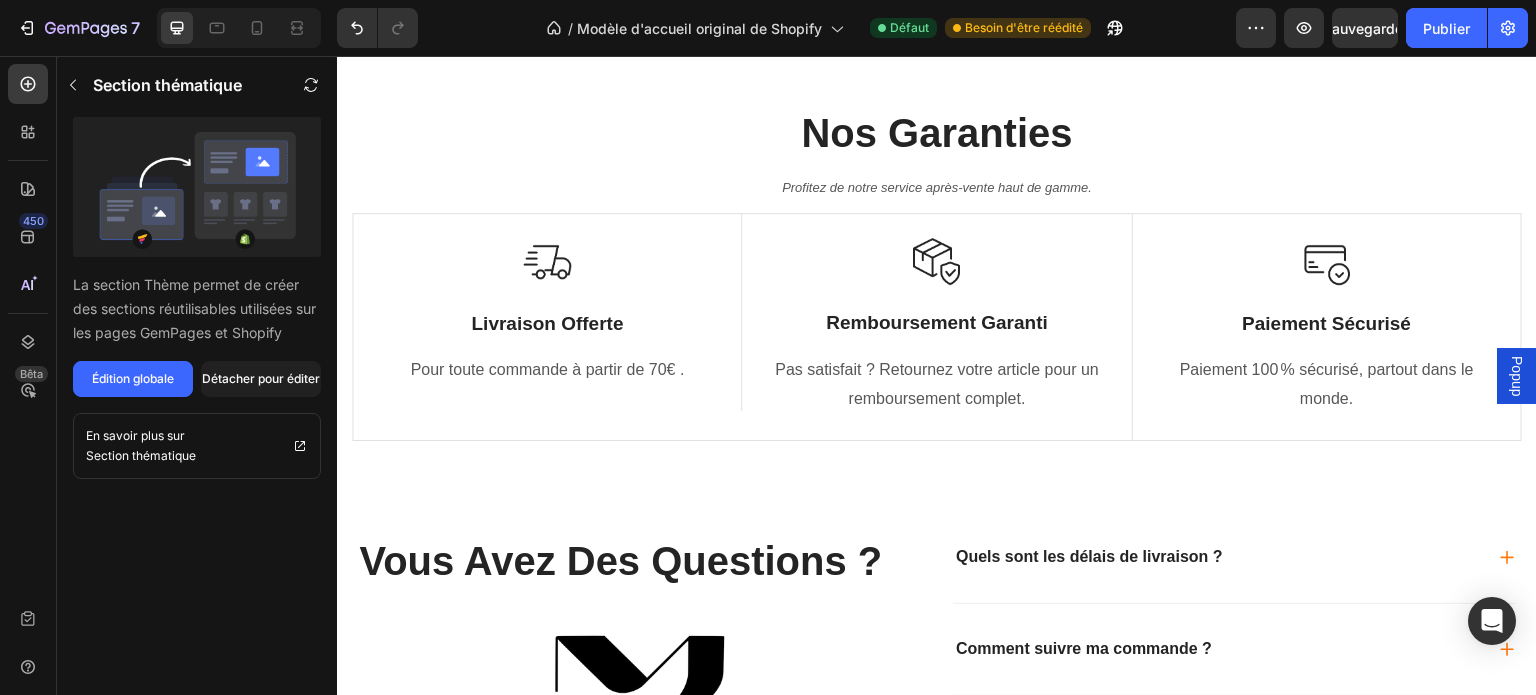 scroll, scrollTop: 0, scrollLeft: 0, axis: both 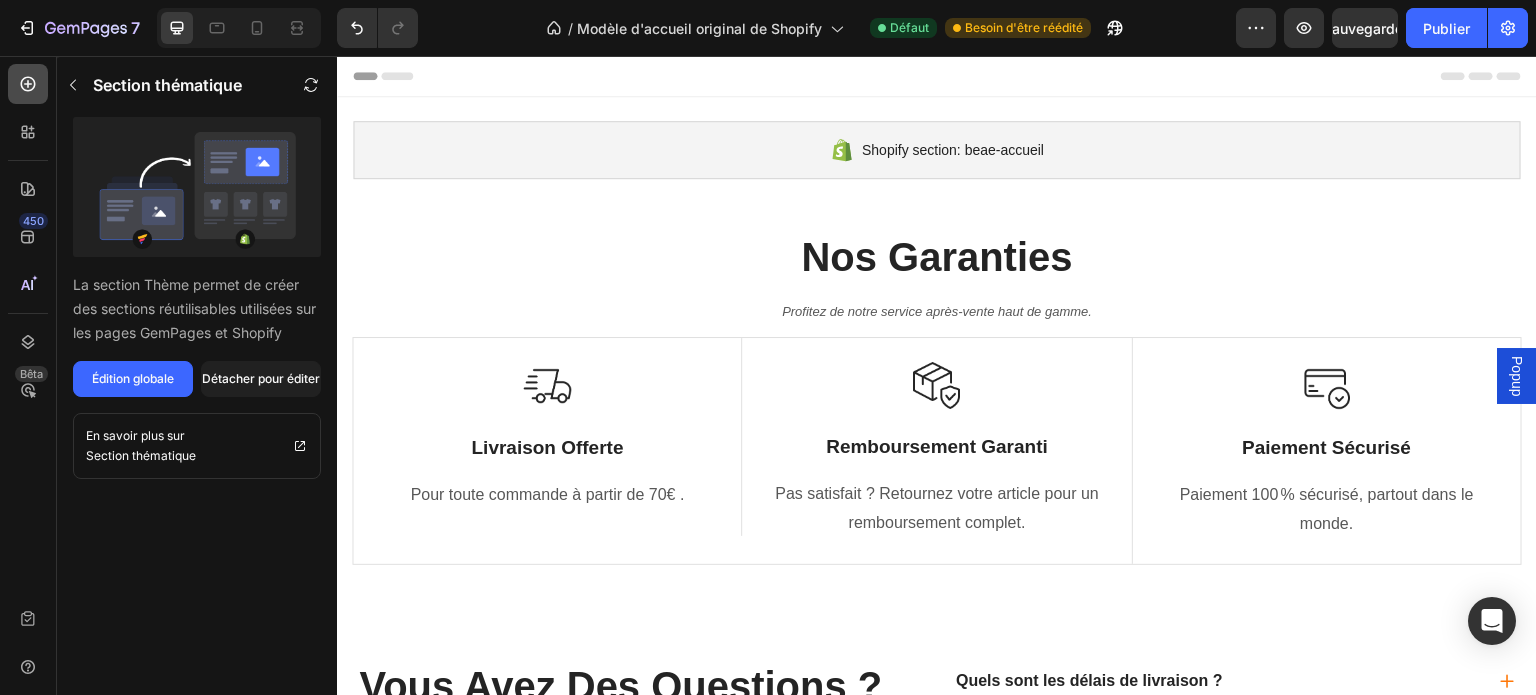 click 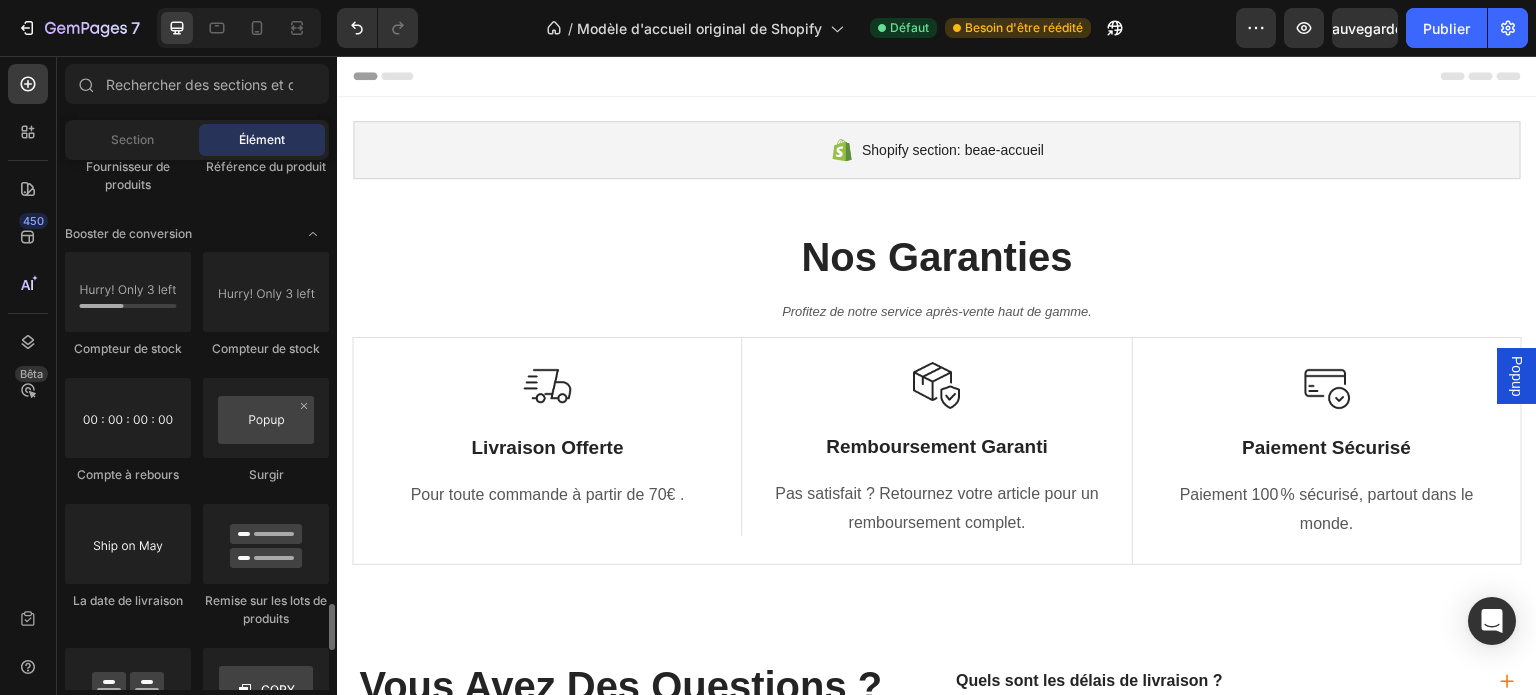 scroll, scrollTop: 4123, scrollLeft: 0, axis: vertical 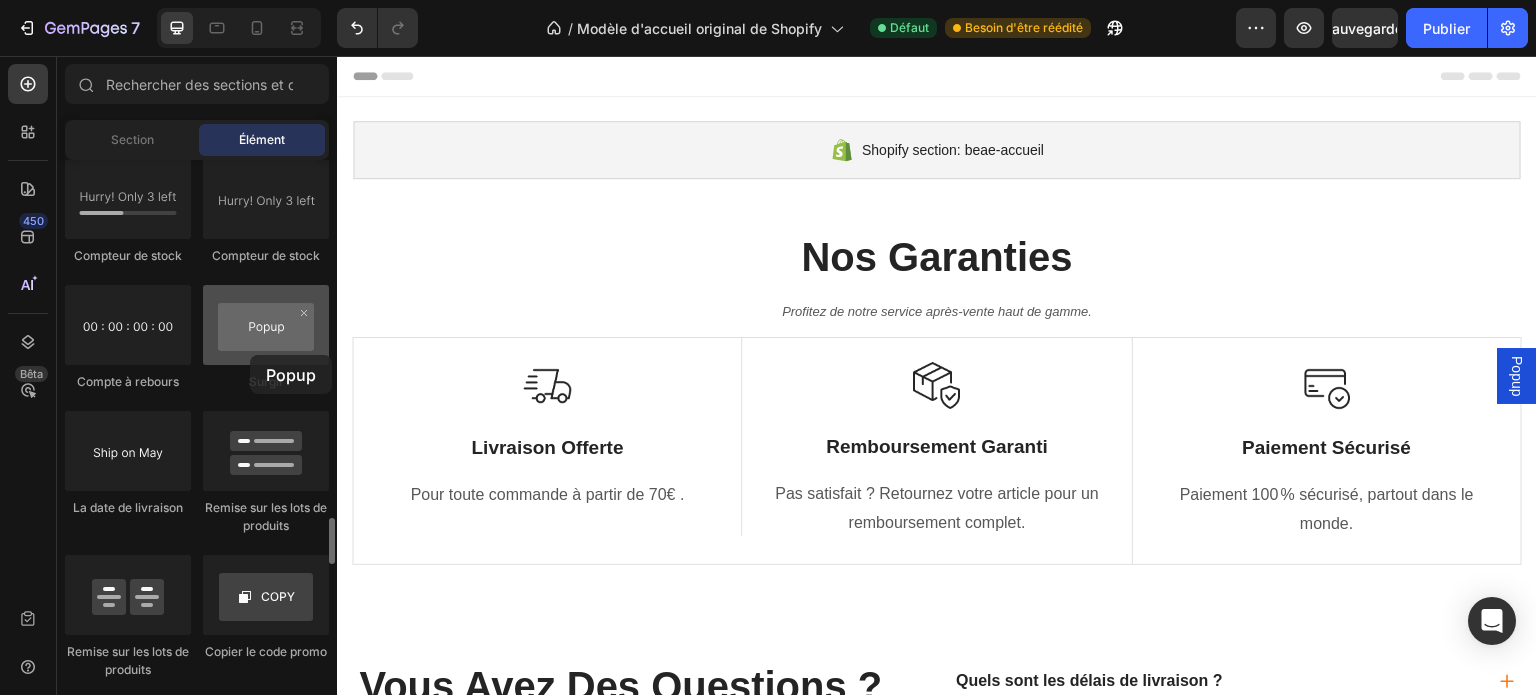 click at bounding box center [266, 325] 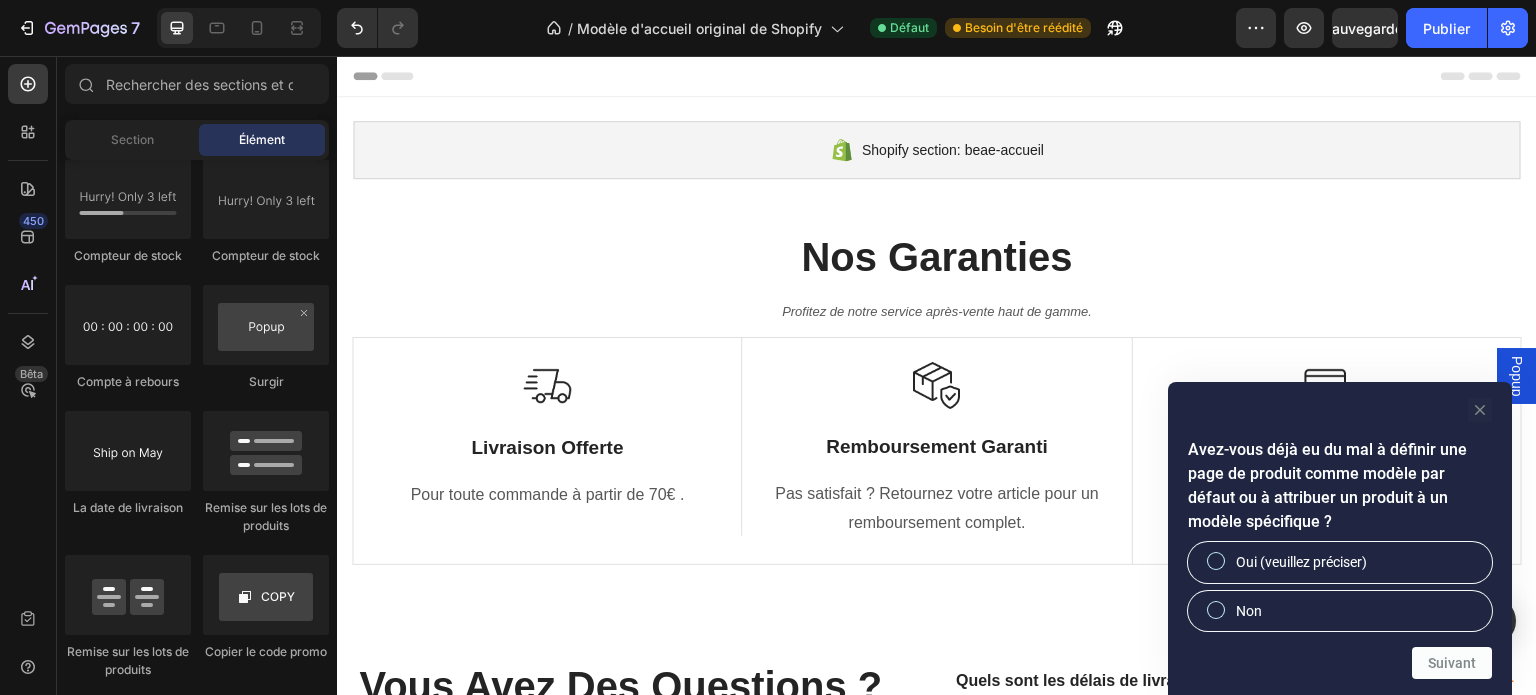 click 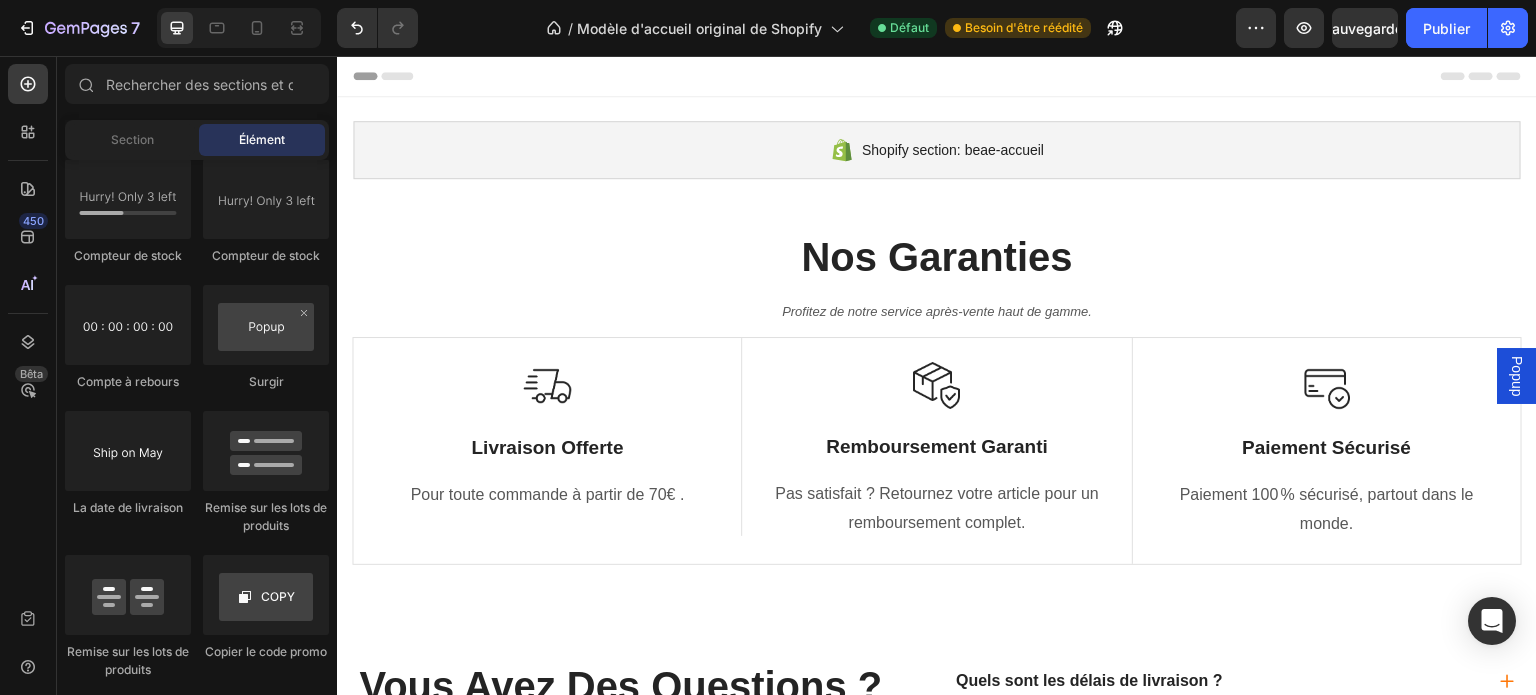 click on "Popup" at bounding box center (1517, 376) 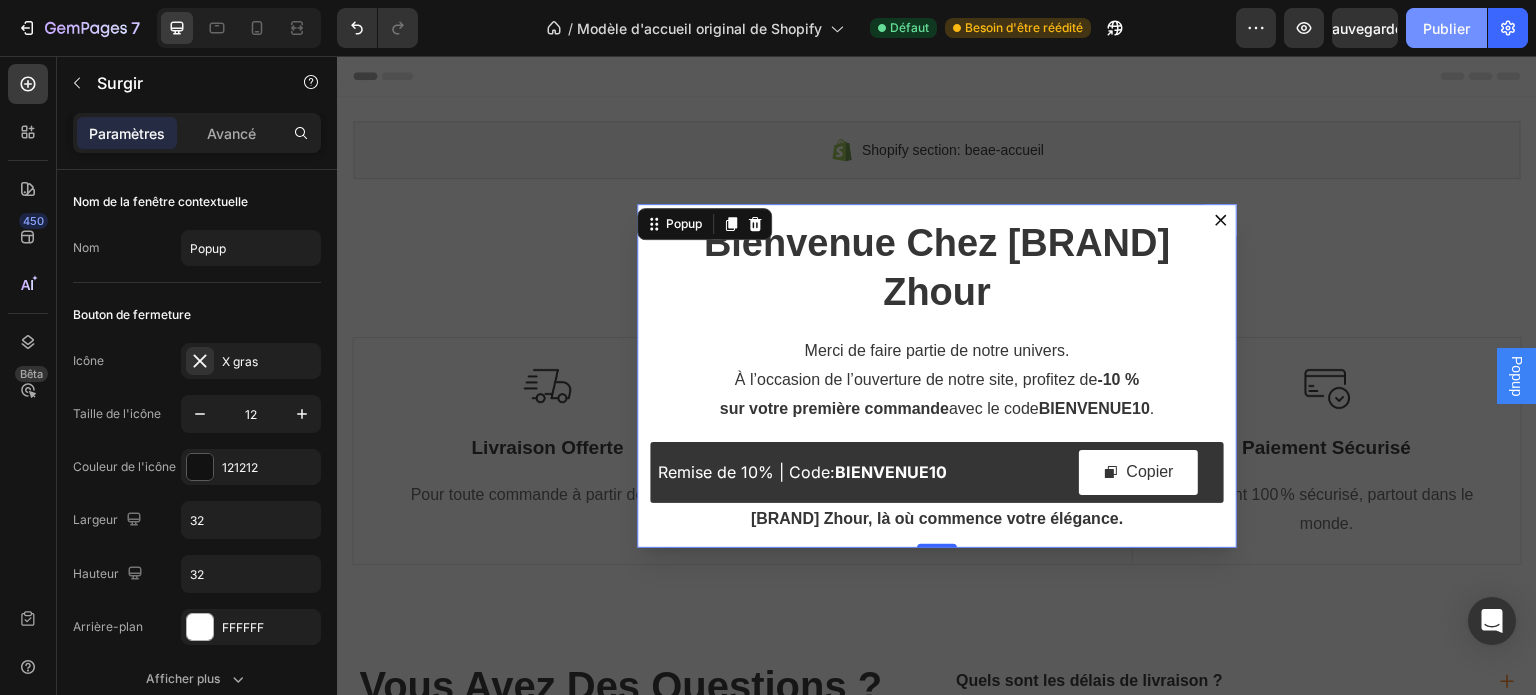 click on "Publier" at bounding box center (1446, 28) 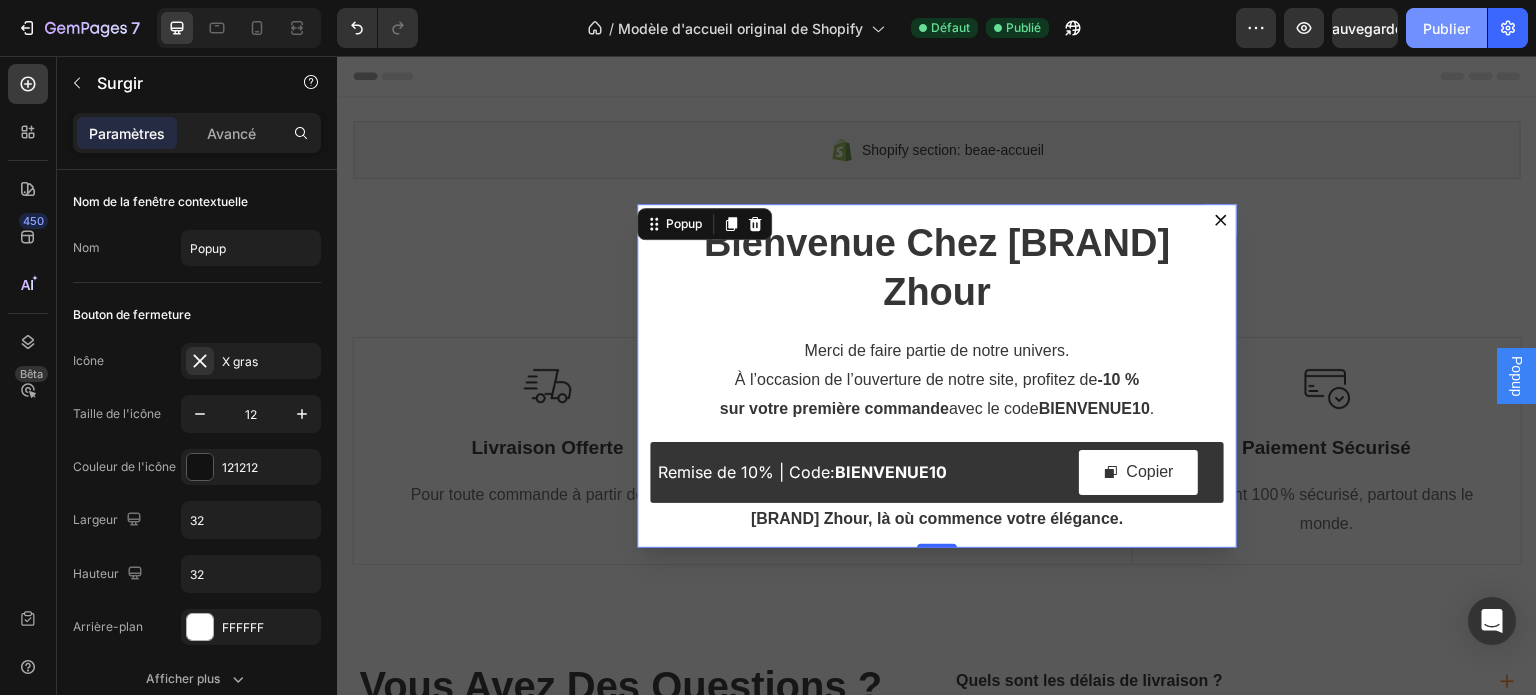click on "Publier" 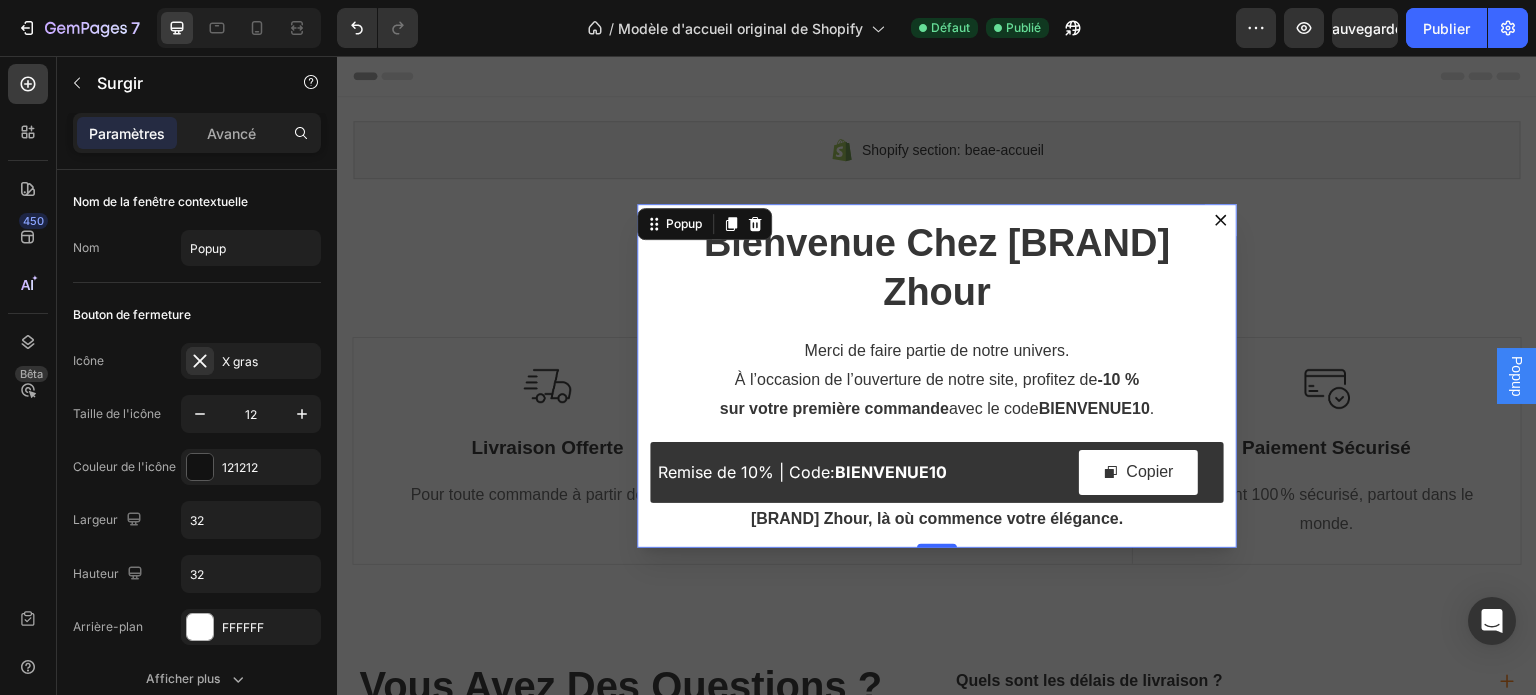 click 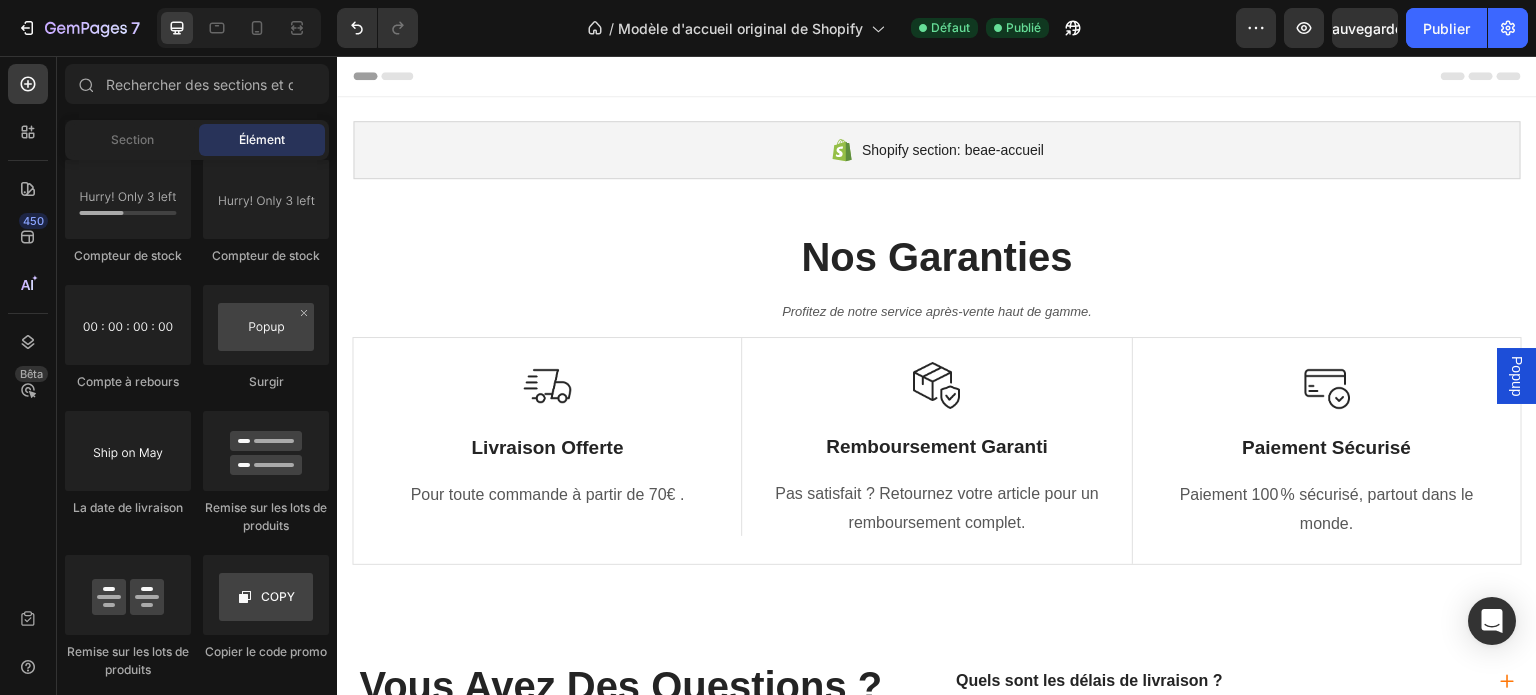 click on "Popup" at bounding box center [1517, 376] 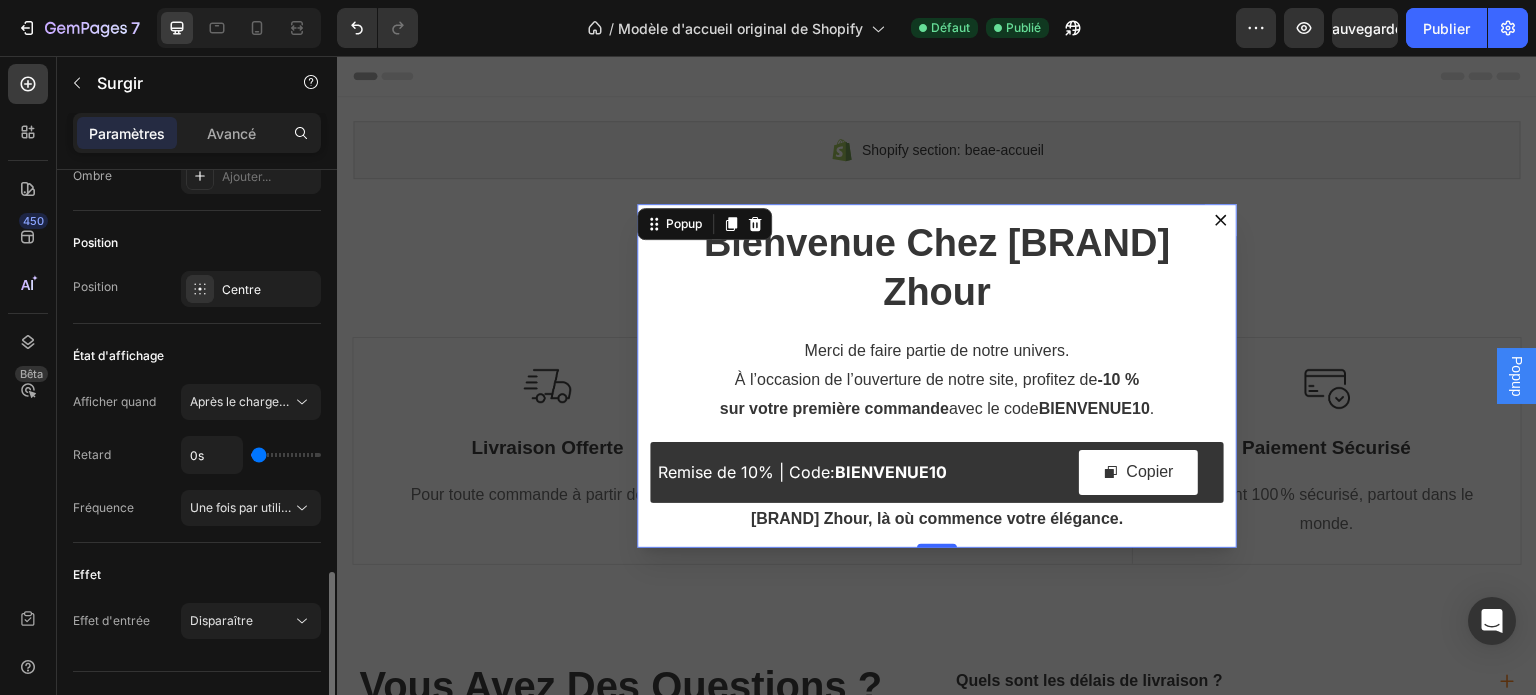 scroll, scrollTop: 1412, scrollLeft: 0, axis: vertical 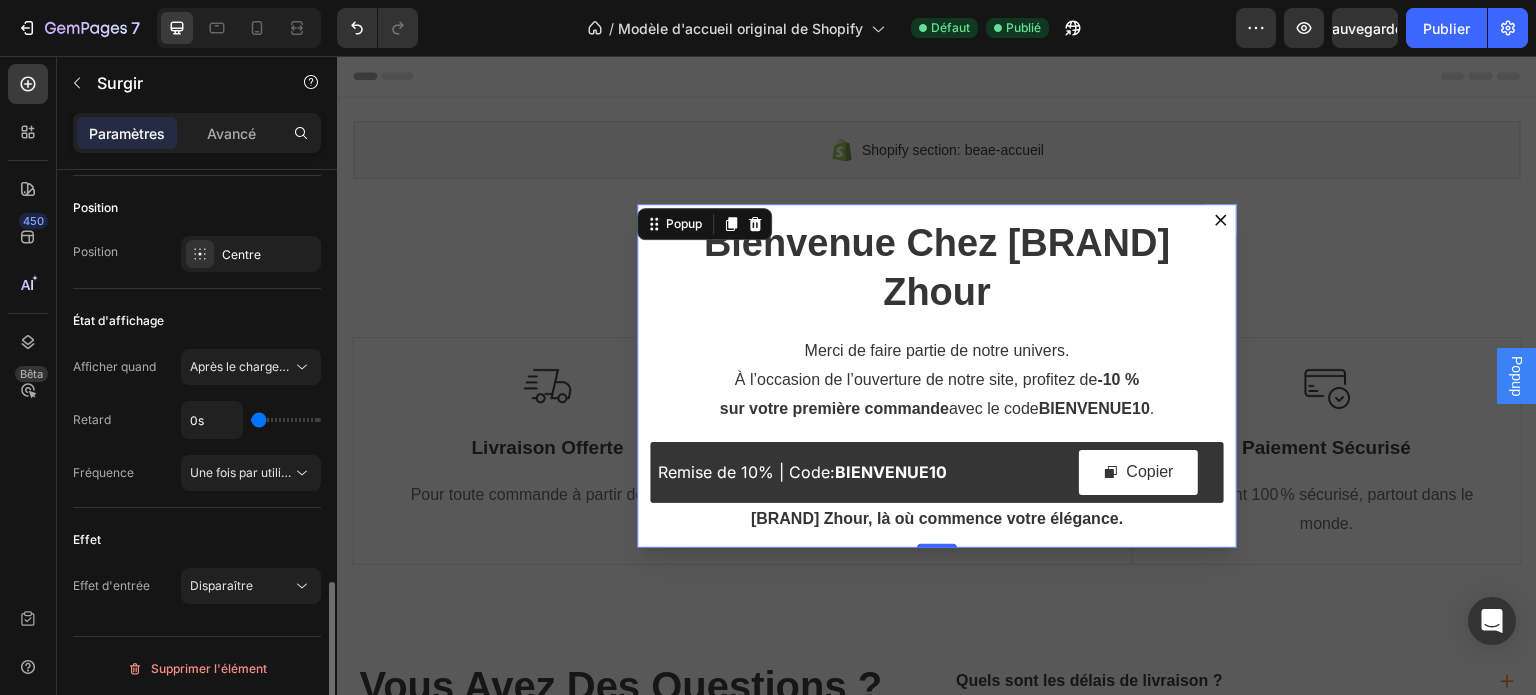 click on "Après le chargement de la page" at bounding box center [279, 366] 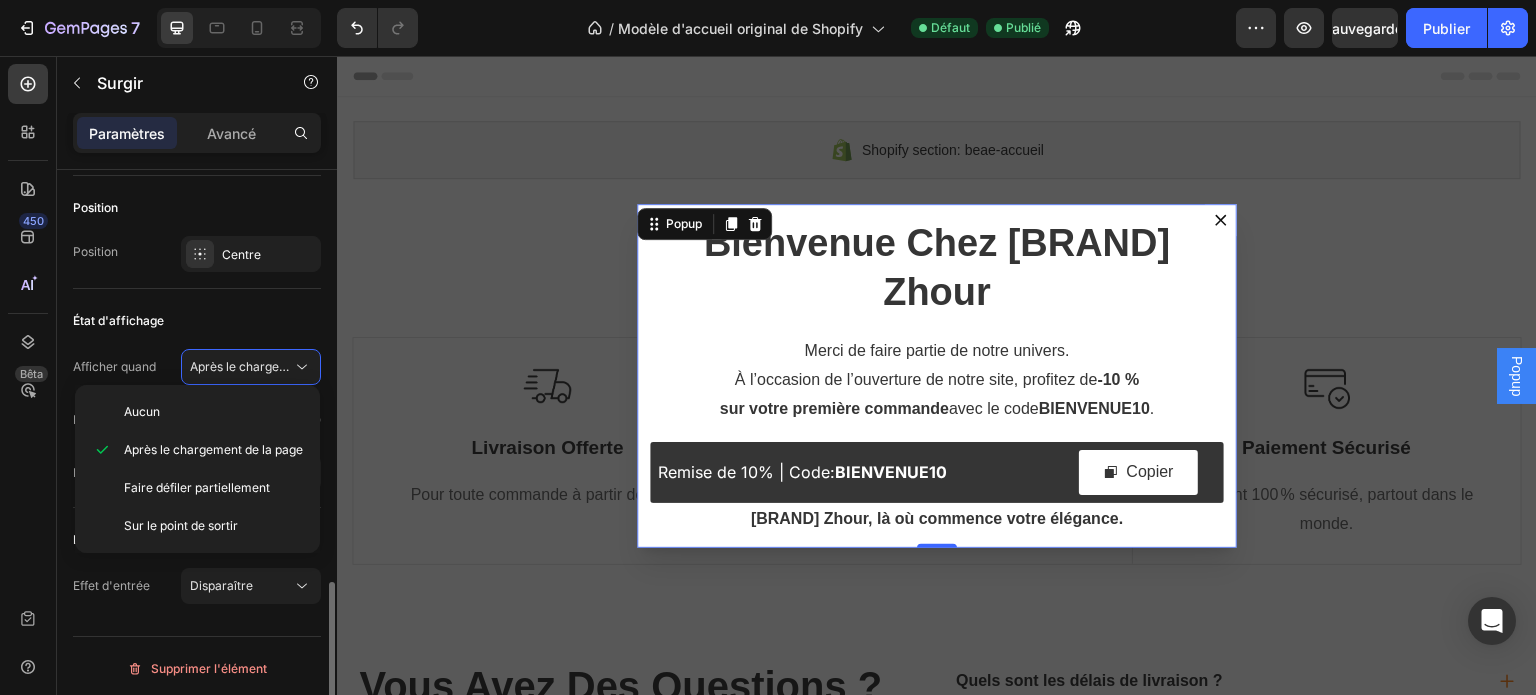 click on "Afficher quand" at bounding box center (114, 366) 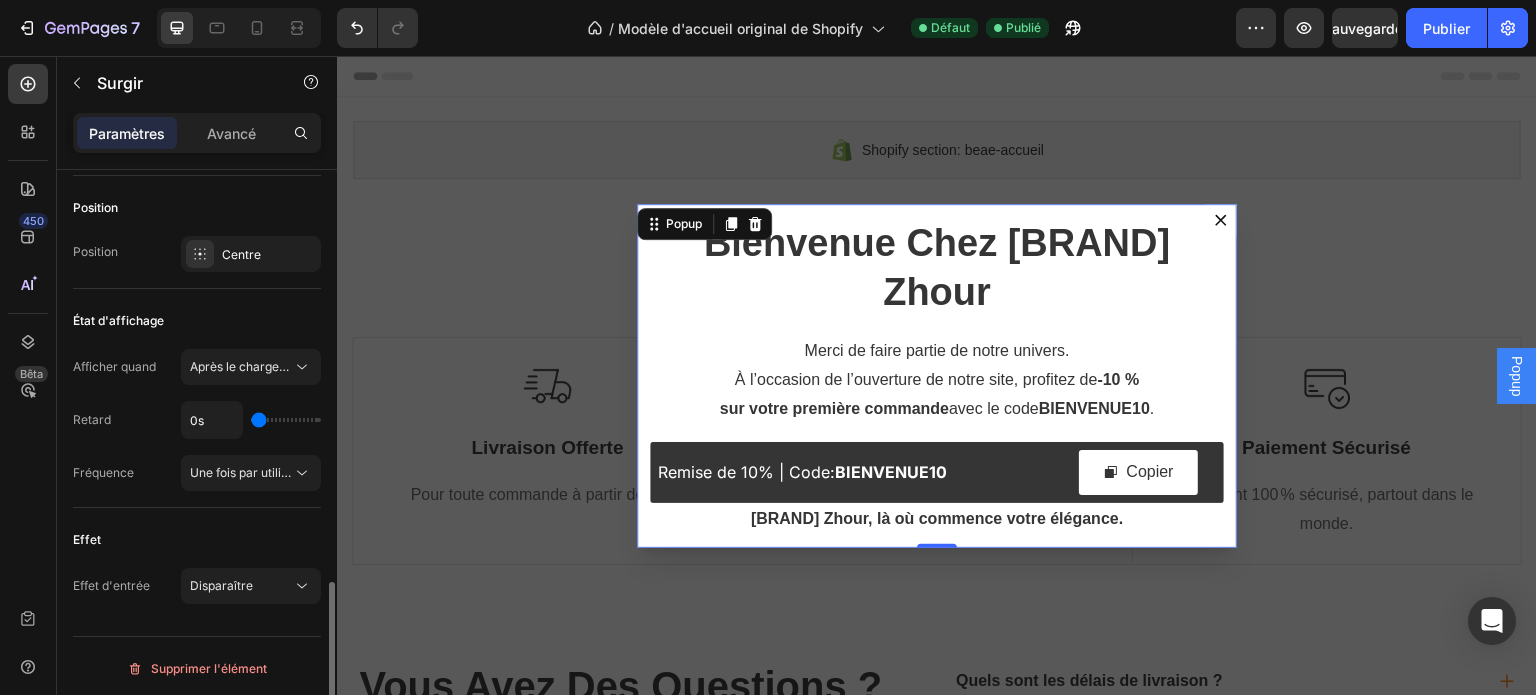 type on "3s" 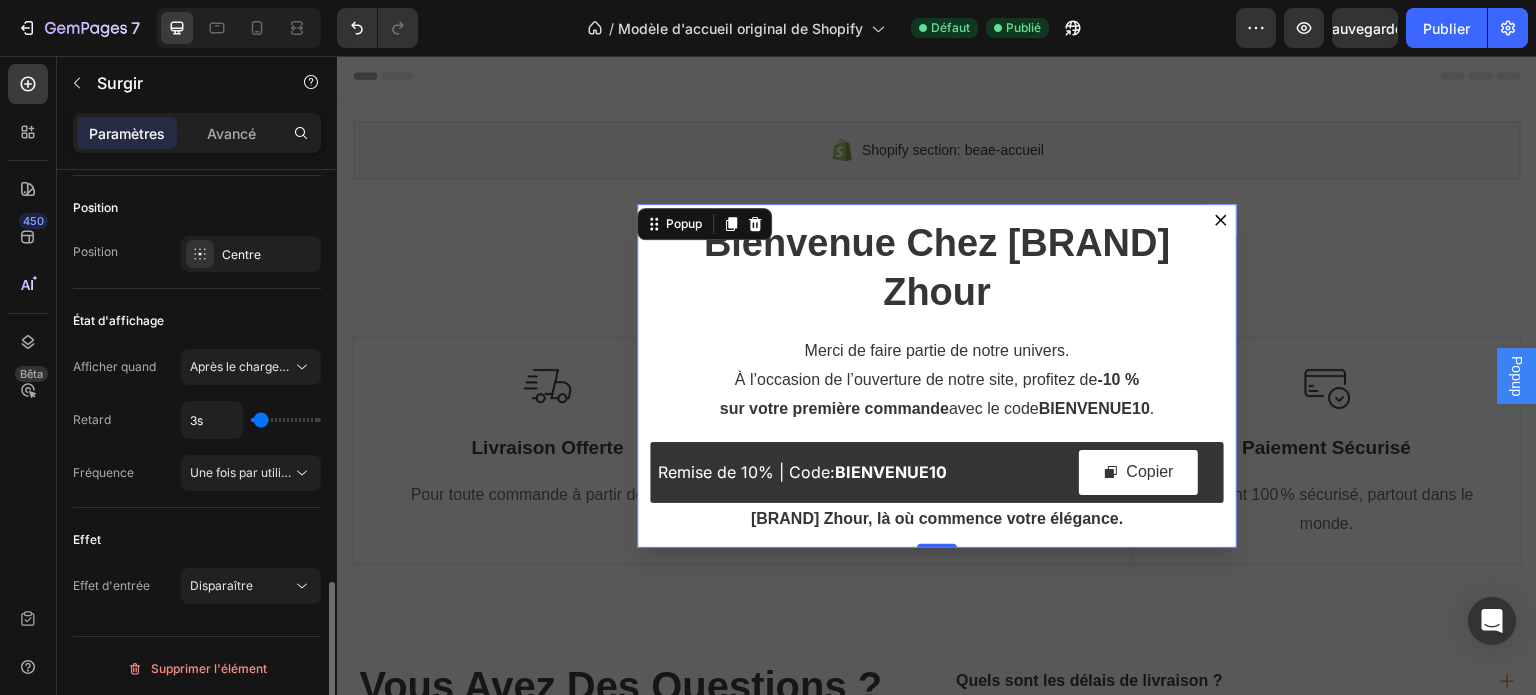 type on "5s" 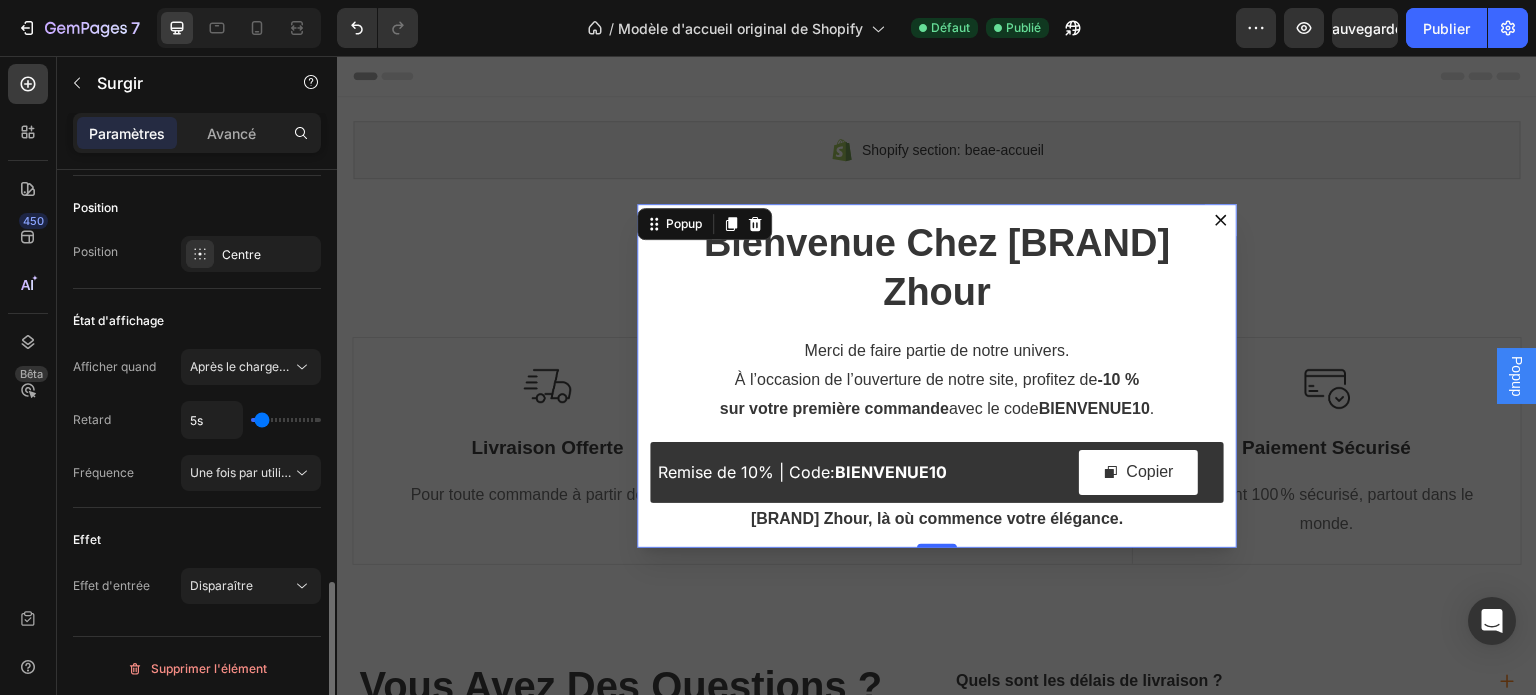 type on "8s" 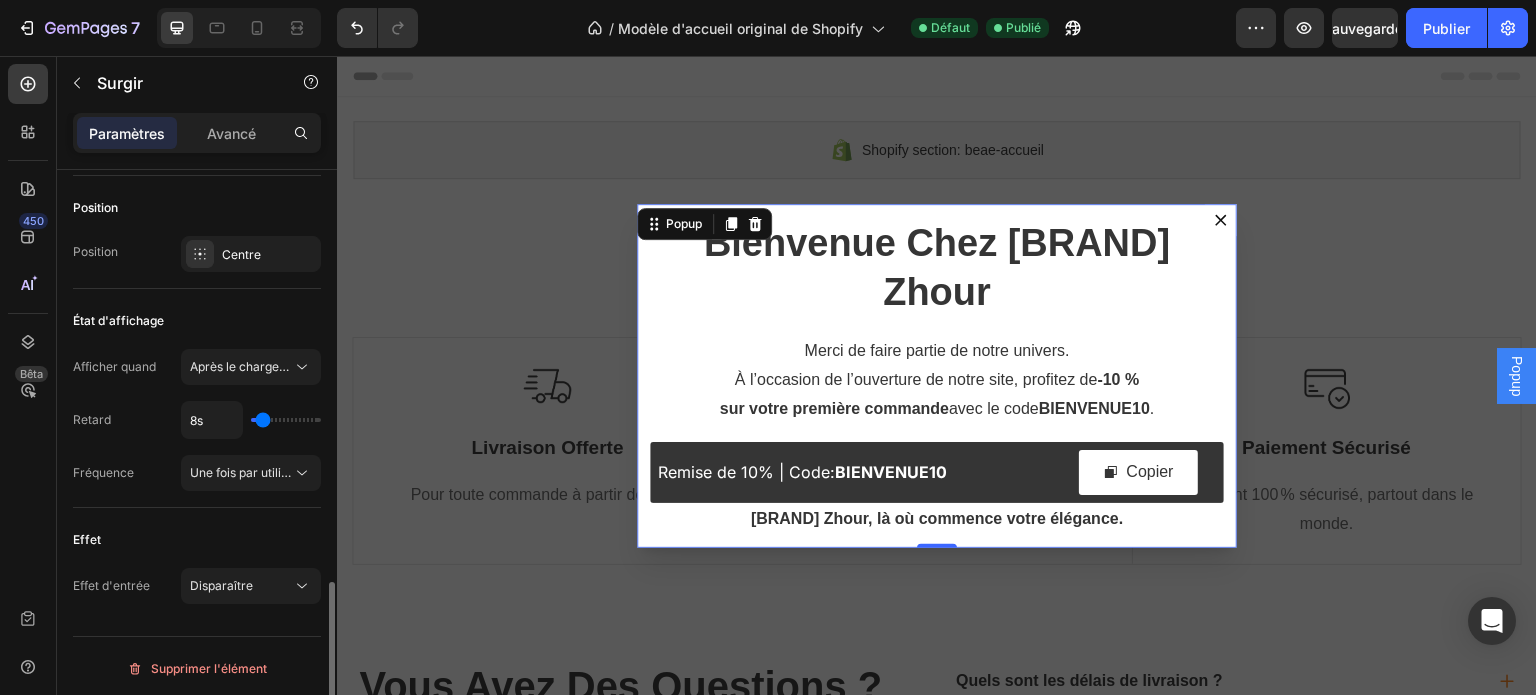 type on "9s" 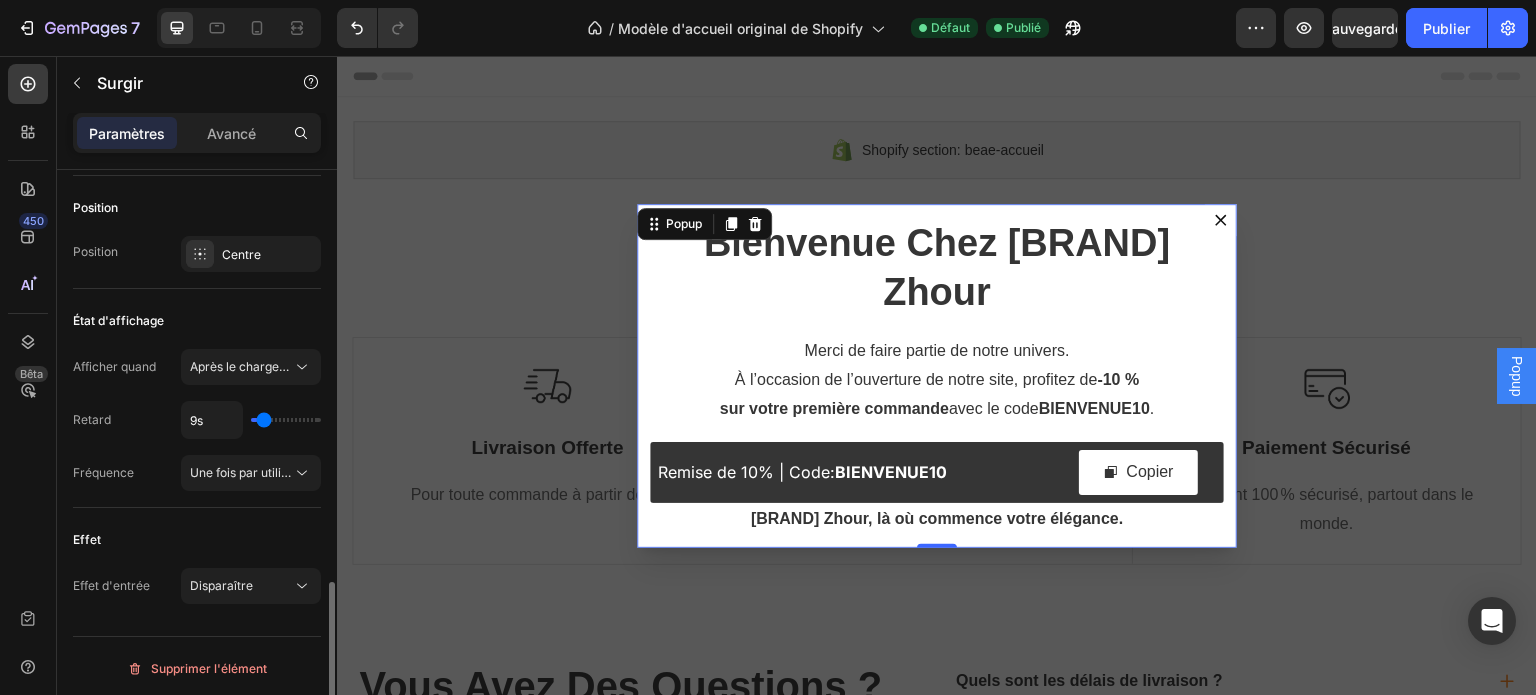 type on "11s" 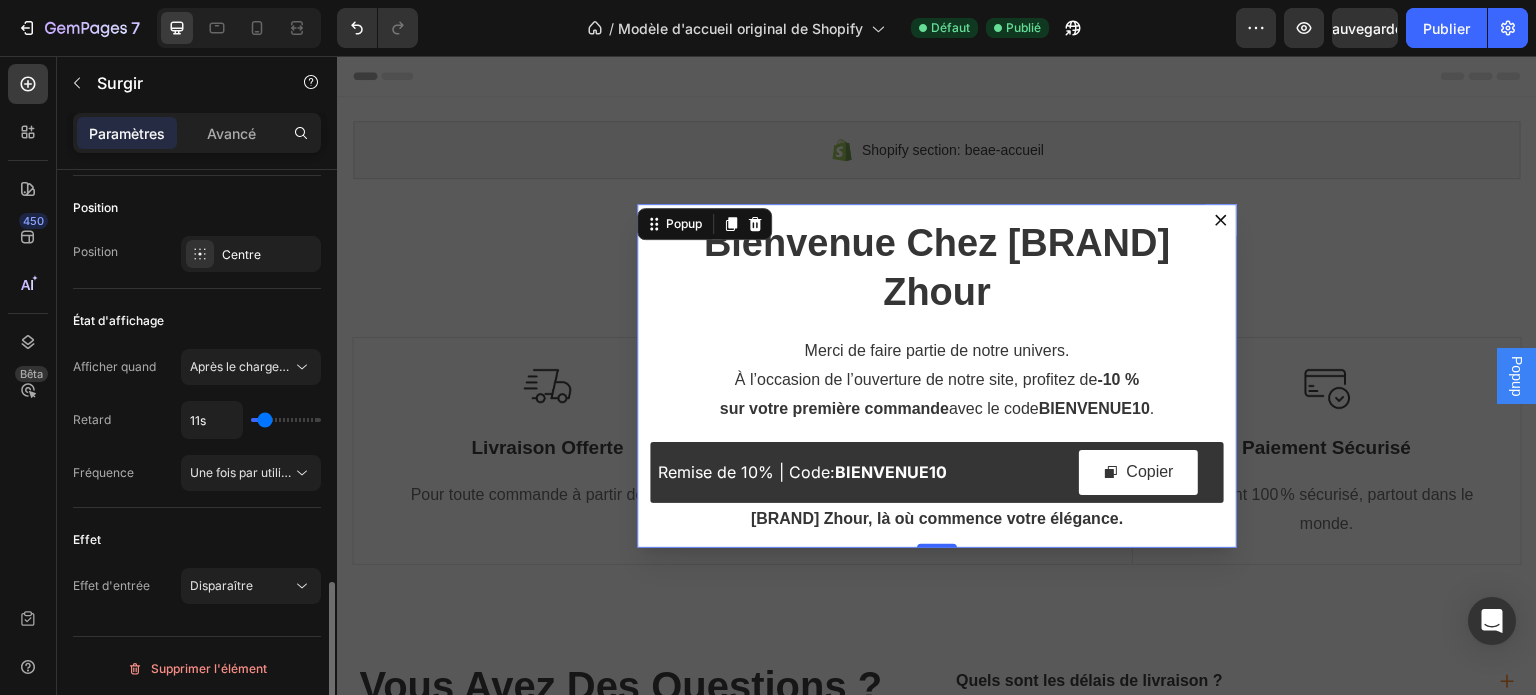 type on "12s" 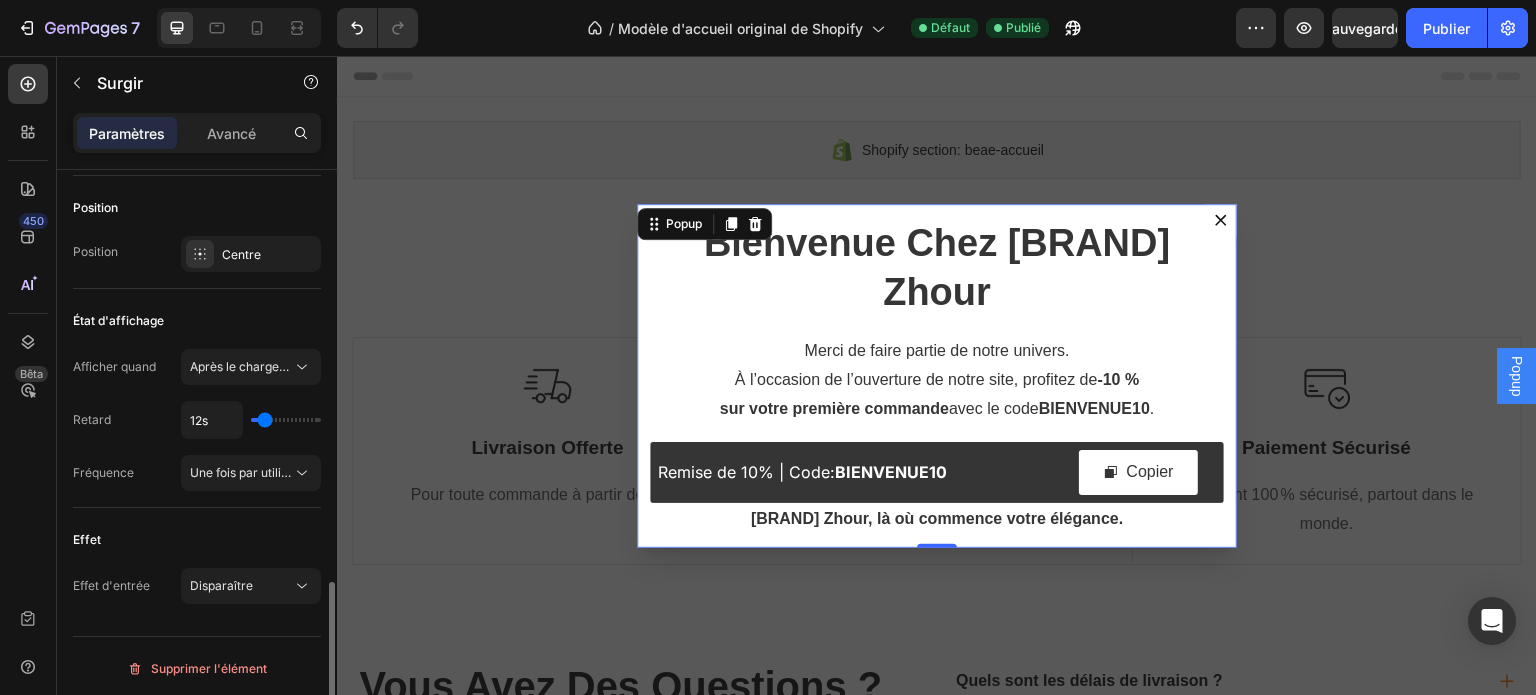 type on "14s" 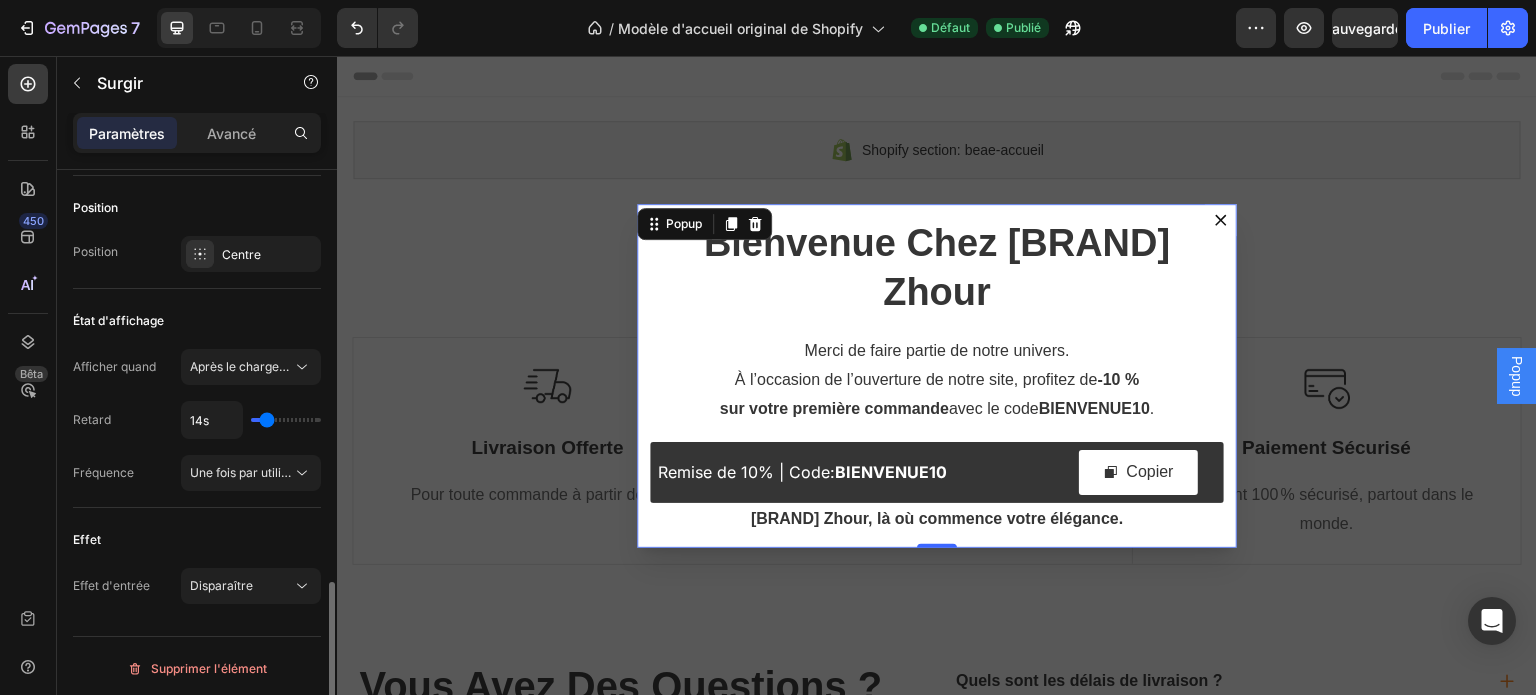 type on "15s" 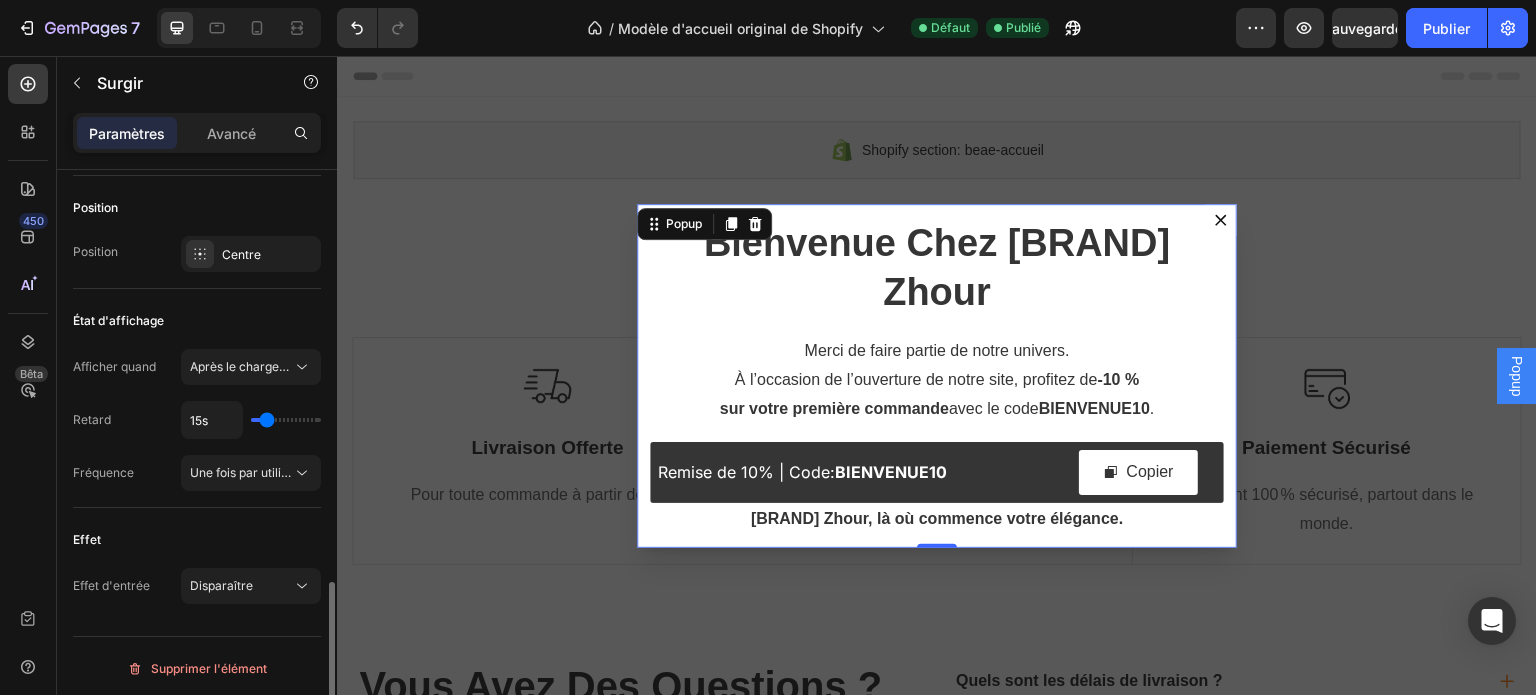 type on "14s" 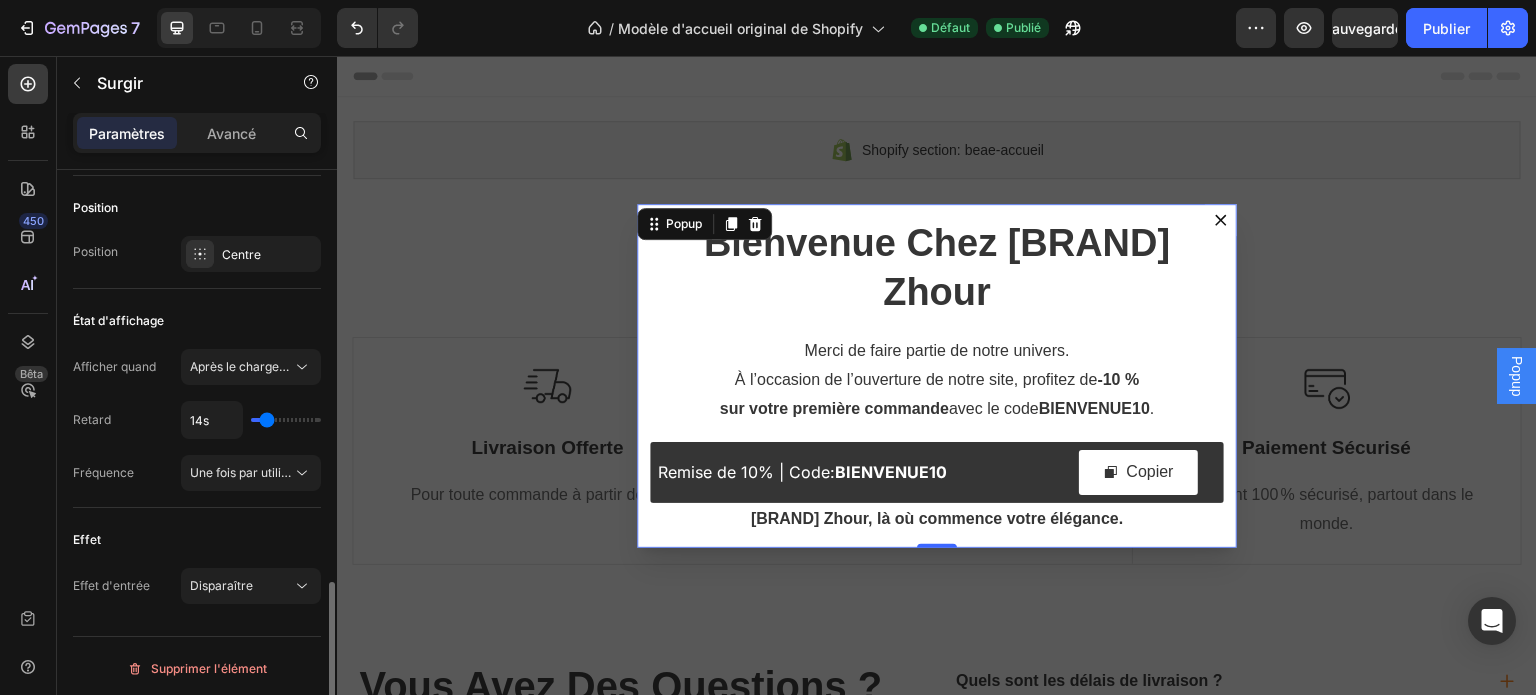 type on "12s" 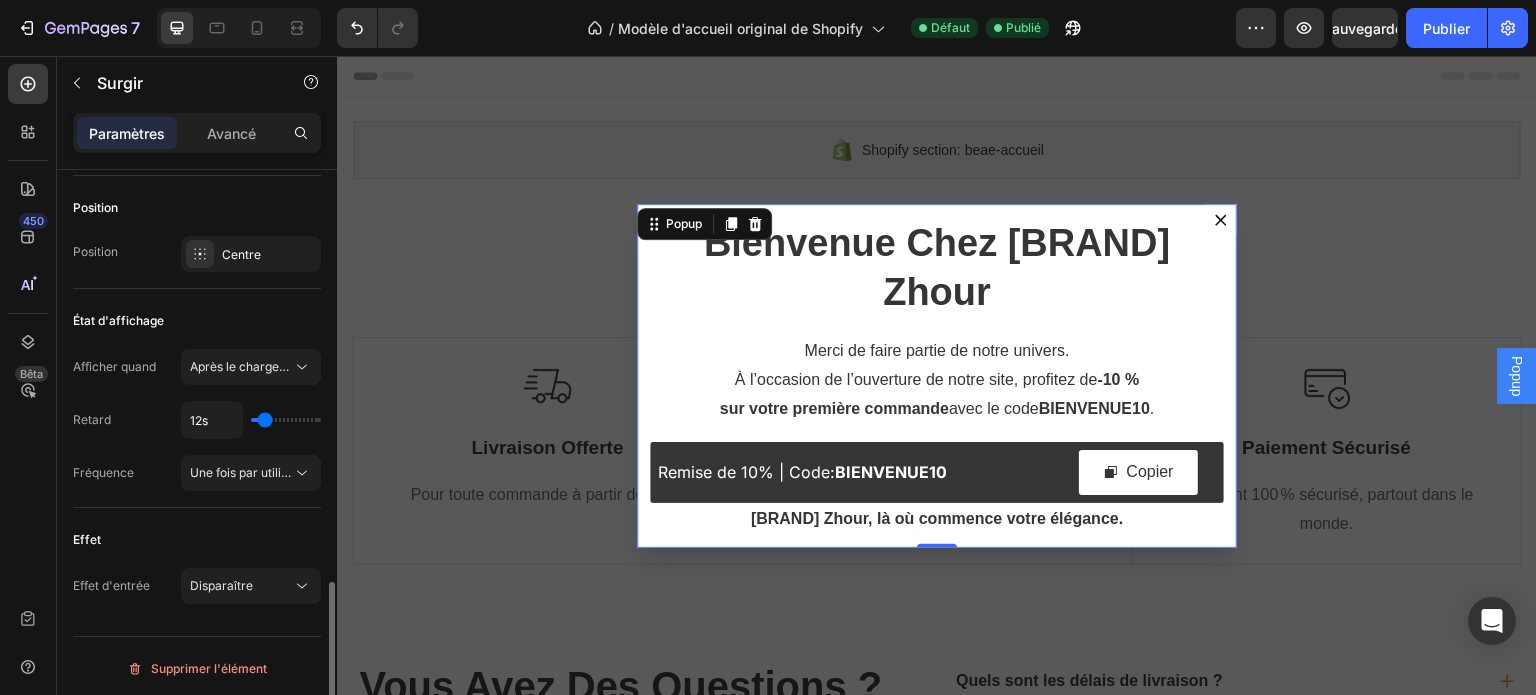 type on "11s" 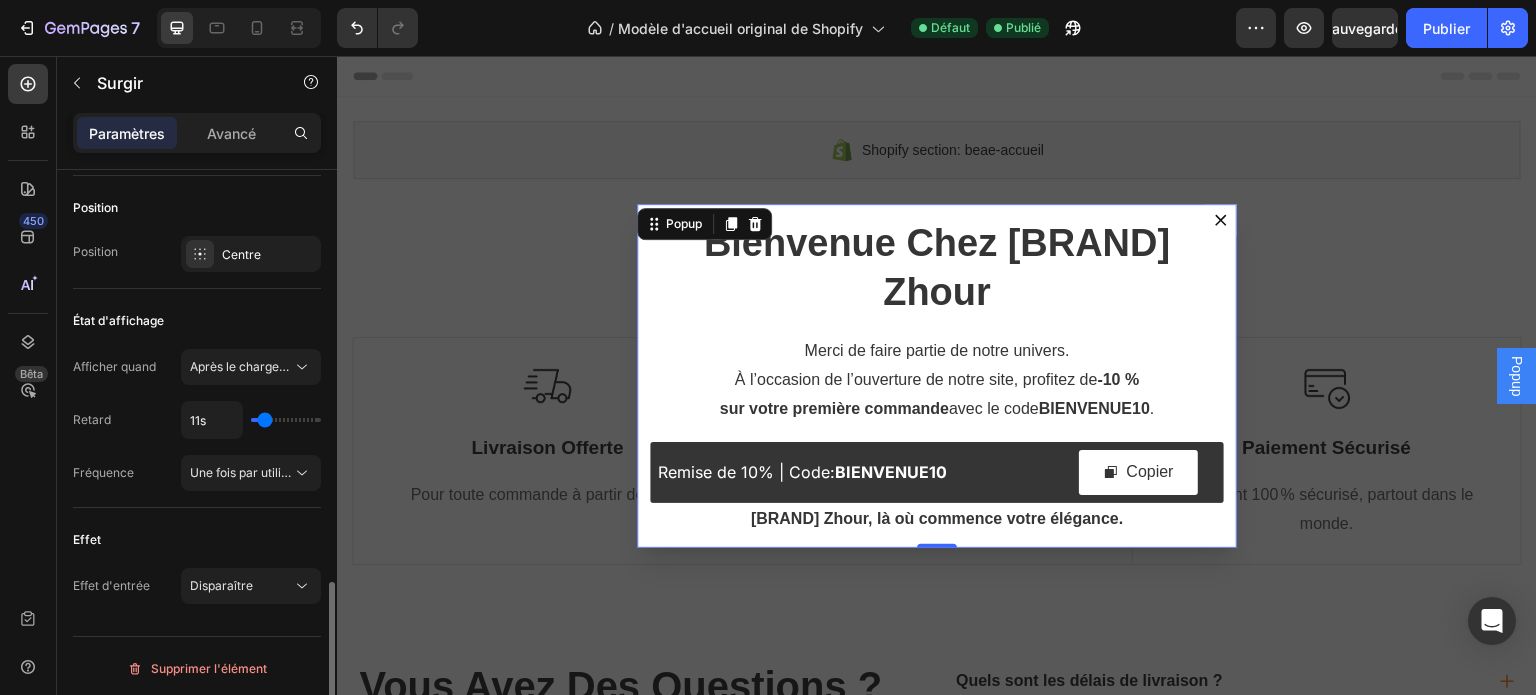 type on "9s" 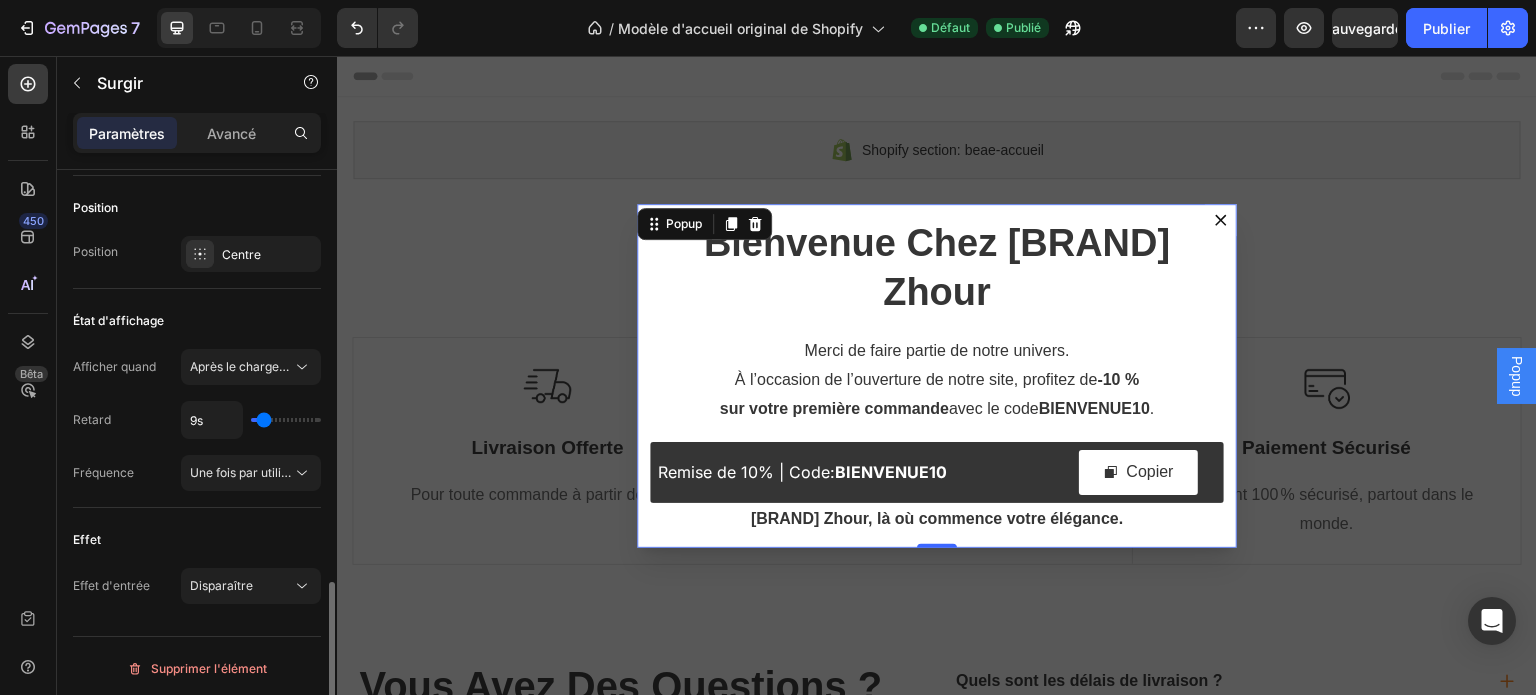 type on "8s" 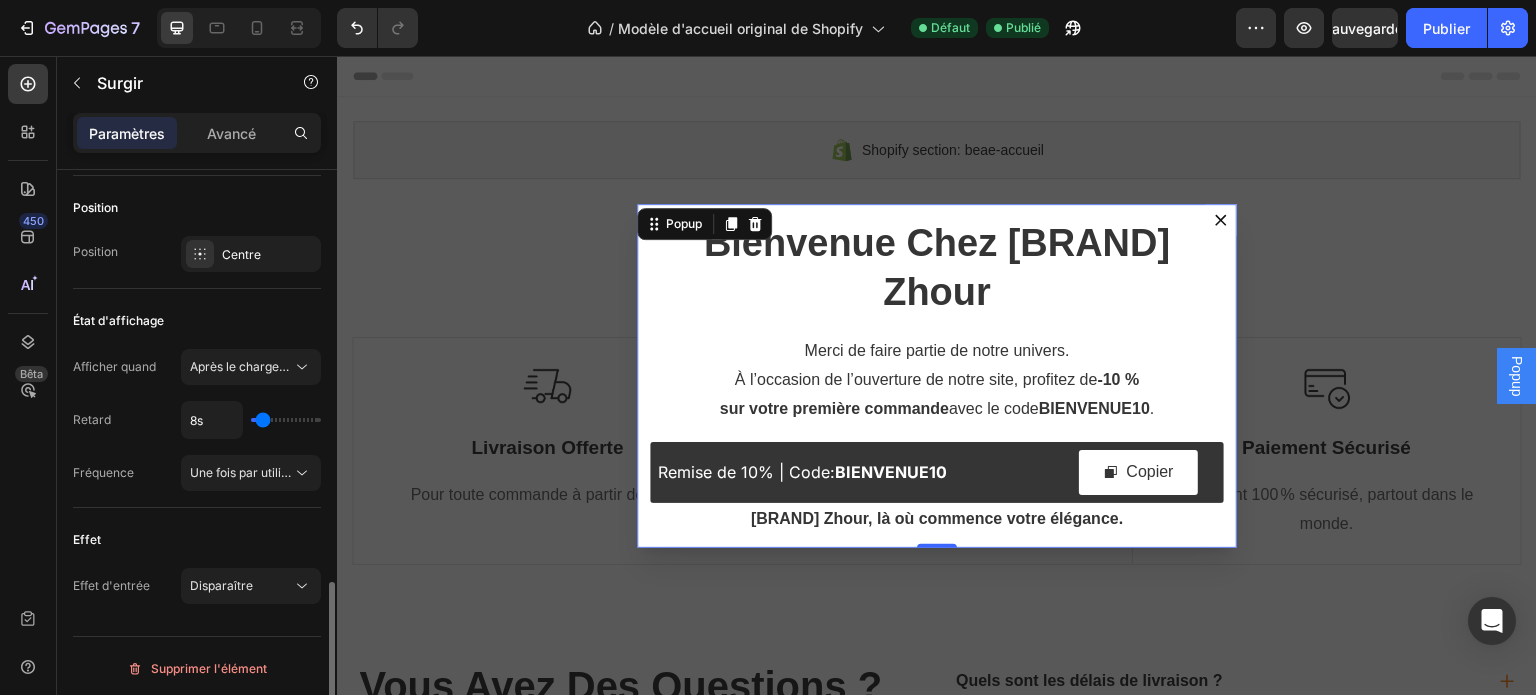 type on "8" 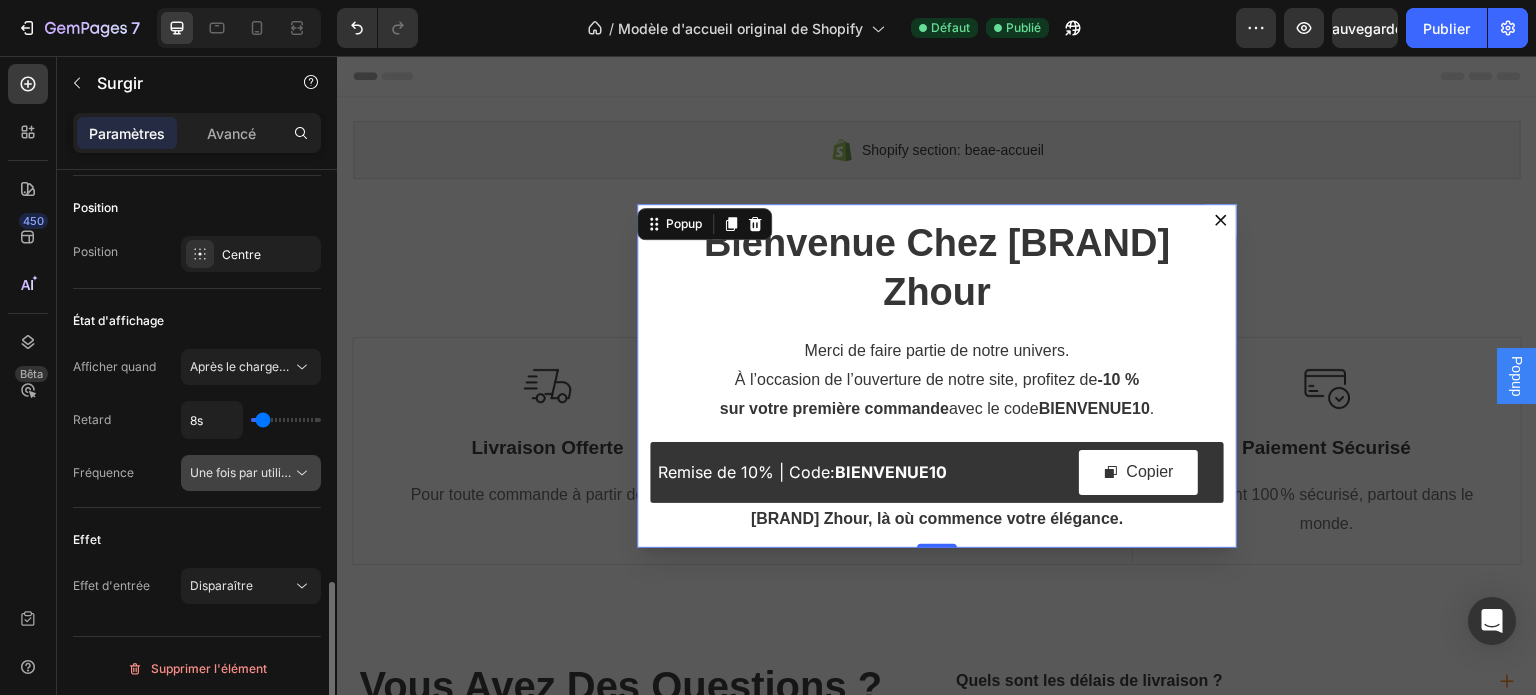 click on "Une fois par utilisateur" at bounding box center [253, 472] 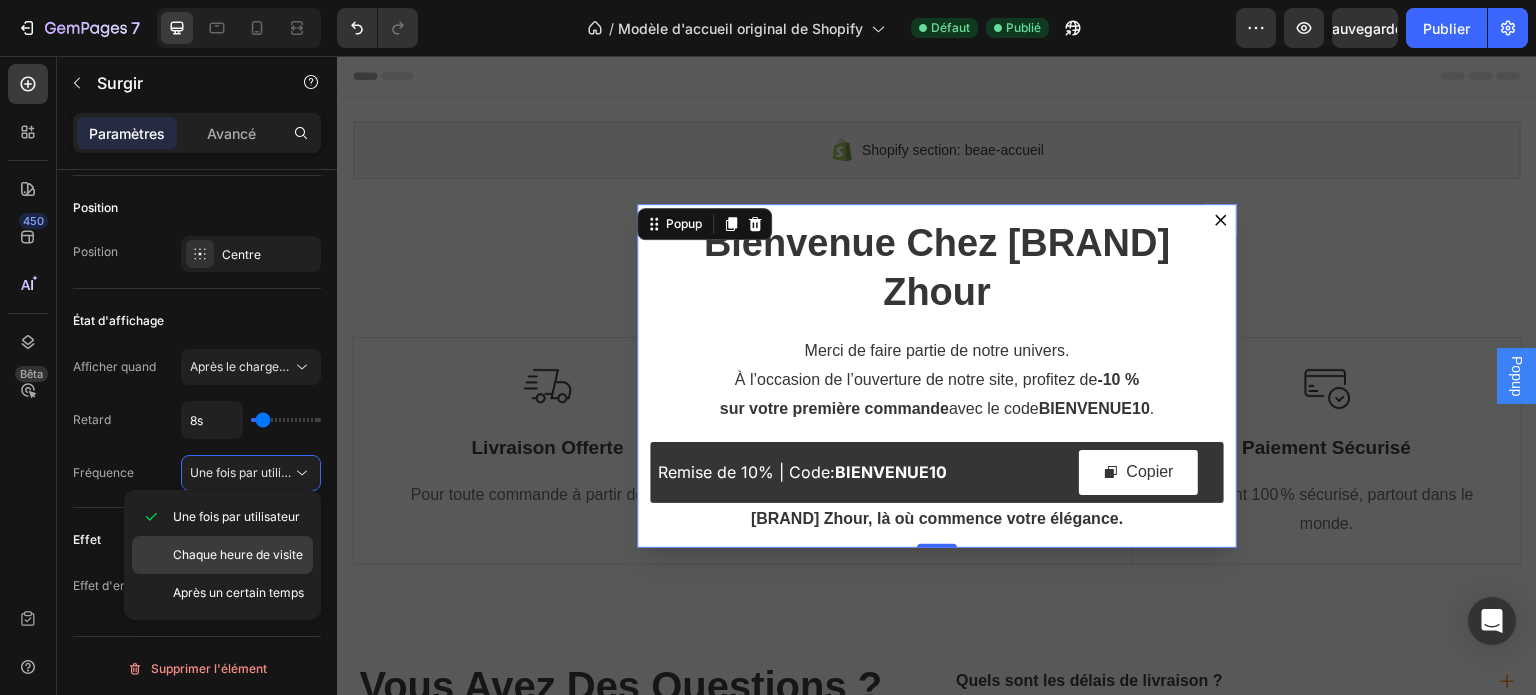 click on "Chaque heure de visite" 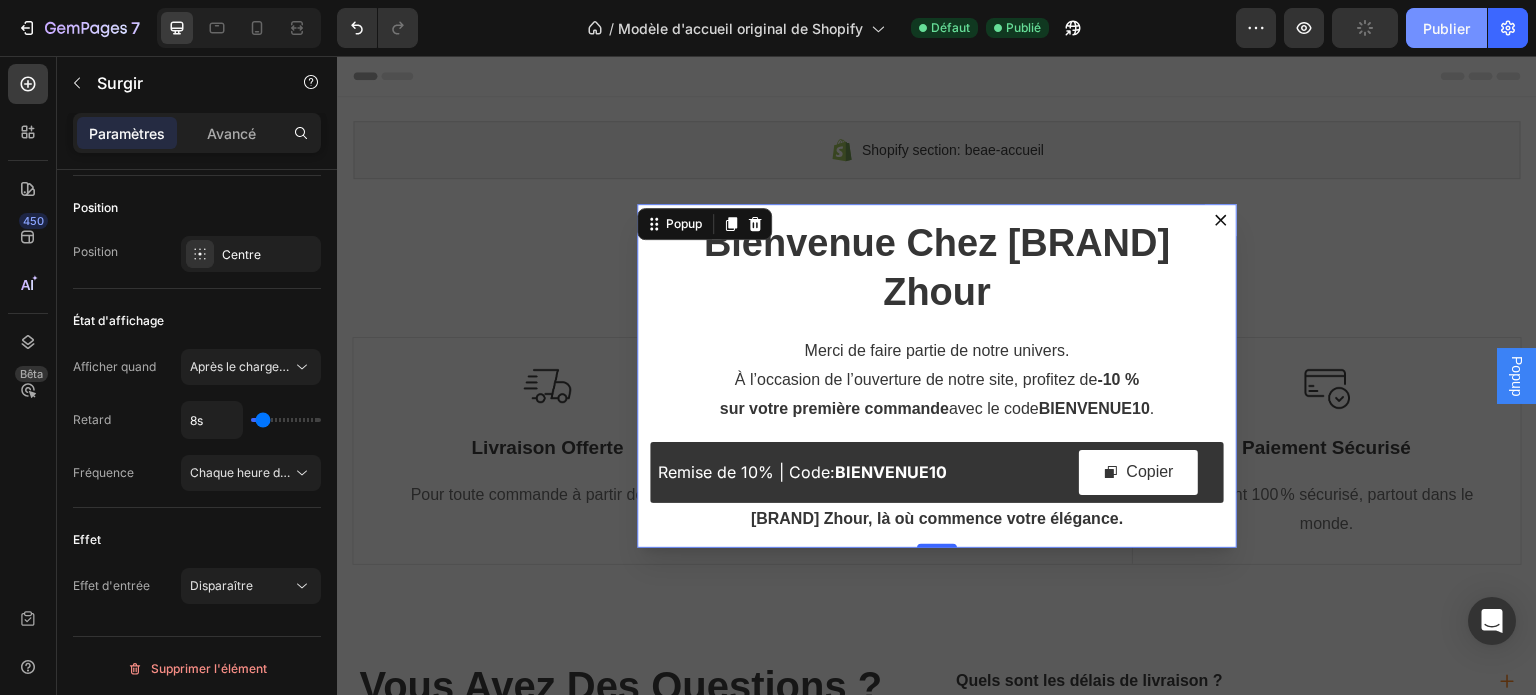 click on "Publier" 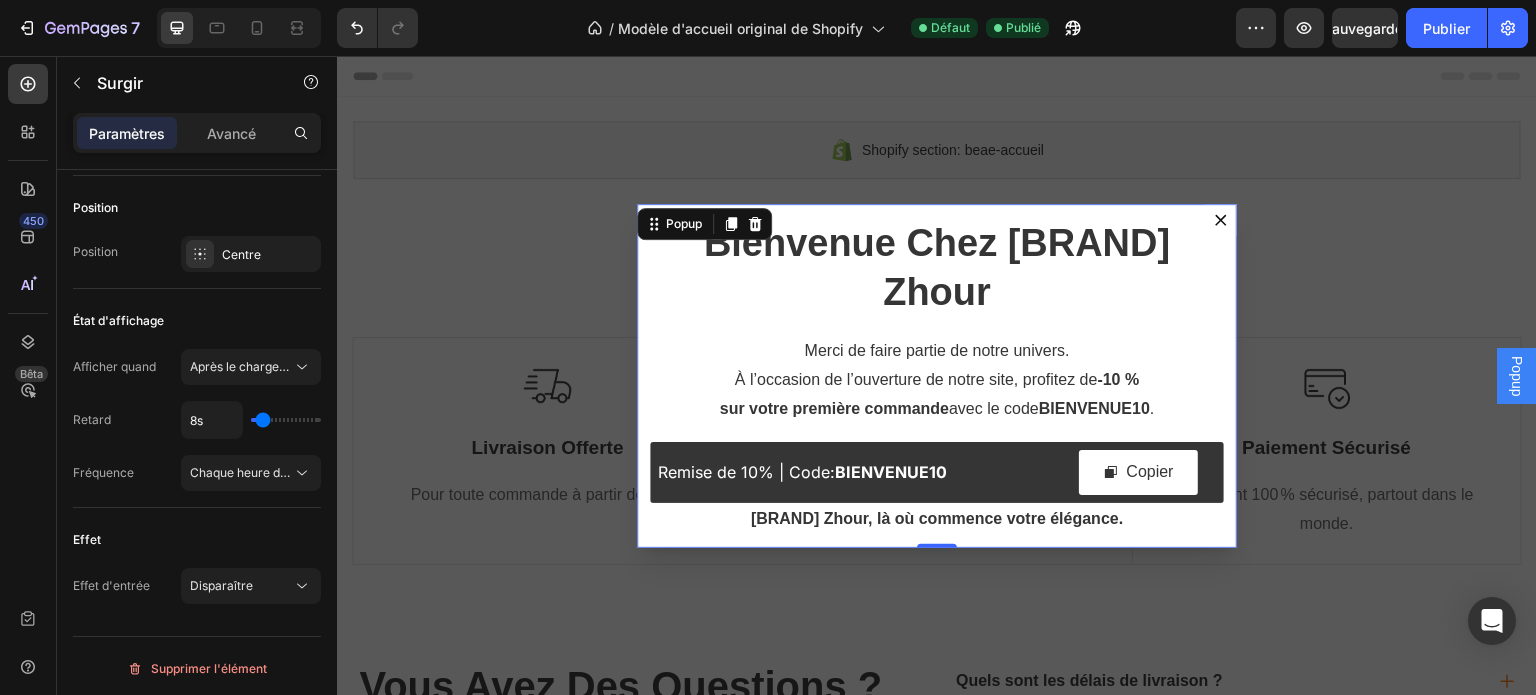 click 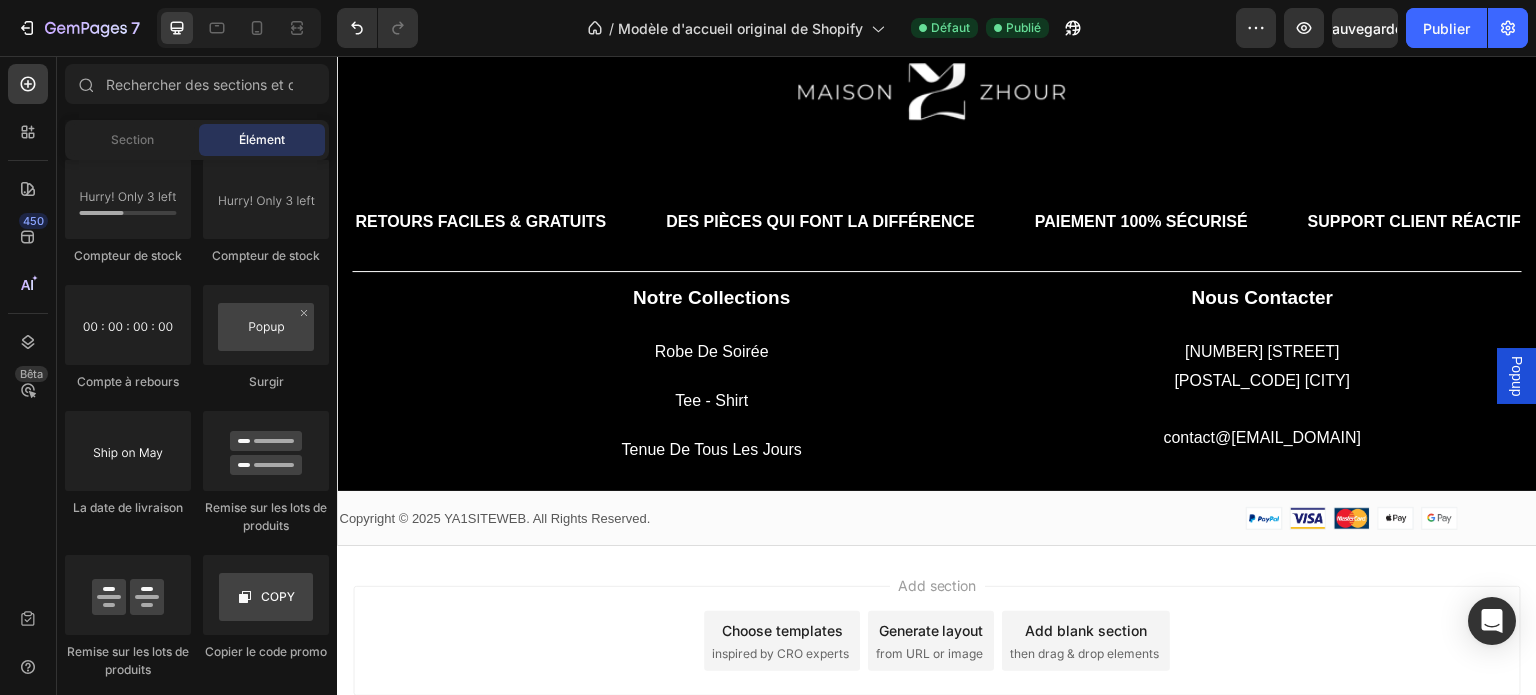 scroll, scrollTop: 1356, scrollLeft: 0, axis: vertical 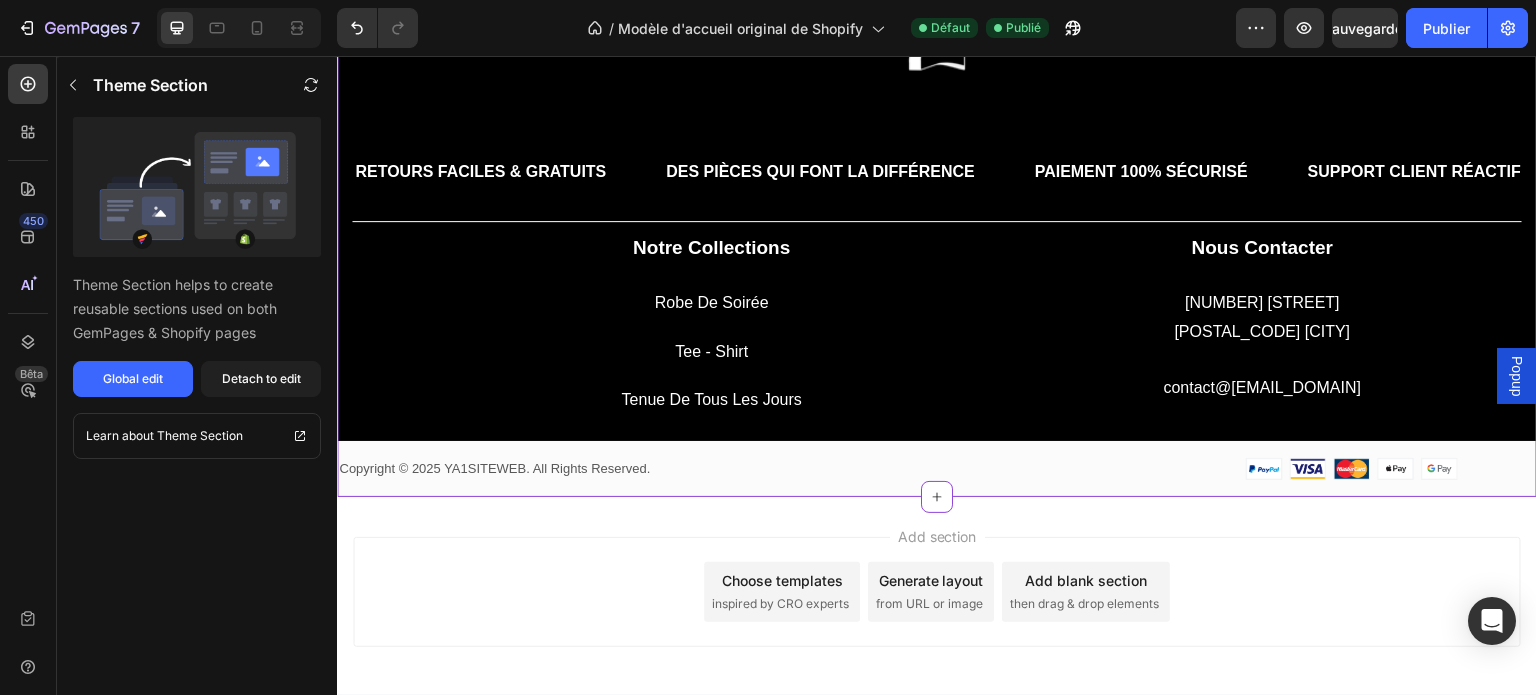 click on "tee - shirt" at bounding box center (711, 352) 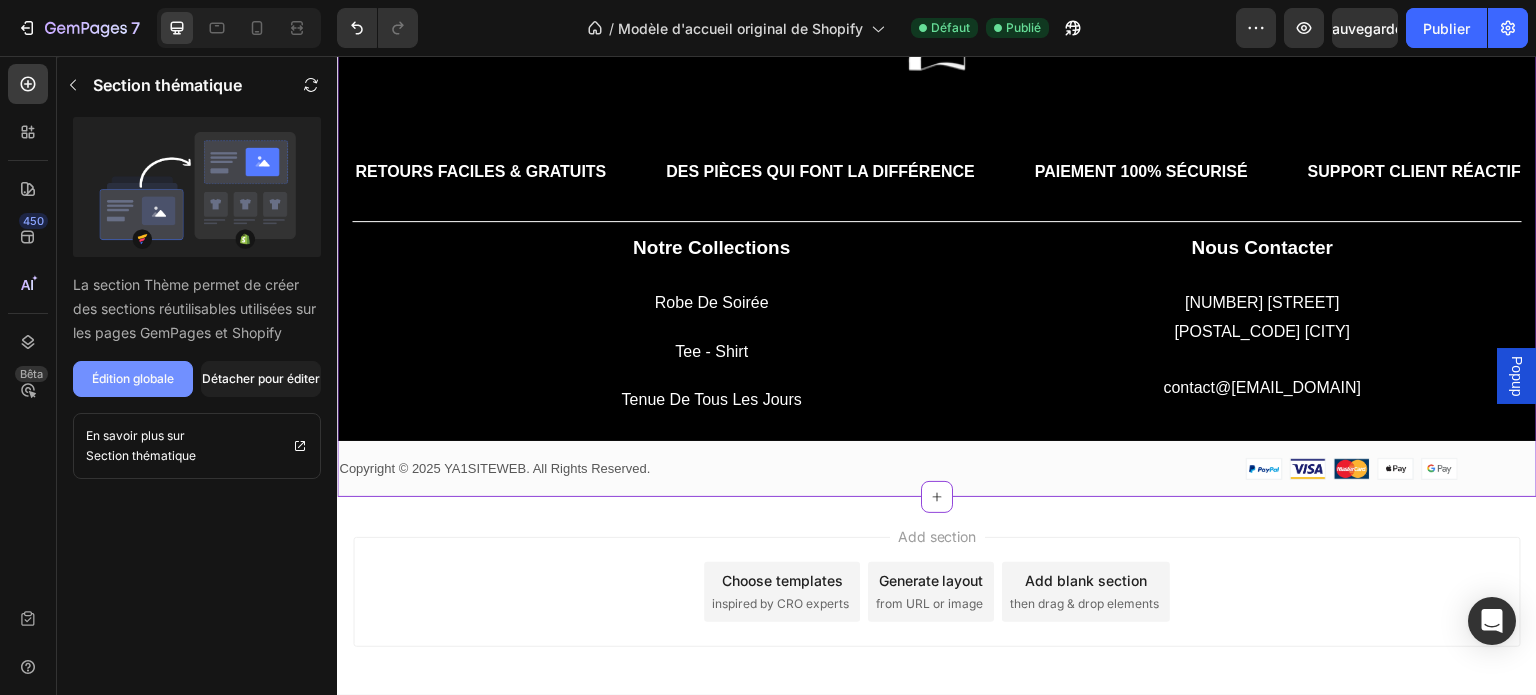click on "Édition globale" at bounding box center [133, 378] 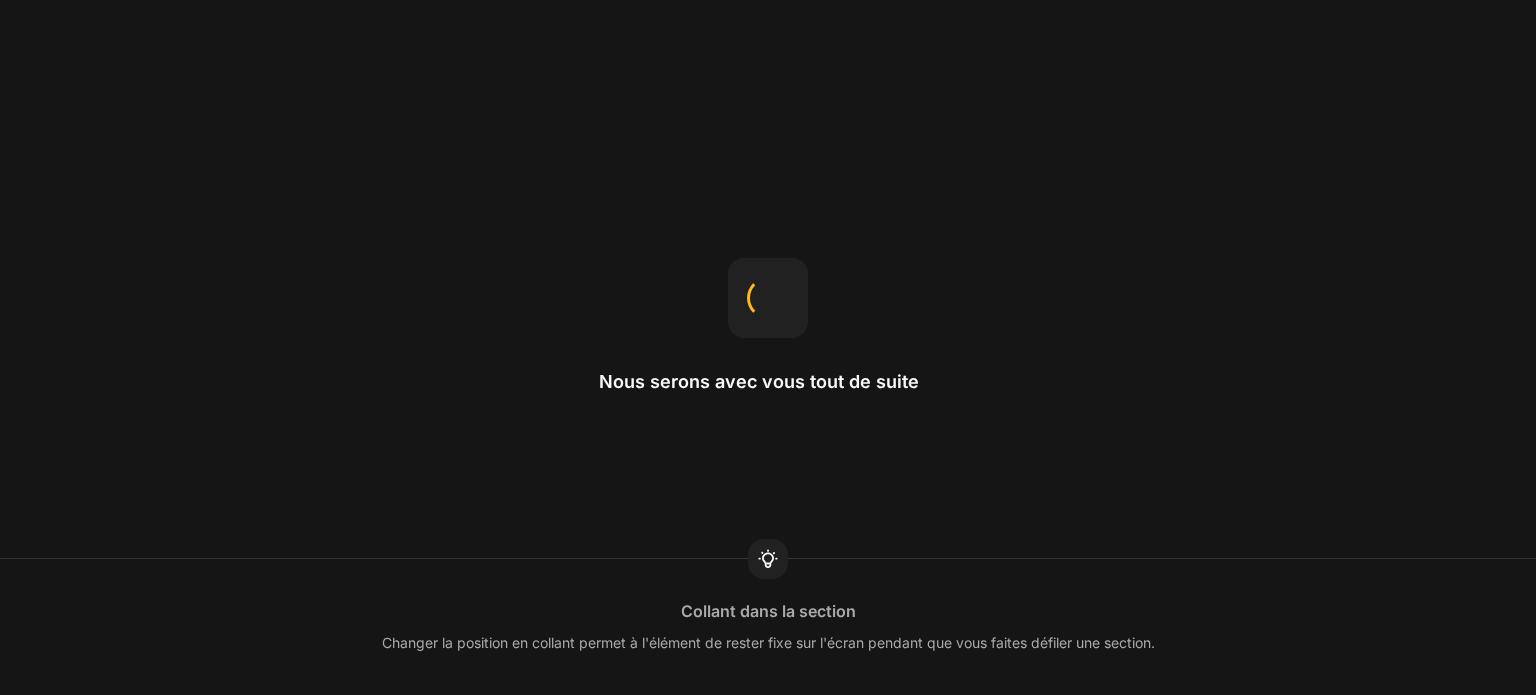 scroll, scrollTop: 0, scrollLeft: 0, axis: both 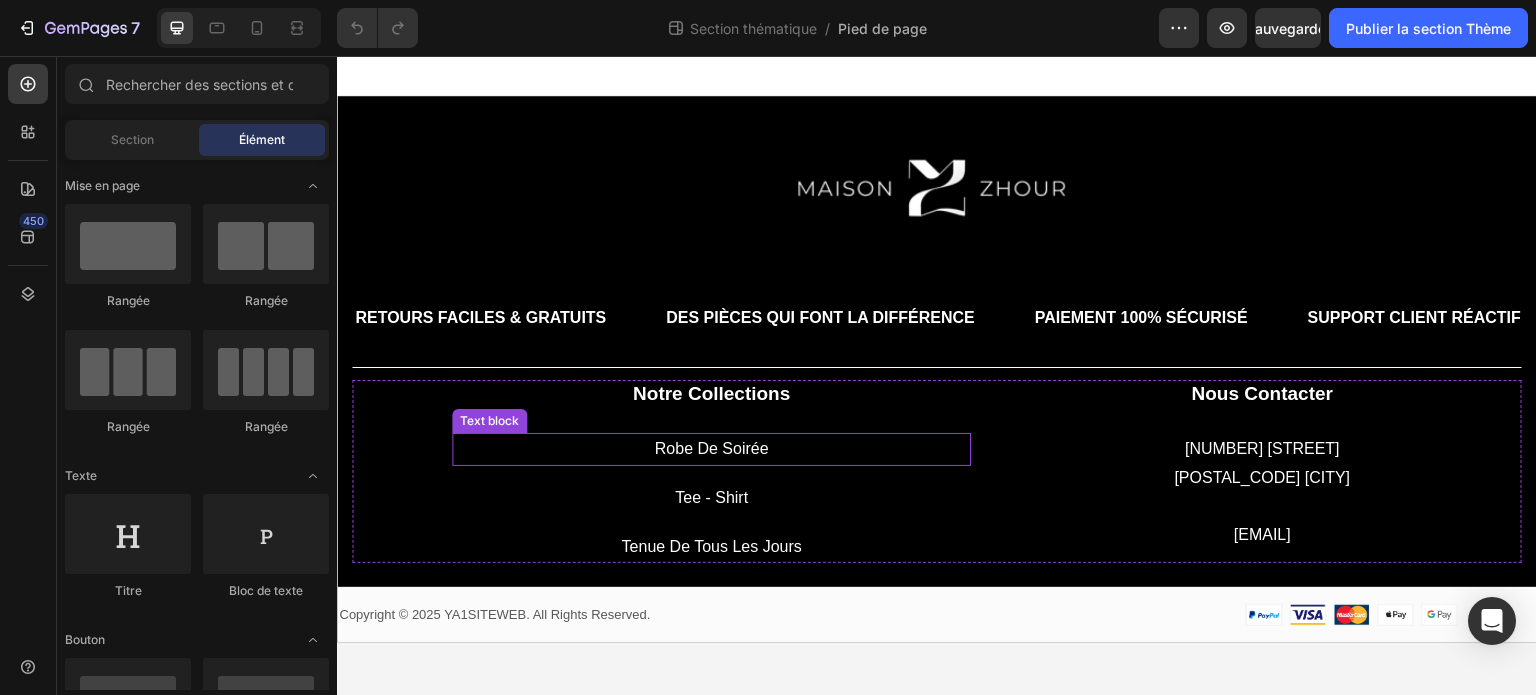 click on "robe de soirée" at bounding box center [711, 449] 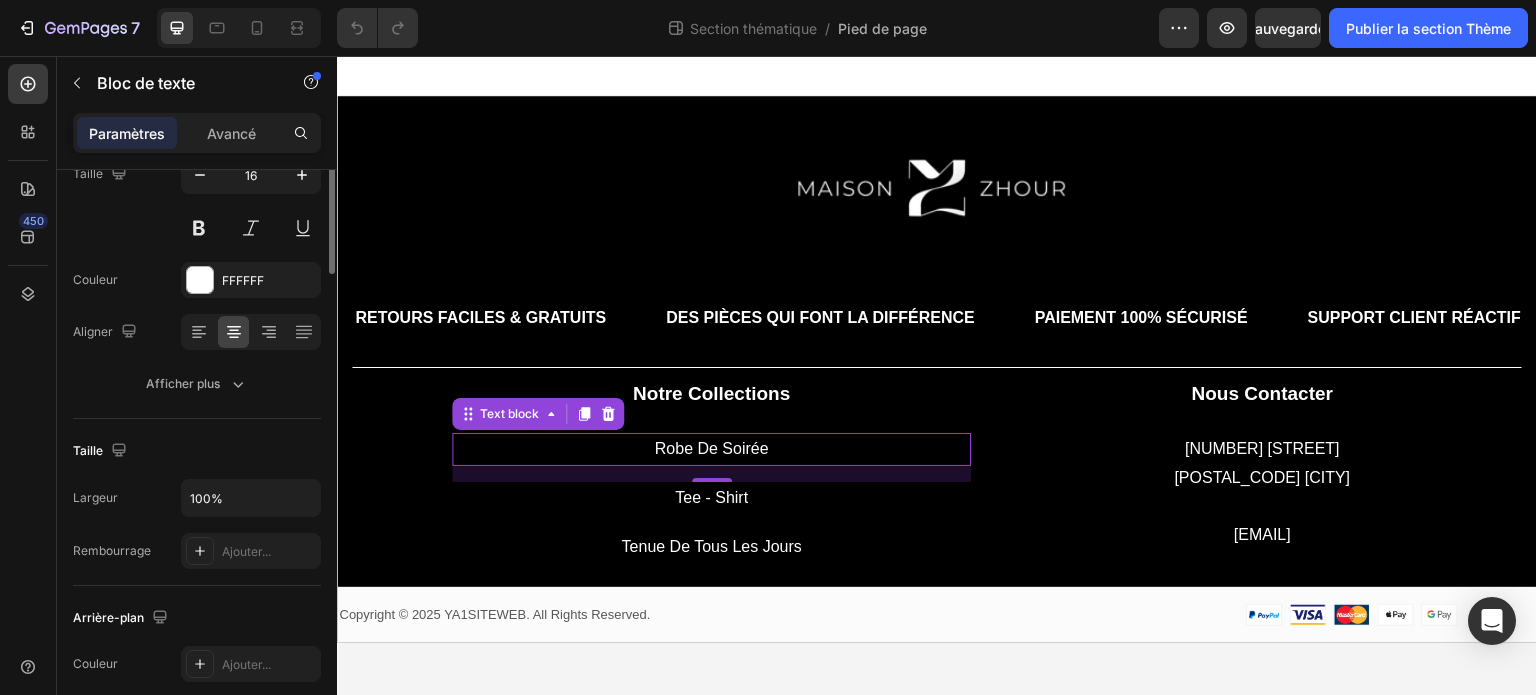 scroll, scrollTop: 0, scrollLeft: 0, axis: both 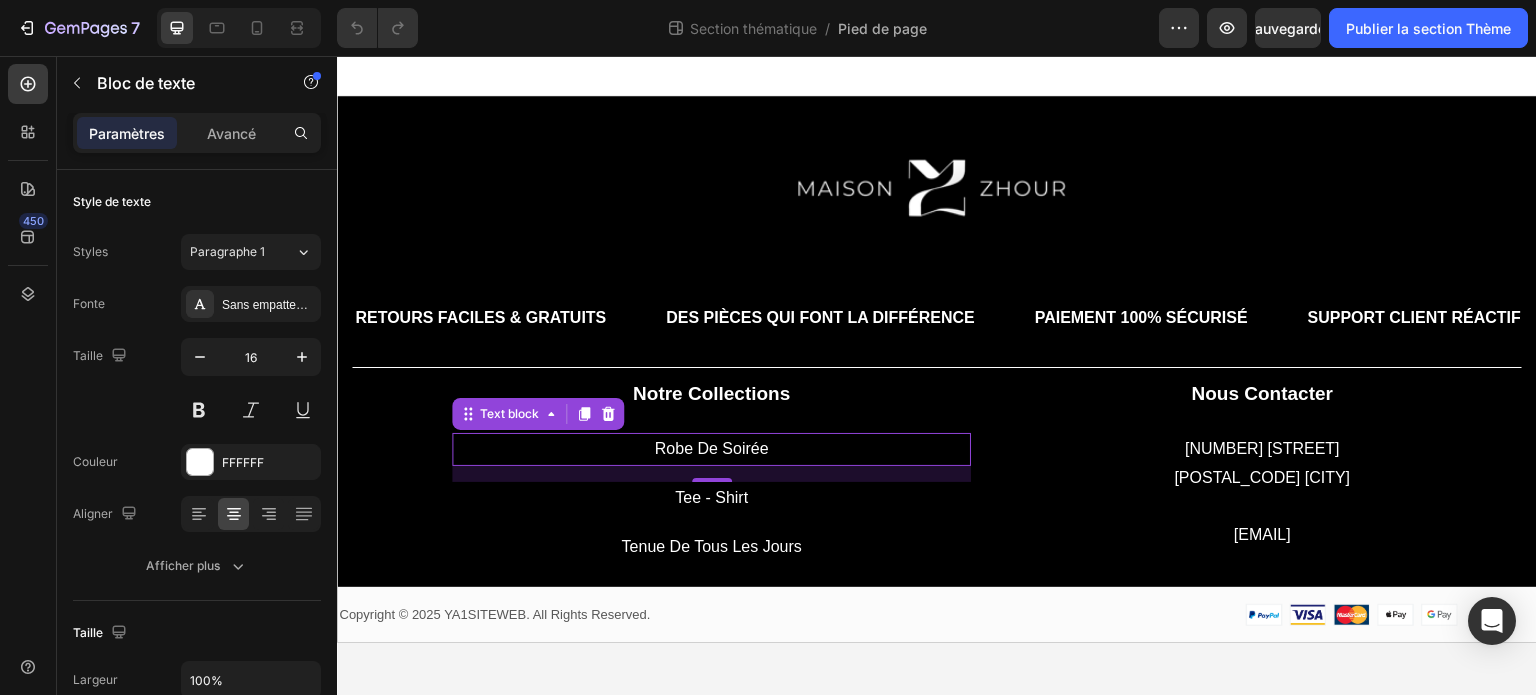 click on "robe de soirée" at bounding box center (711, 449) 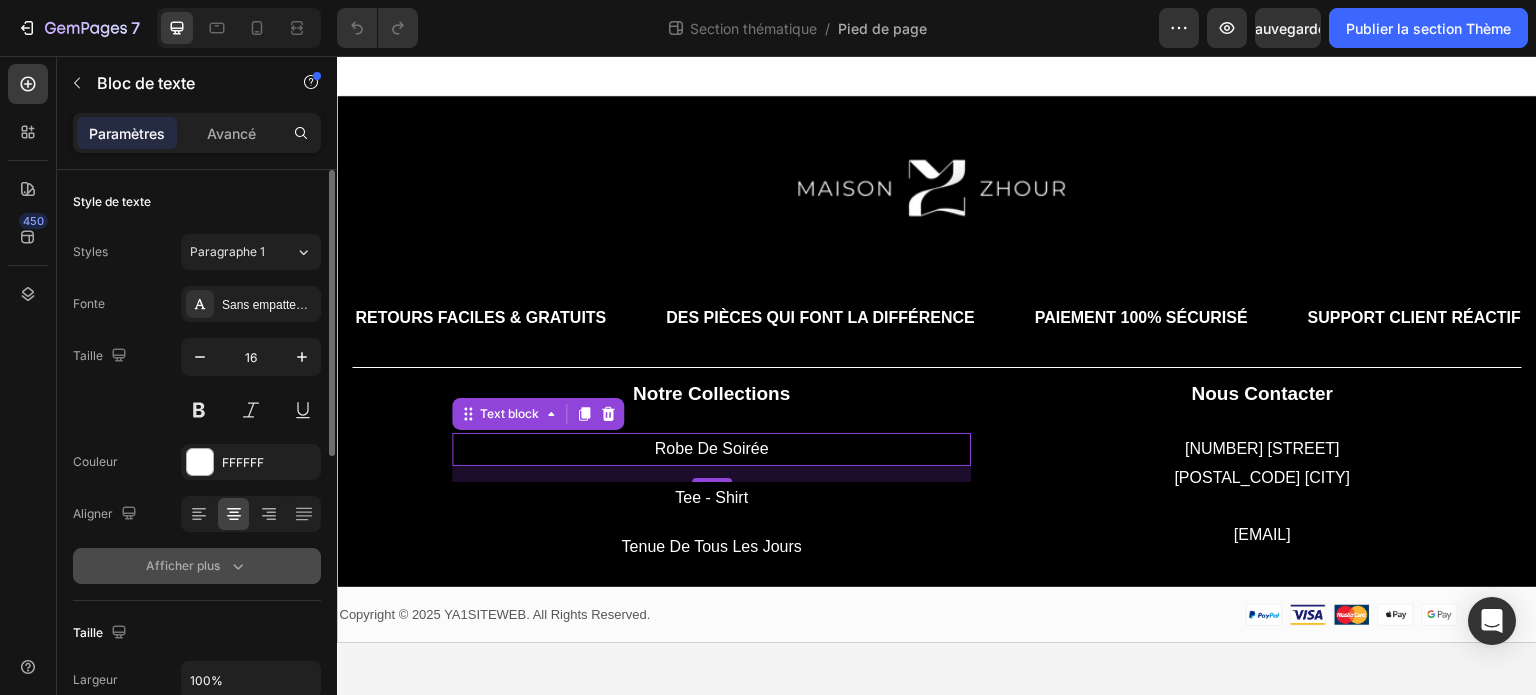 click on "Afficher plus" at bounding box center (183, 565) 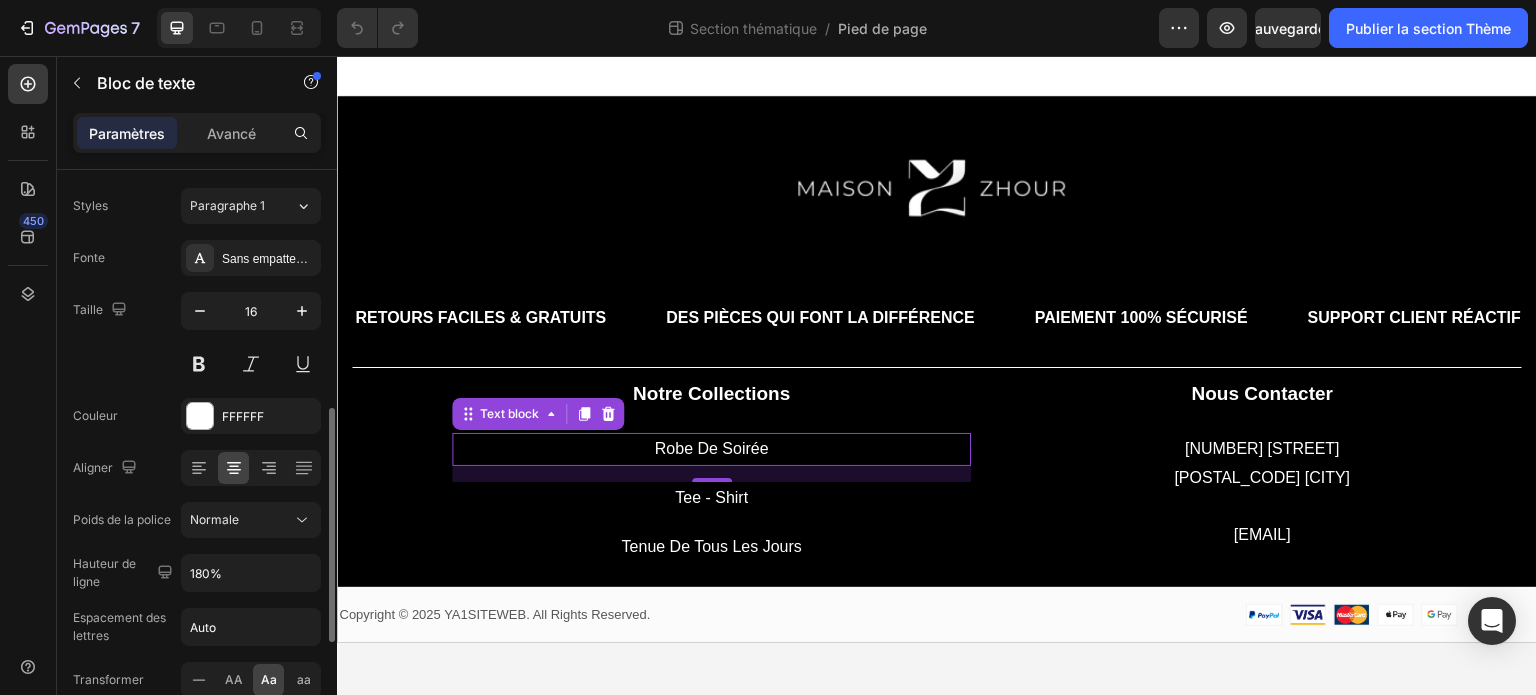 scroll, scrollTop: 0, scrollLeft: 0, axis: both 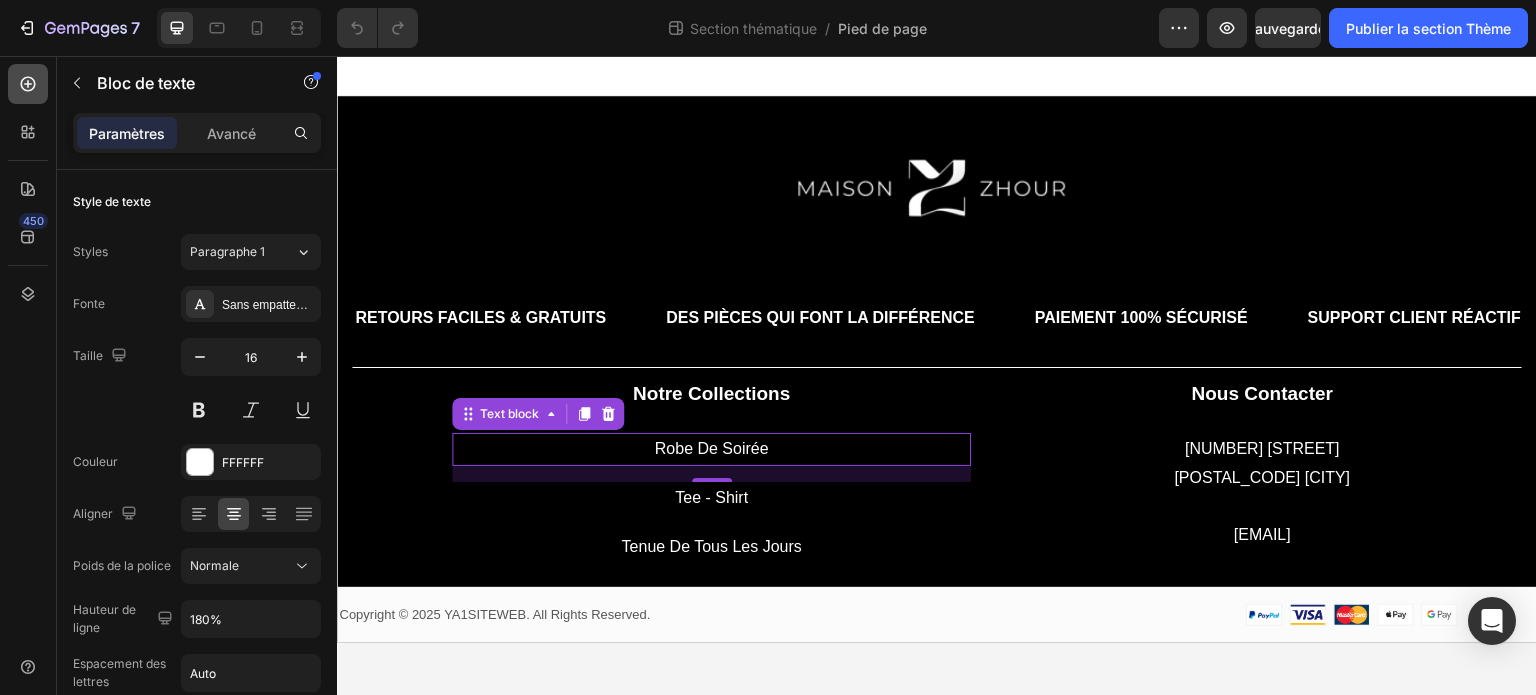 click 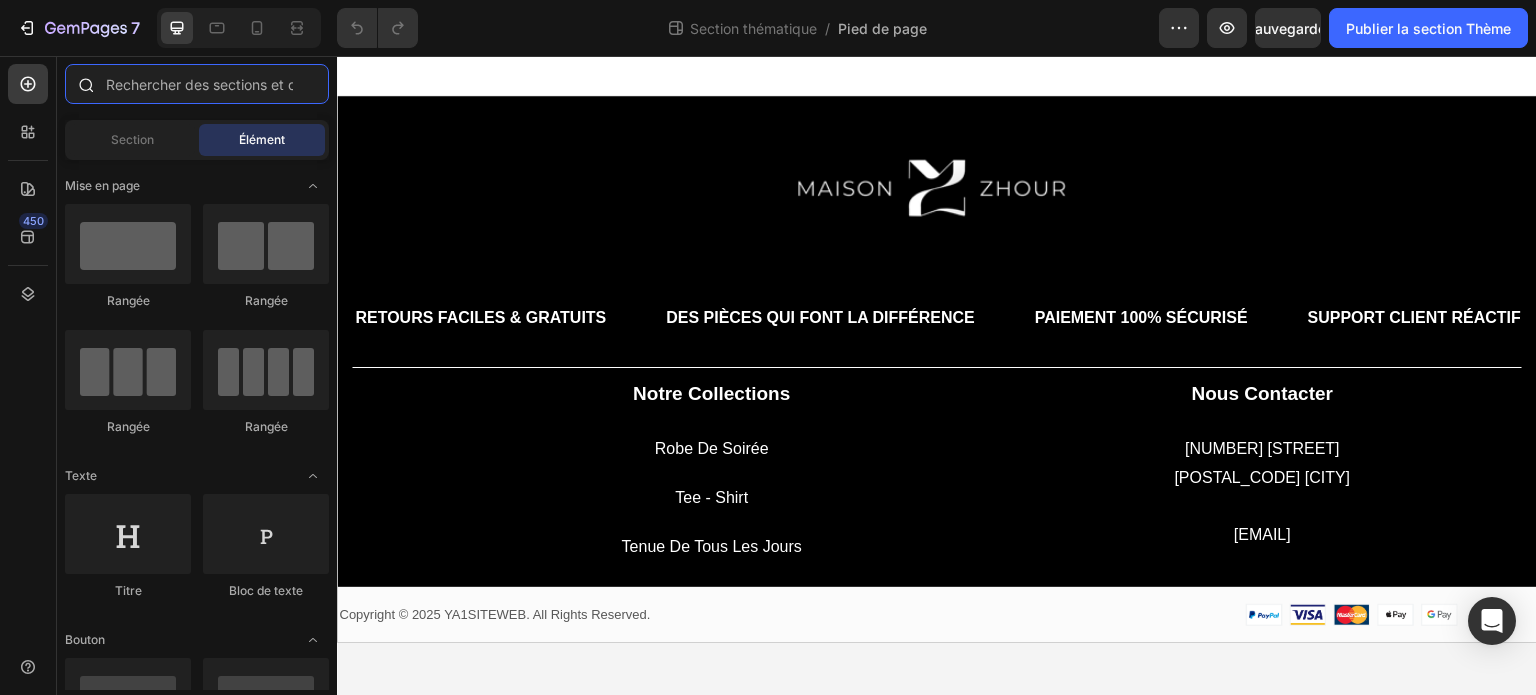 click at bounding box center (197, 84) 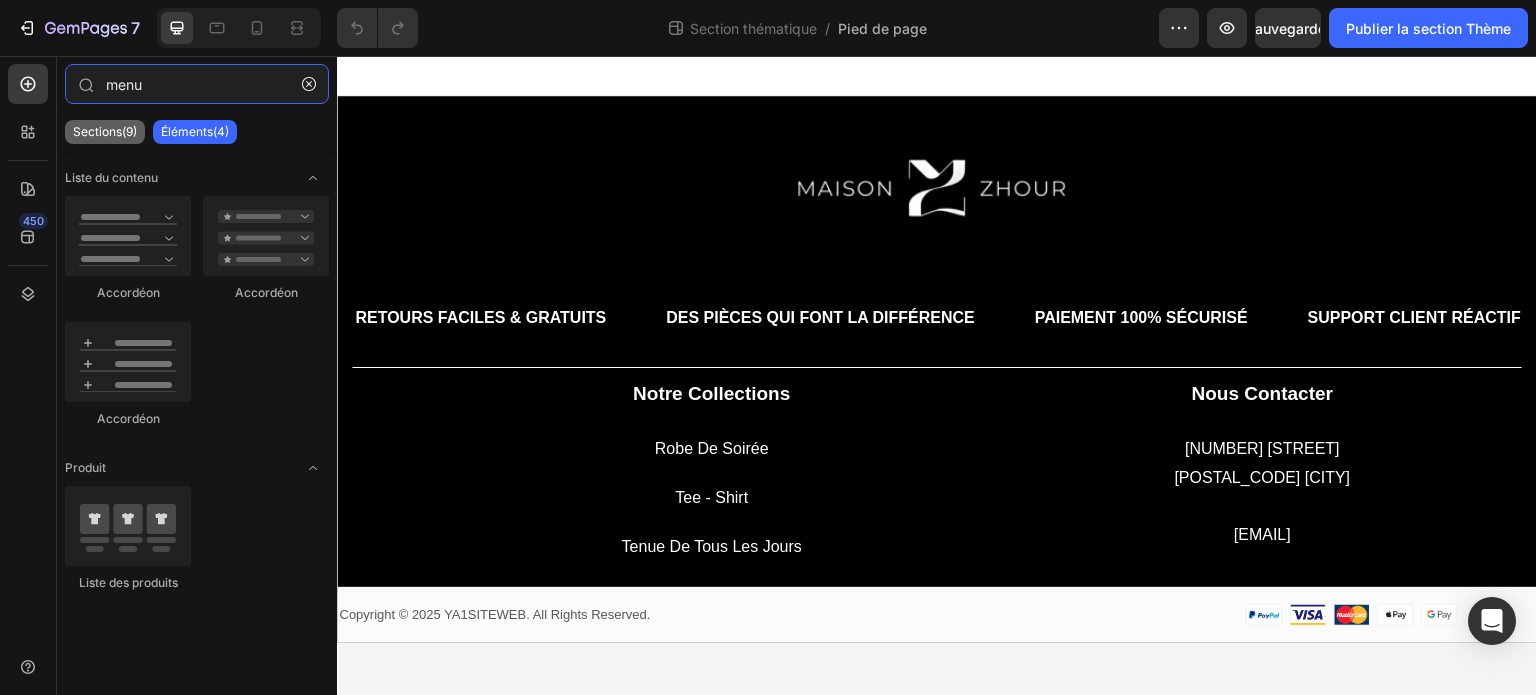 type on "menu" 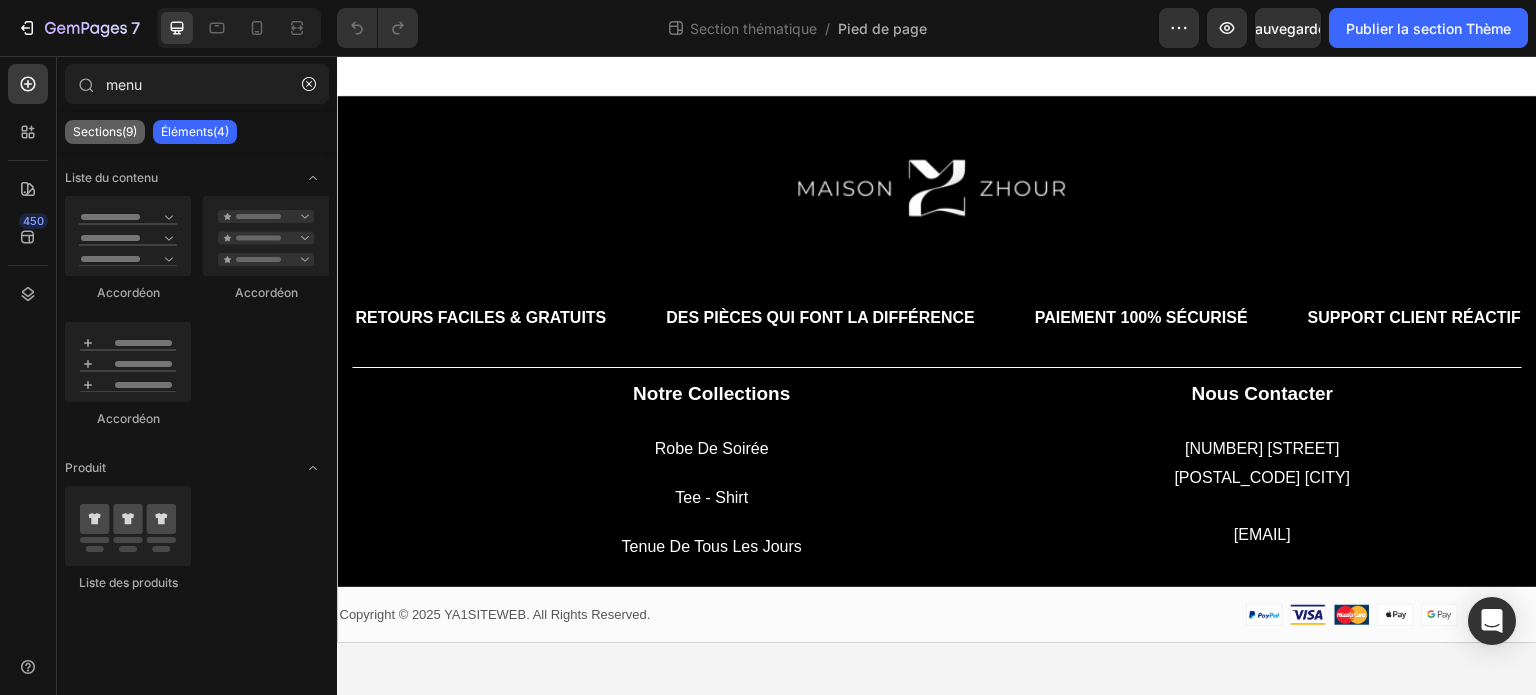 click on "Sections(9)" 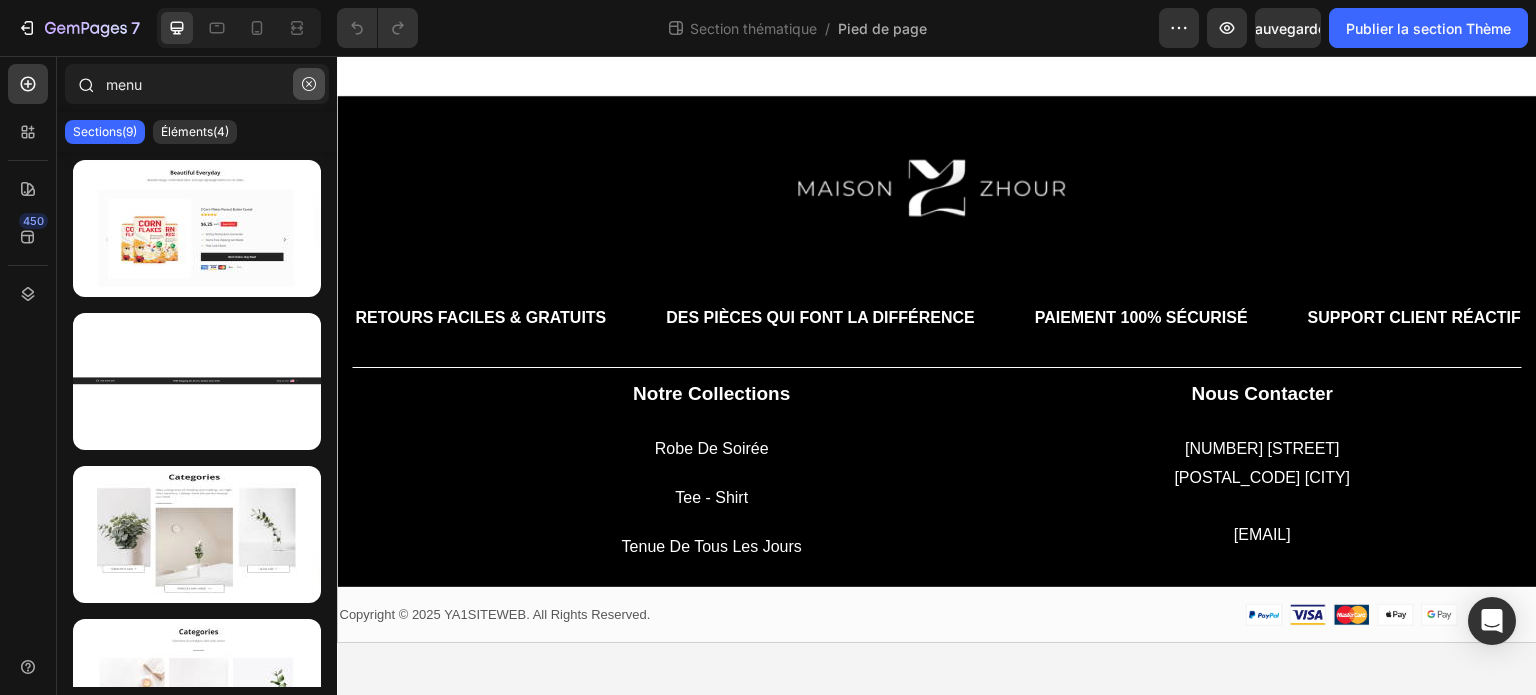 click at bounding box center [309, 84] 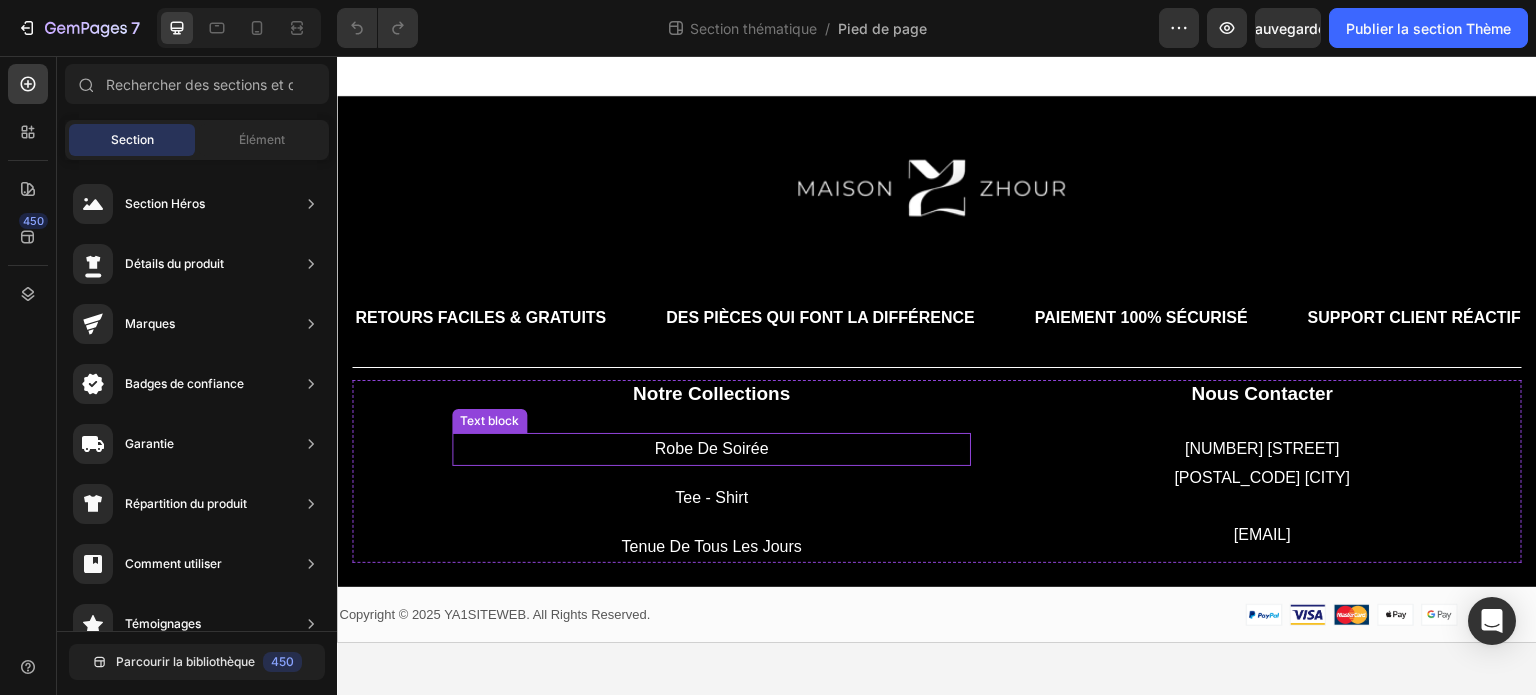 click on "robe de soirée" at bounding box center [711, 449] 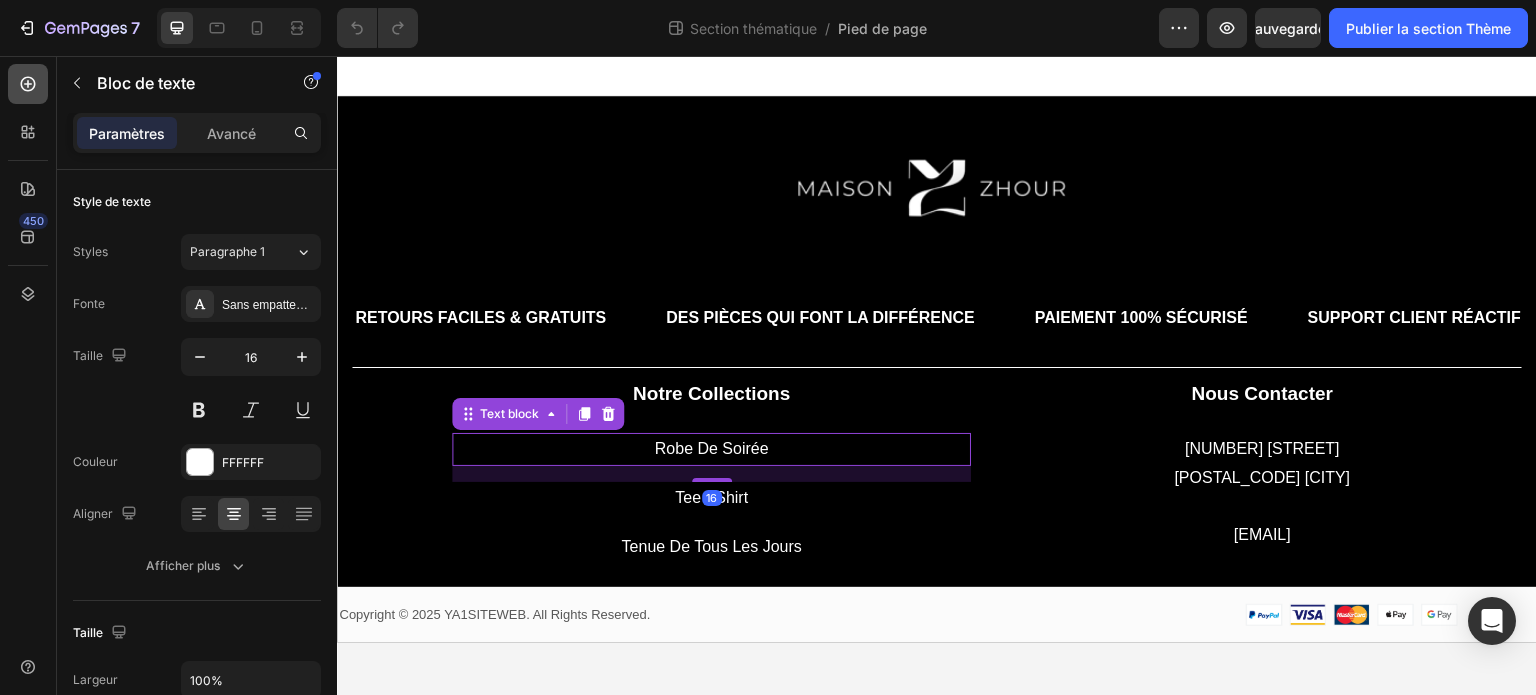 click 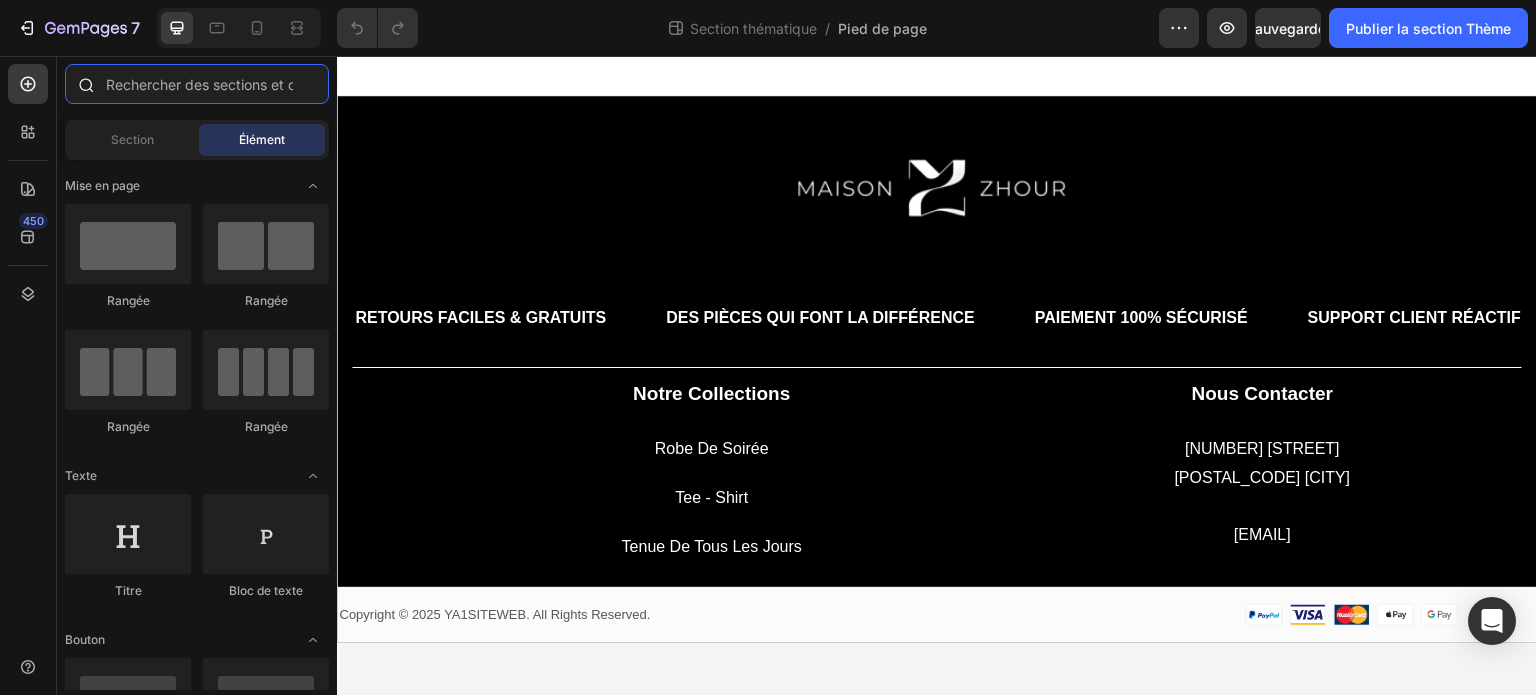 click at bounding box center [197, 84] 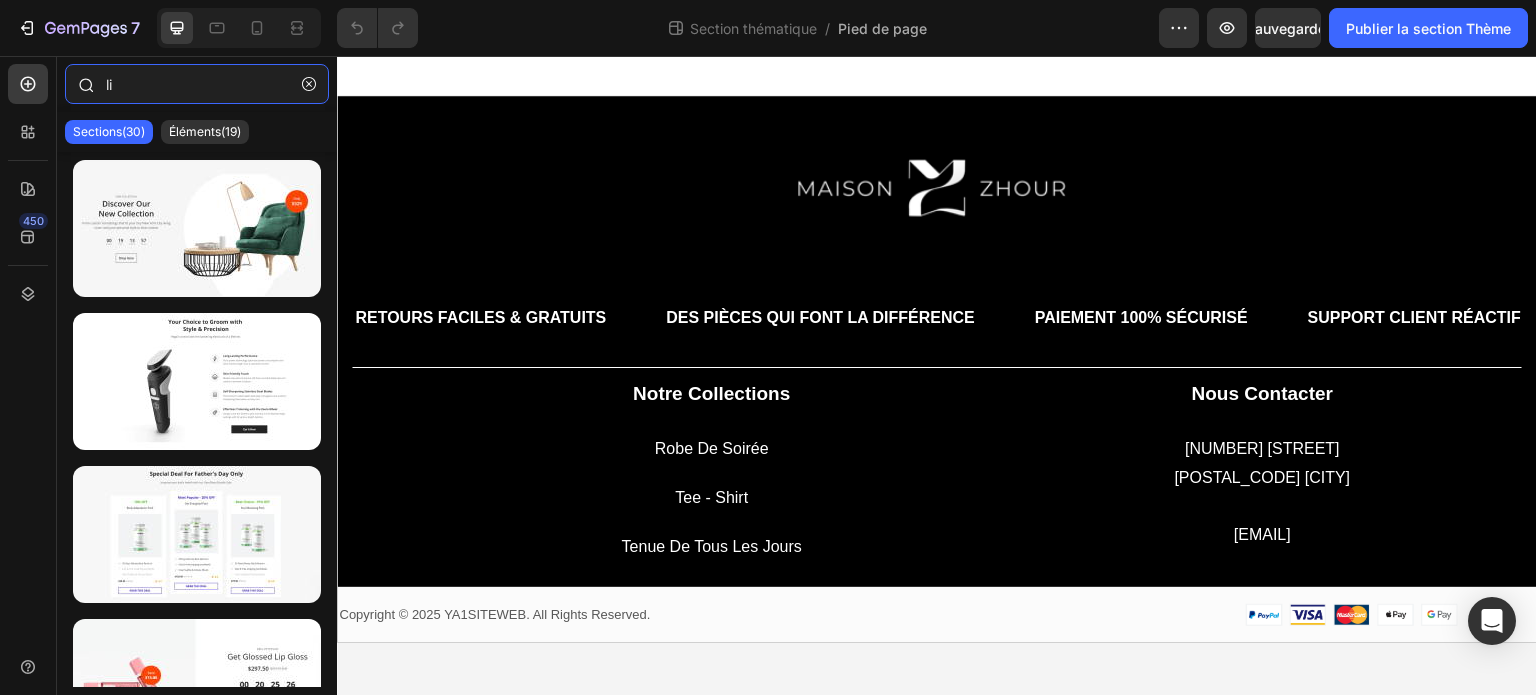 type on "l" 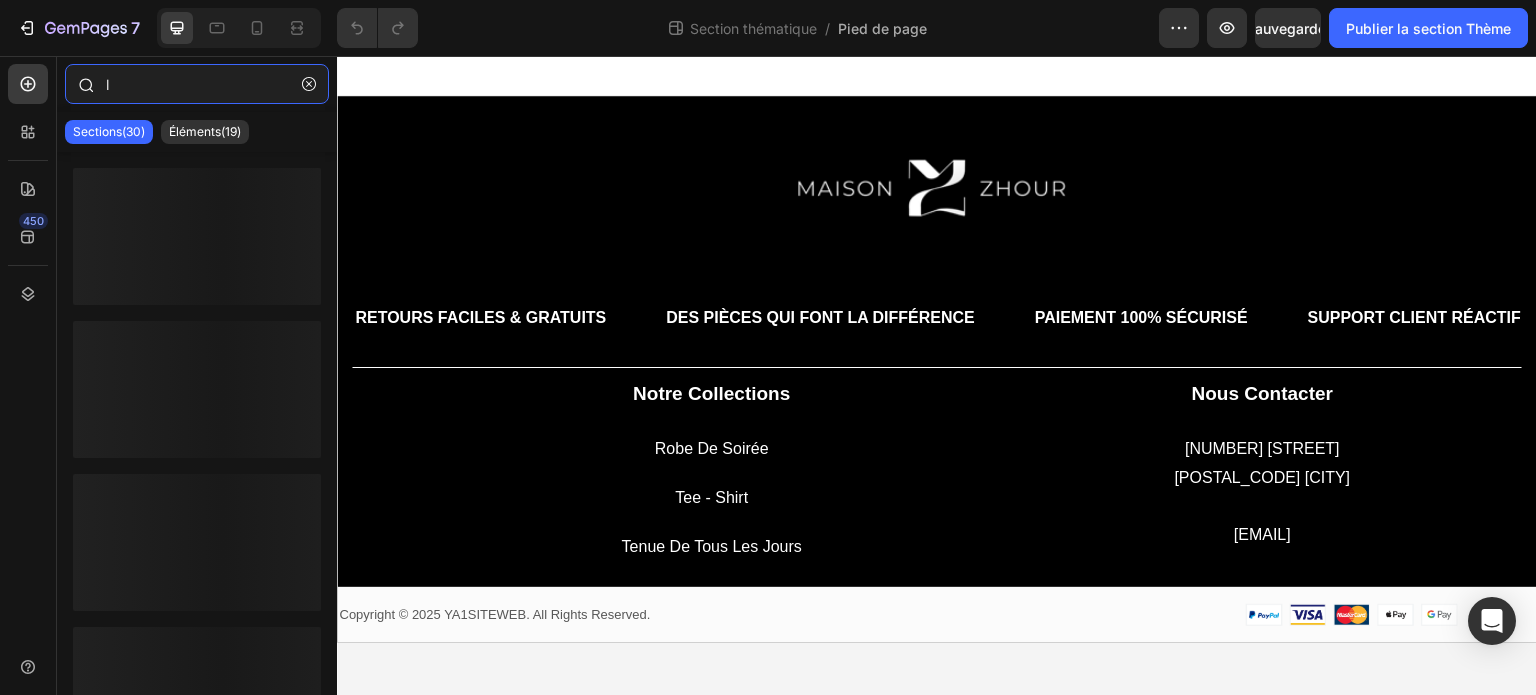 type 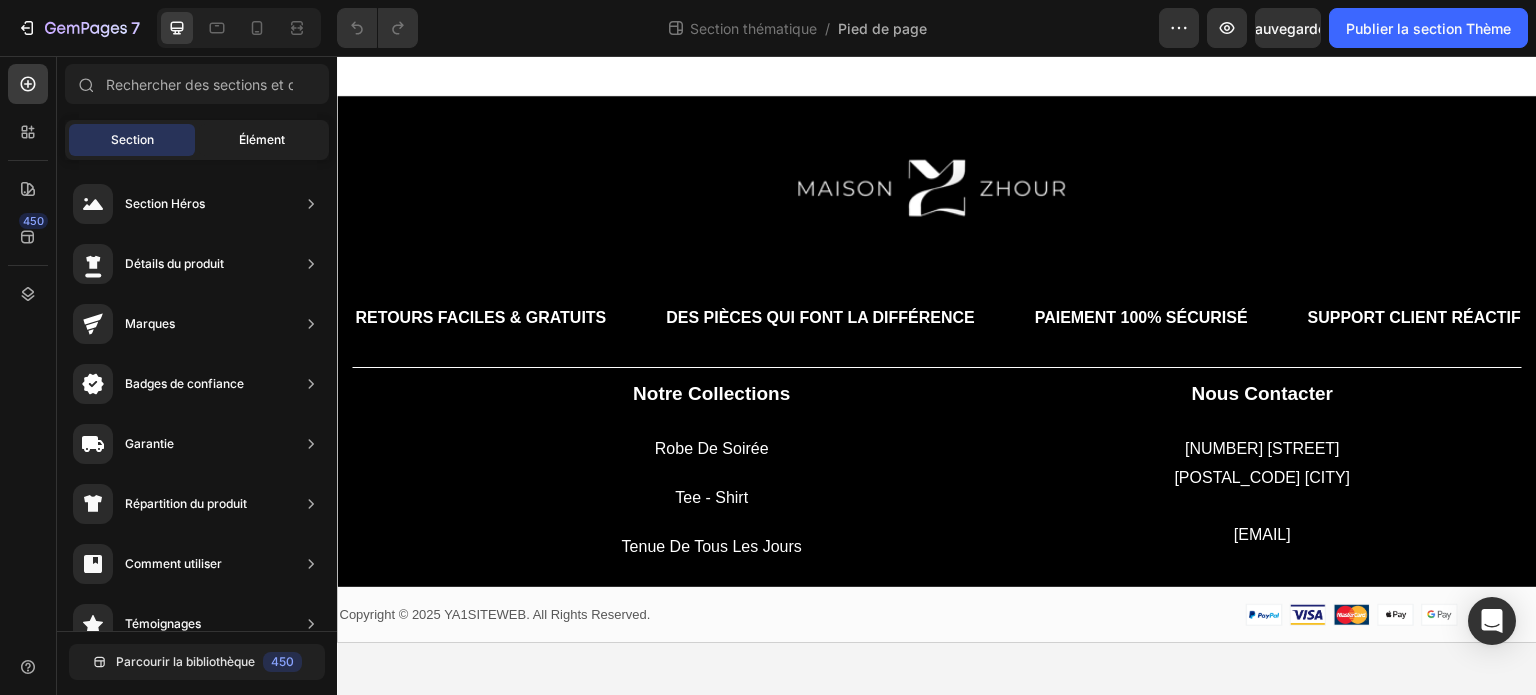 click on "Élément" at bounding box center [262, 139] 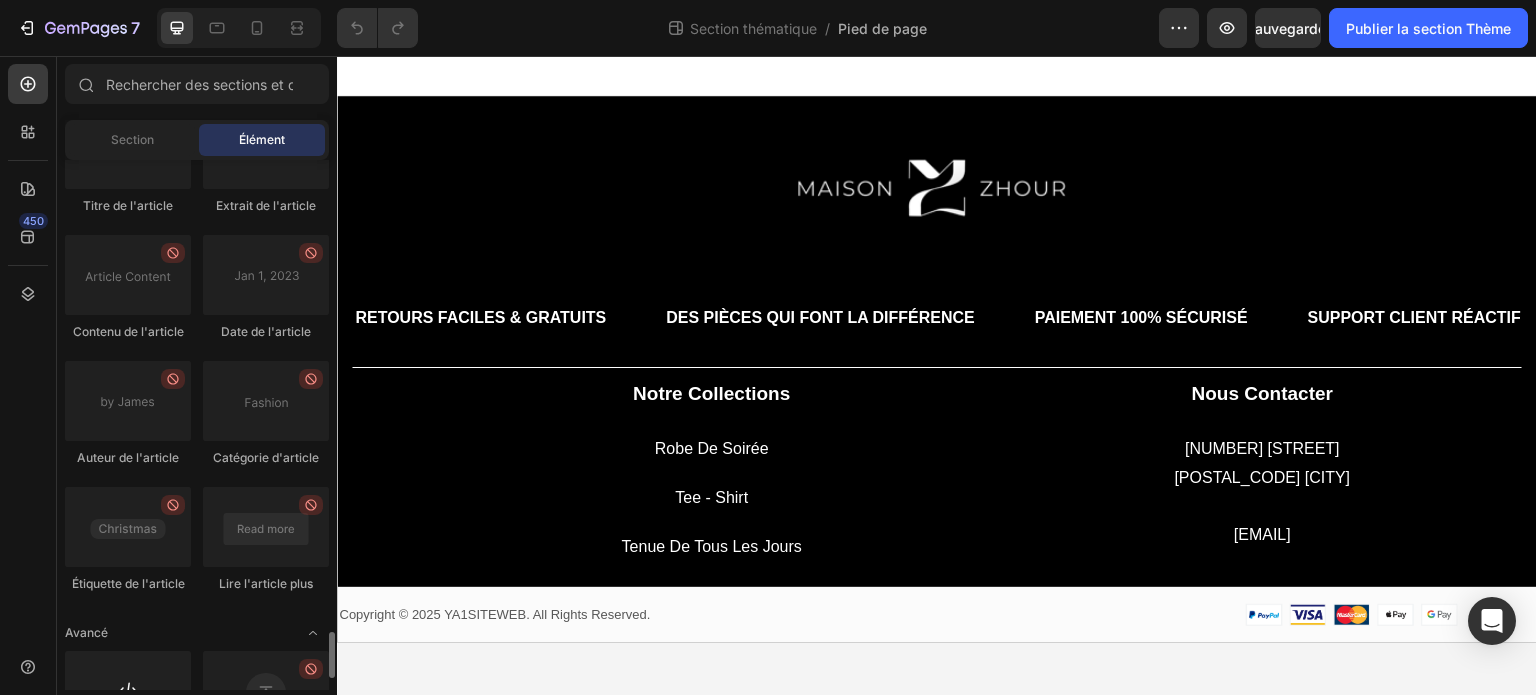scroll, scrollTop: 5522, scrollLeft: 0, axis: vertical 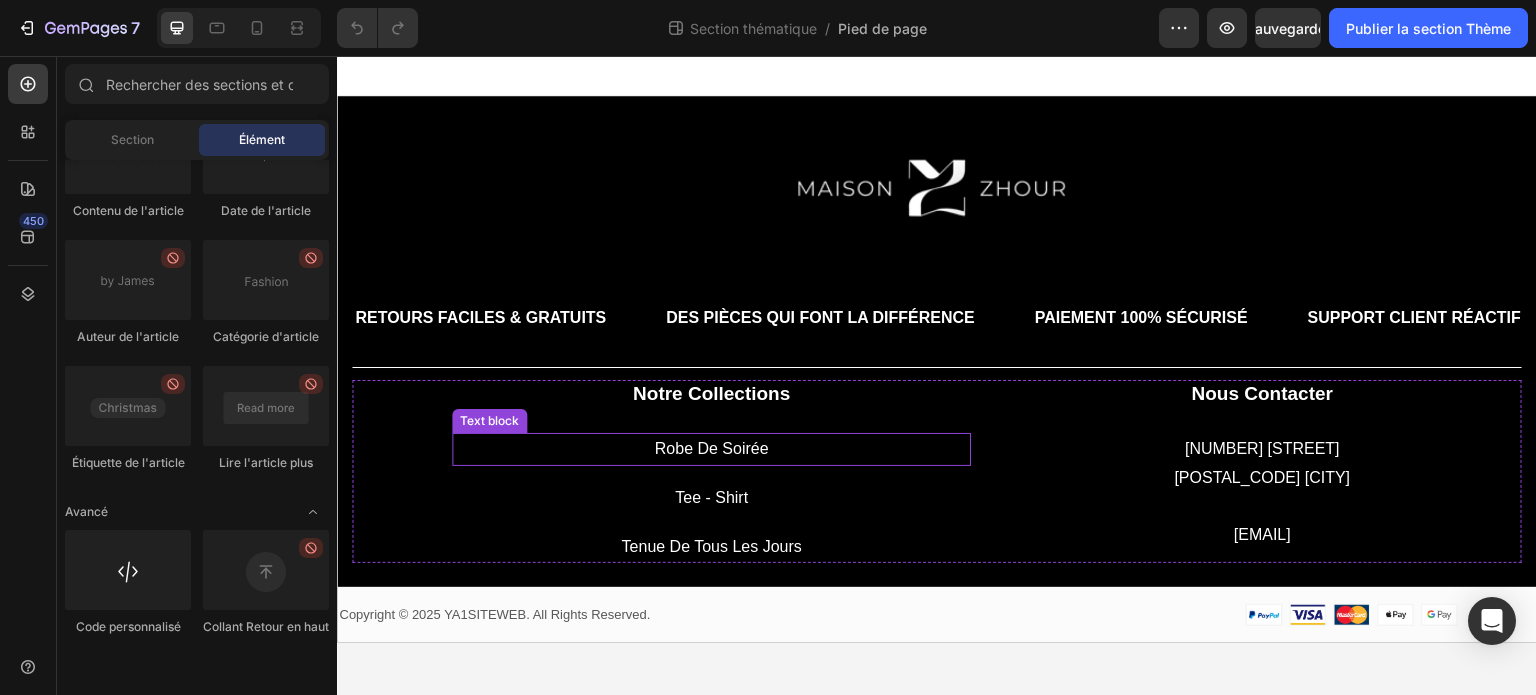 click on "robe de soirée" at bounding box center [711, 449] 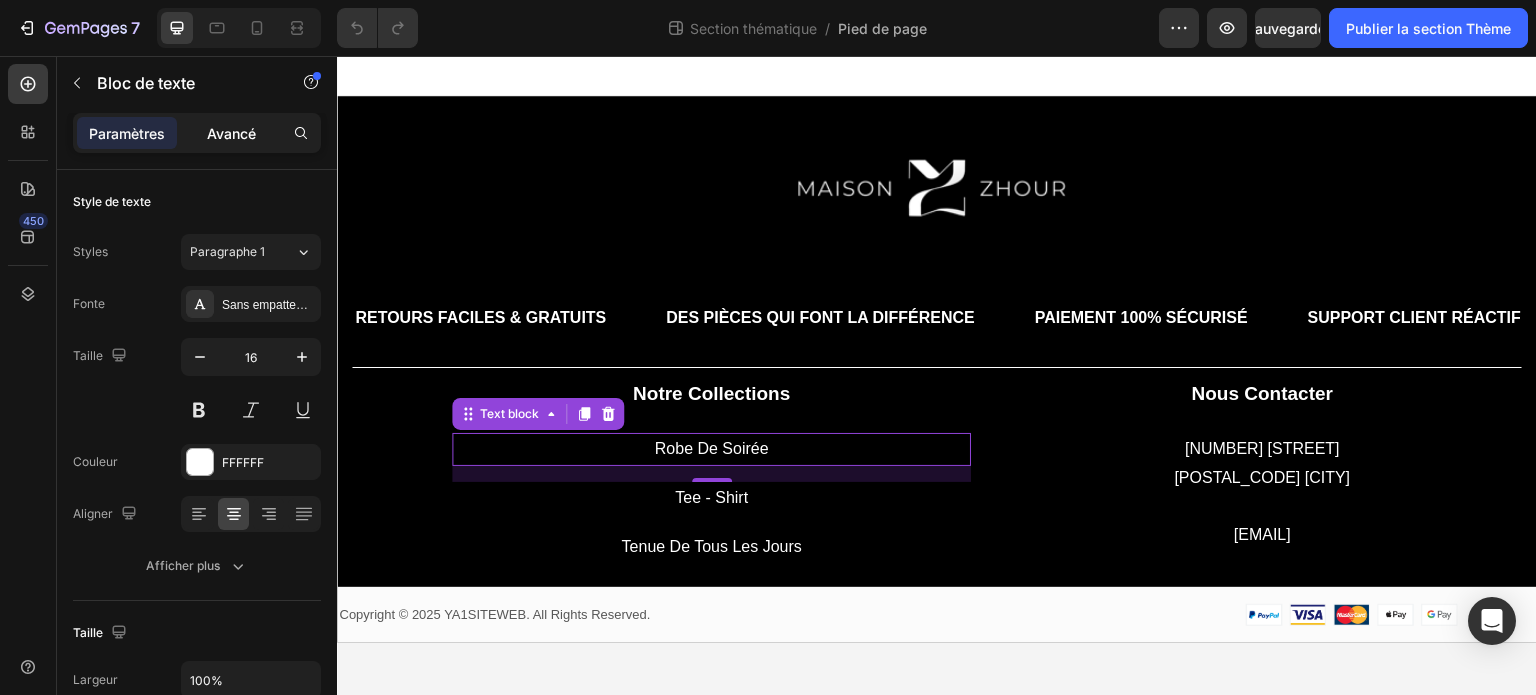 click on "Avancé" at bounding box center (231, 133) 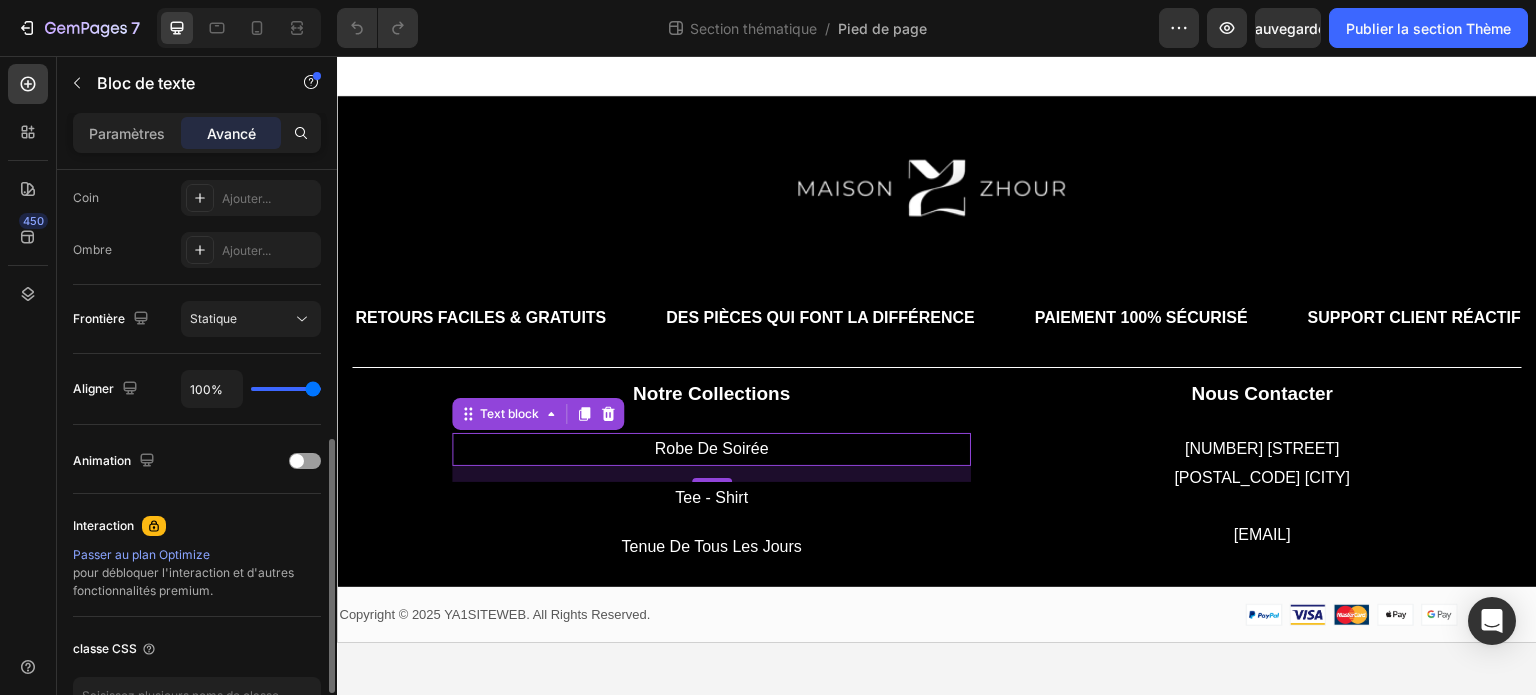 scroll, scrollTop: 749, scrollLeft: 0, axis: vertical 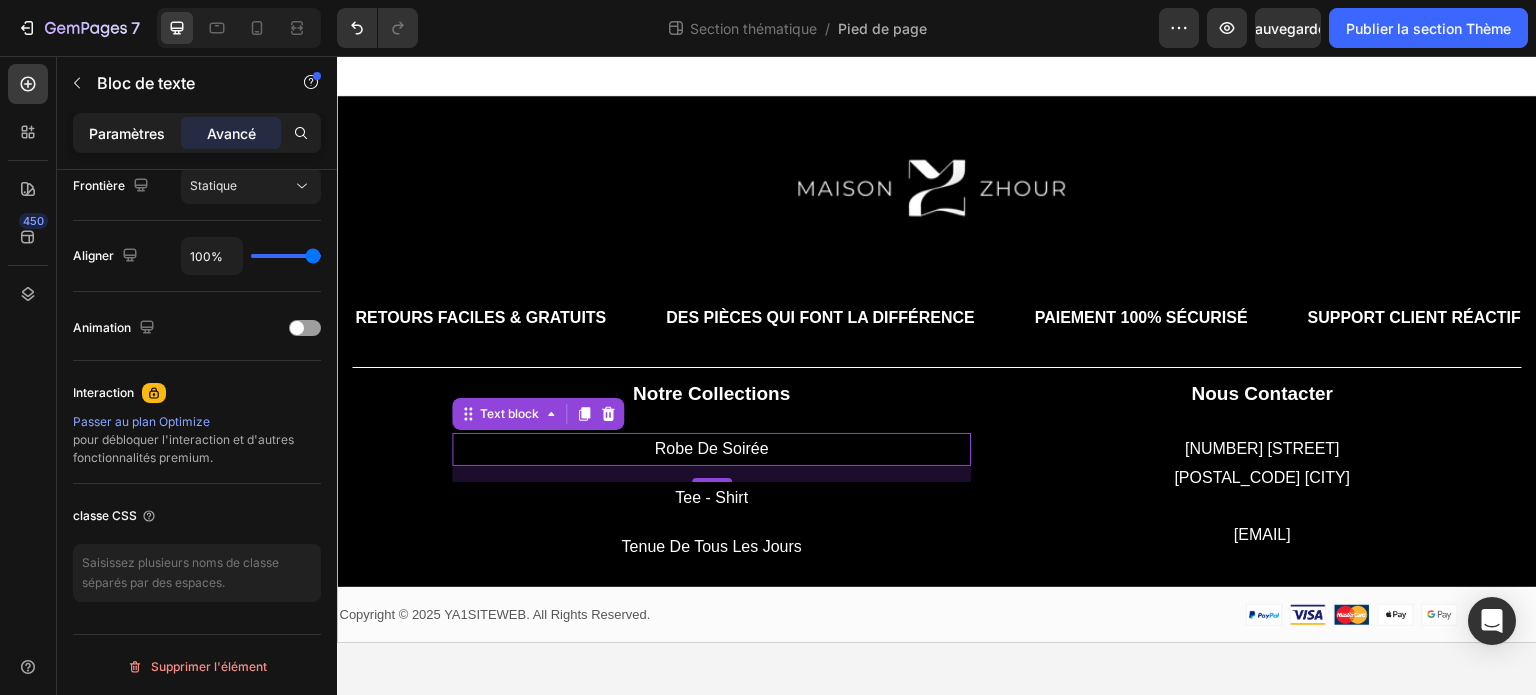 click on "Paramètres" at bounding box center [127, 133] 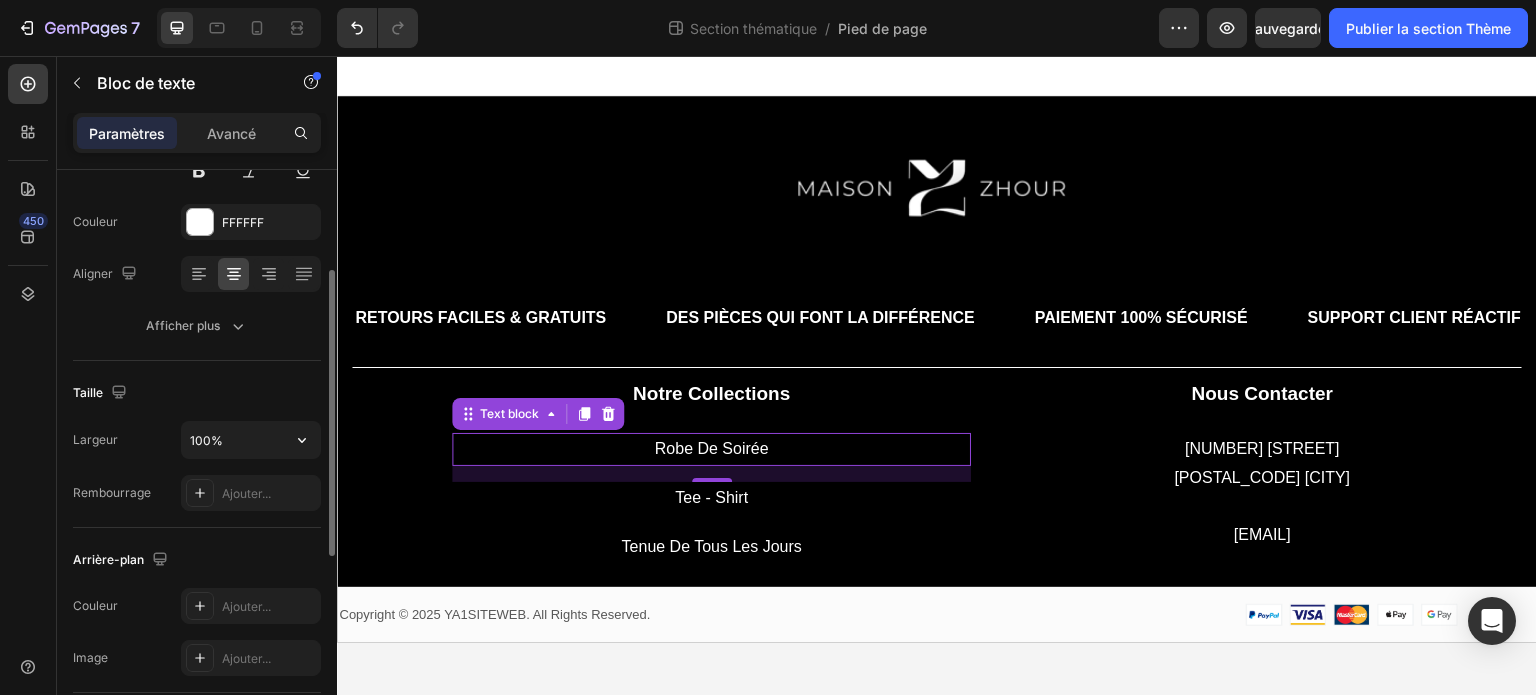 scroll, scrollTop: 221, scrollLeft: 0, axis: vertical 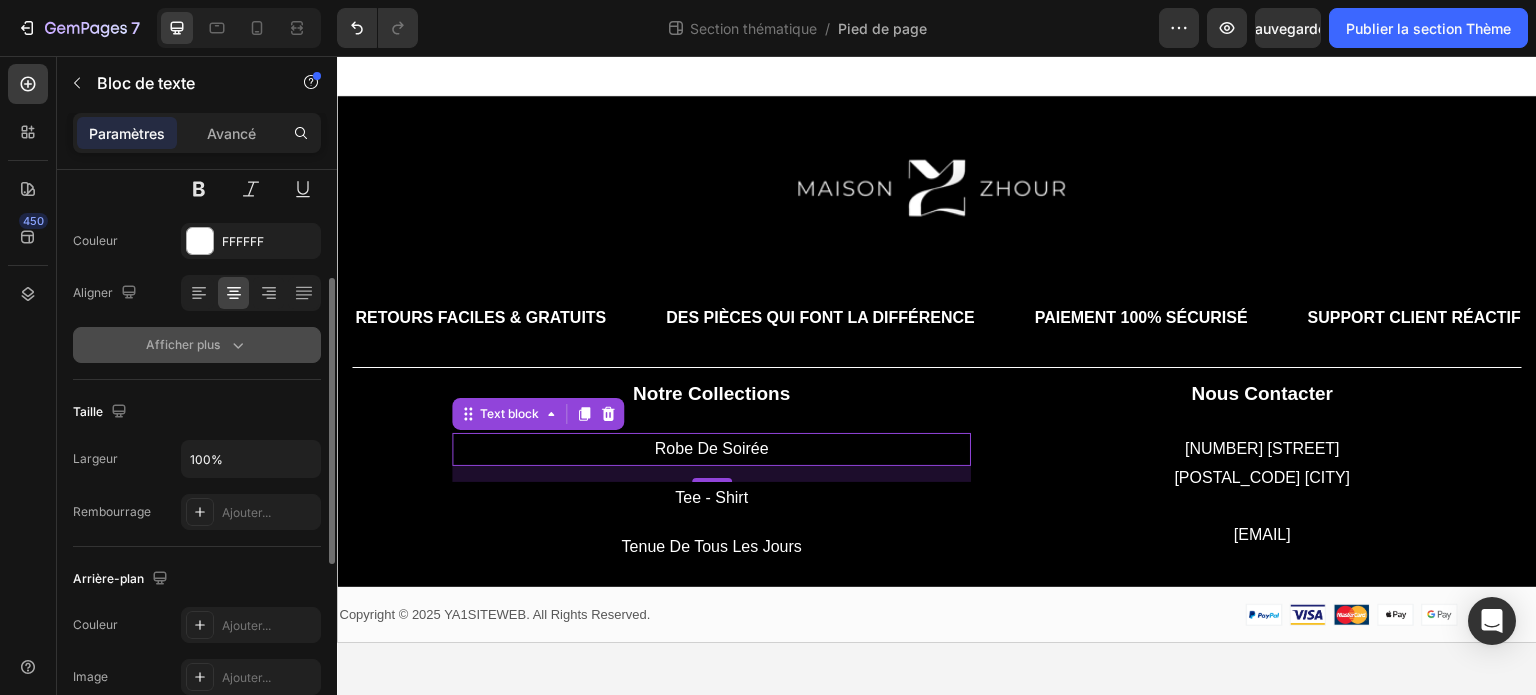 click on "Afficher plus" at bounding box center [197, 345] 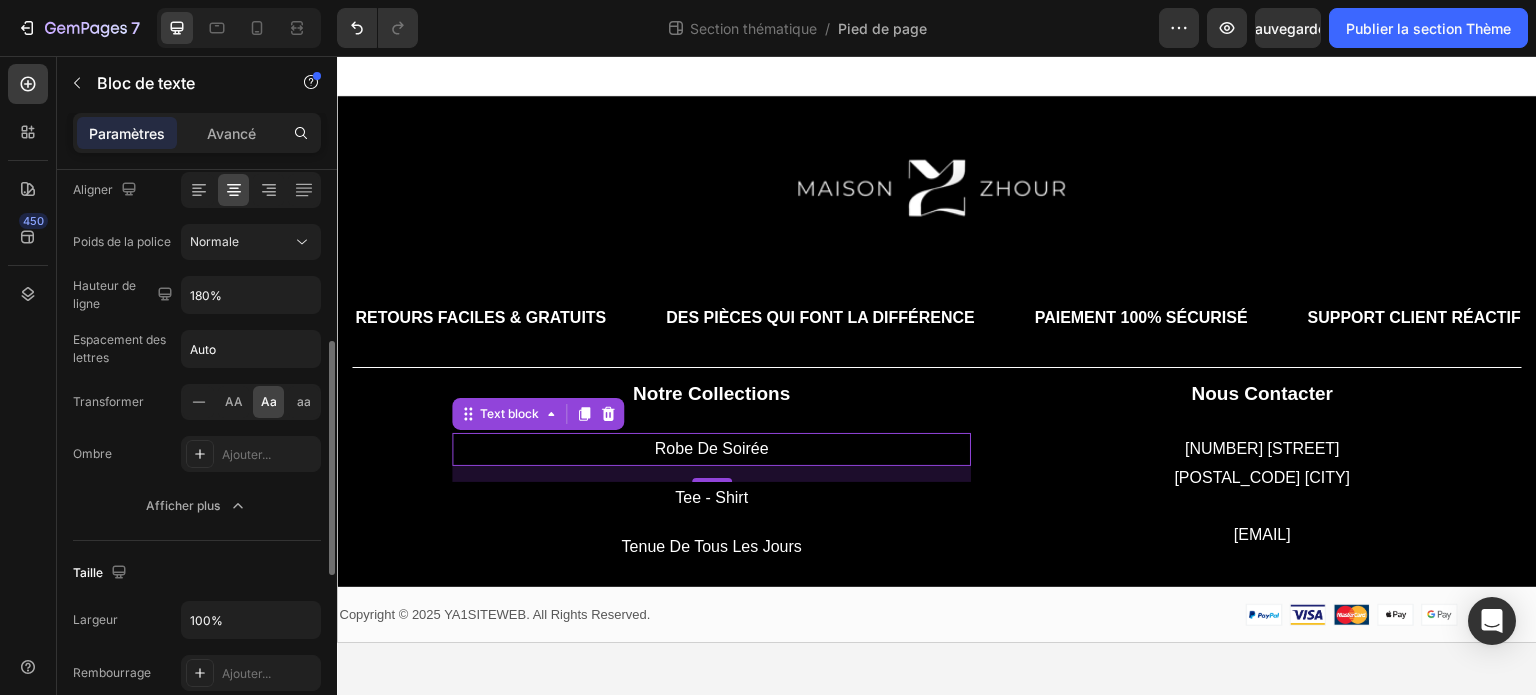 scroll, scrollTop: 353, scrollLeft: 0, axis: vertical 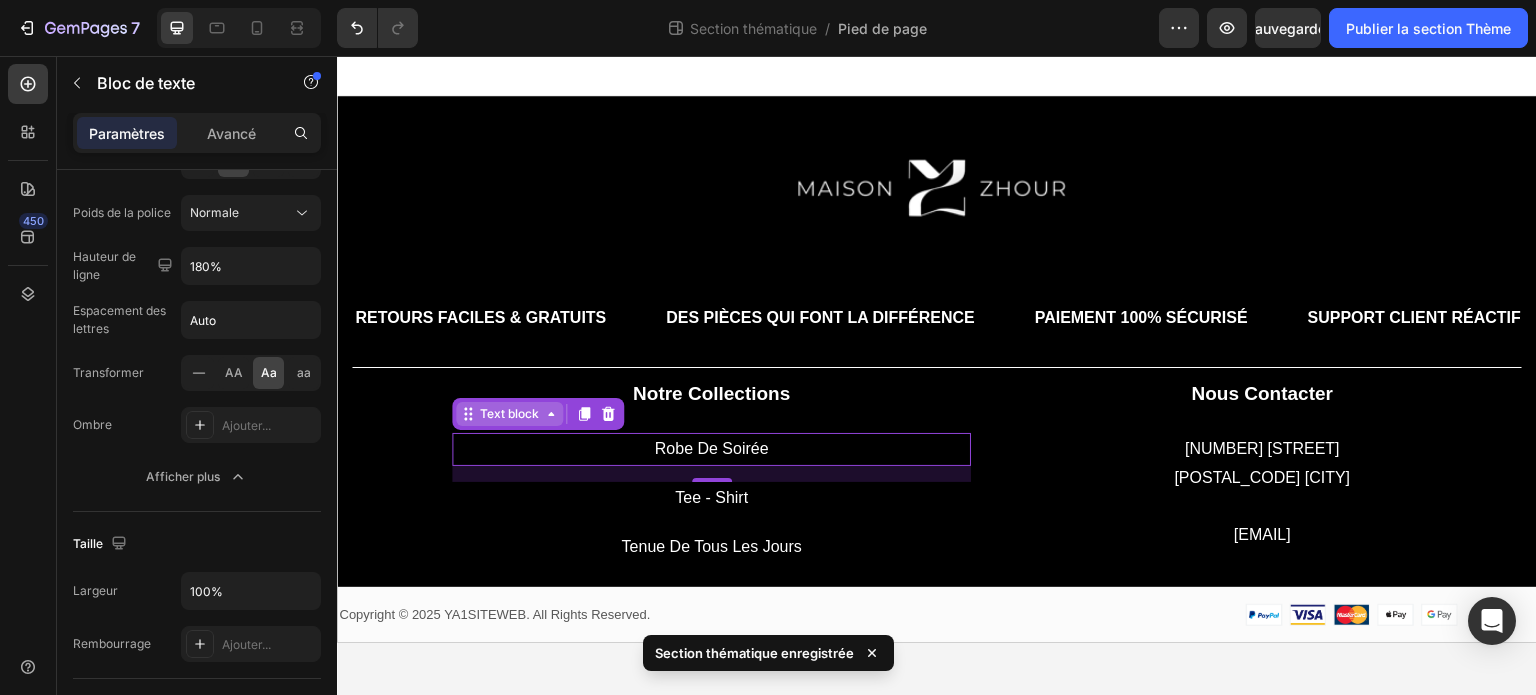 click 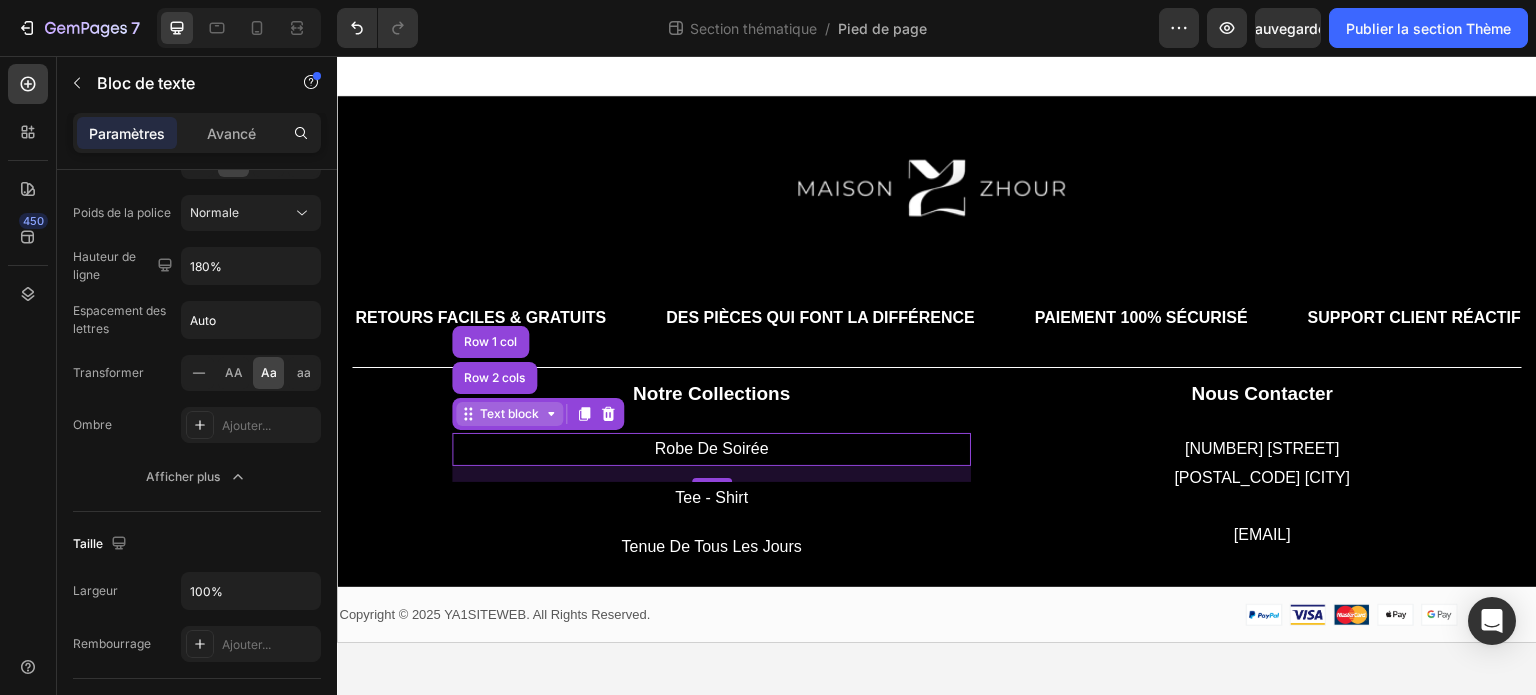 click 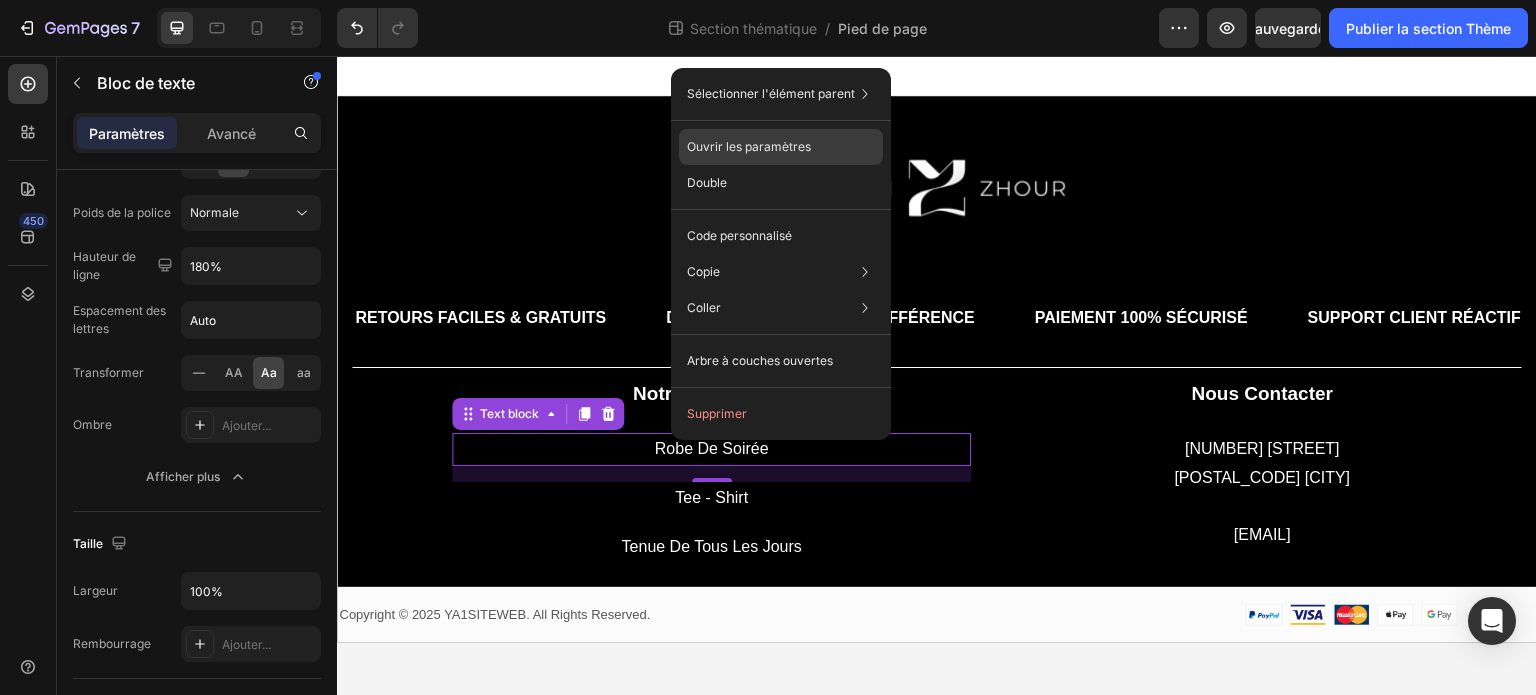 click on "Ouvrir les paramètres" at bounding box center (749, 147) 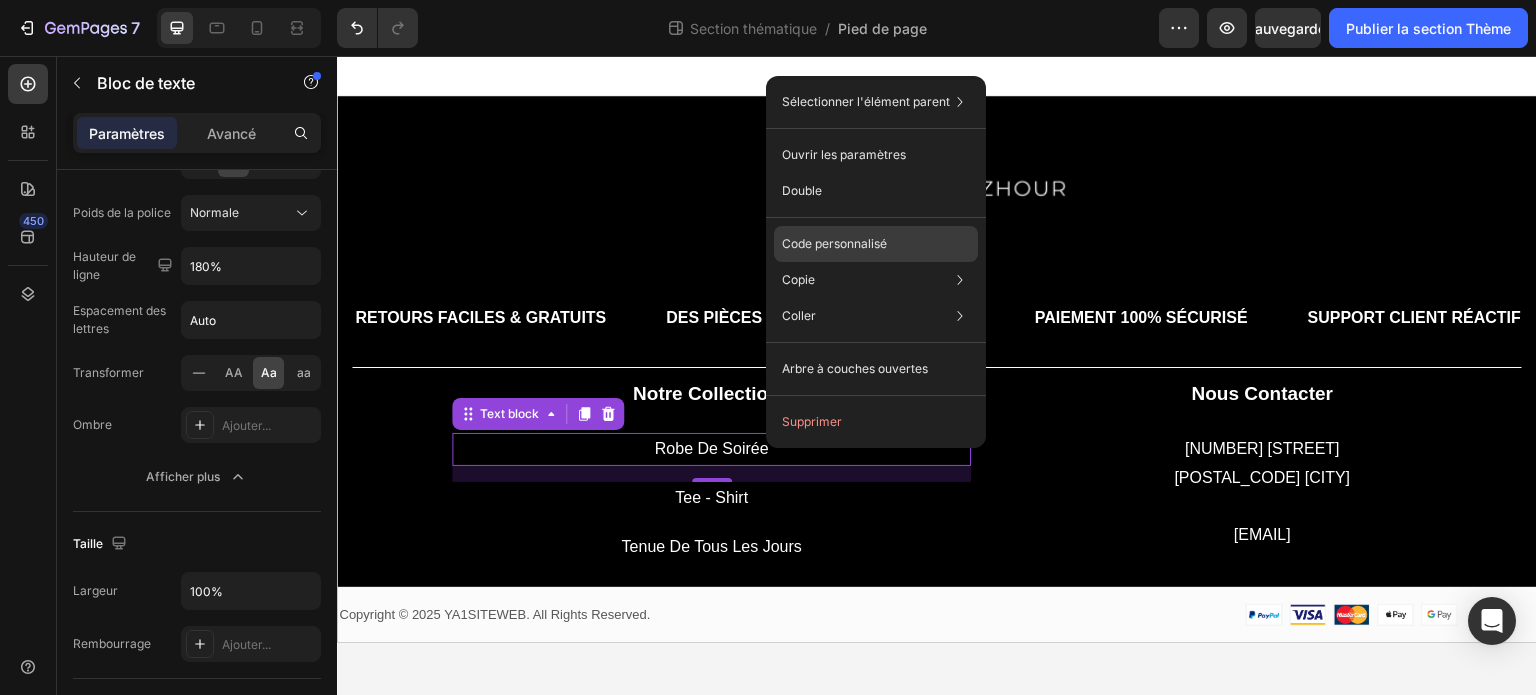 click on "Code personnalisé" at bounding box center [834, 243] 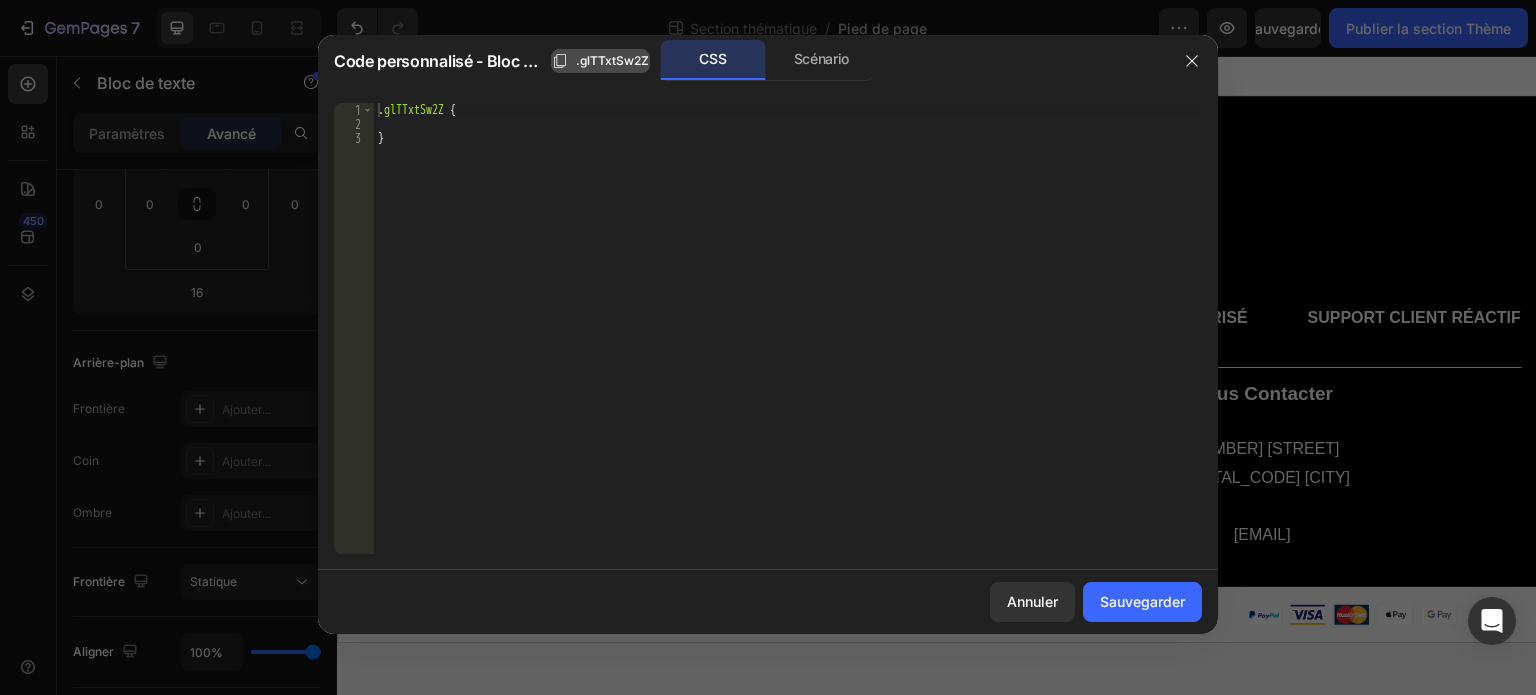 click on ".glTTxtSw2Z" at bounding box center (612, 60) 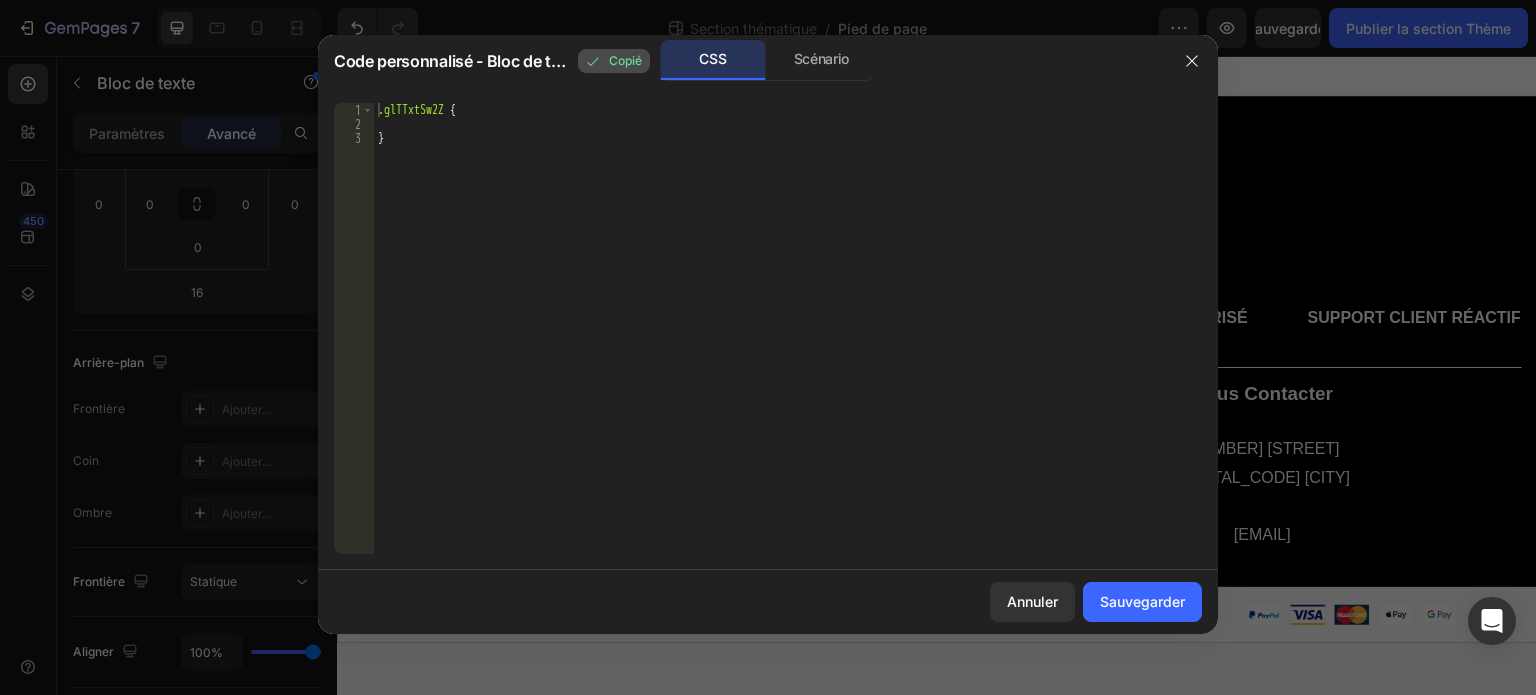 click on "CSS" at bounding box center (712, 58) 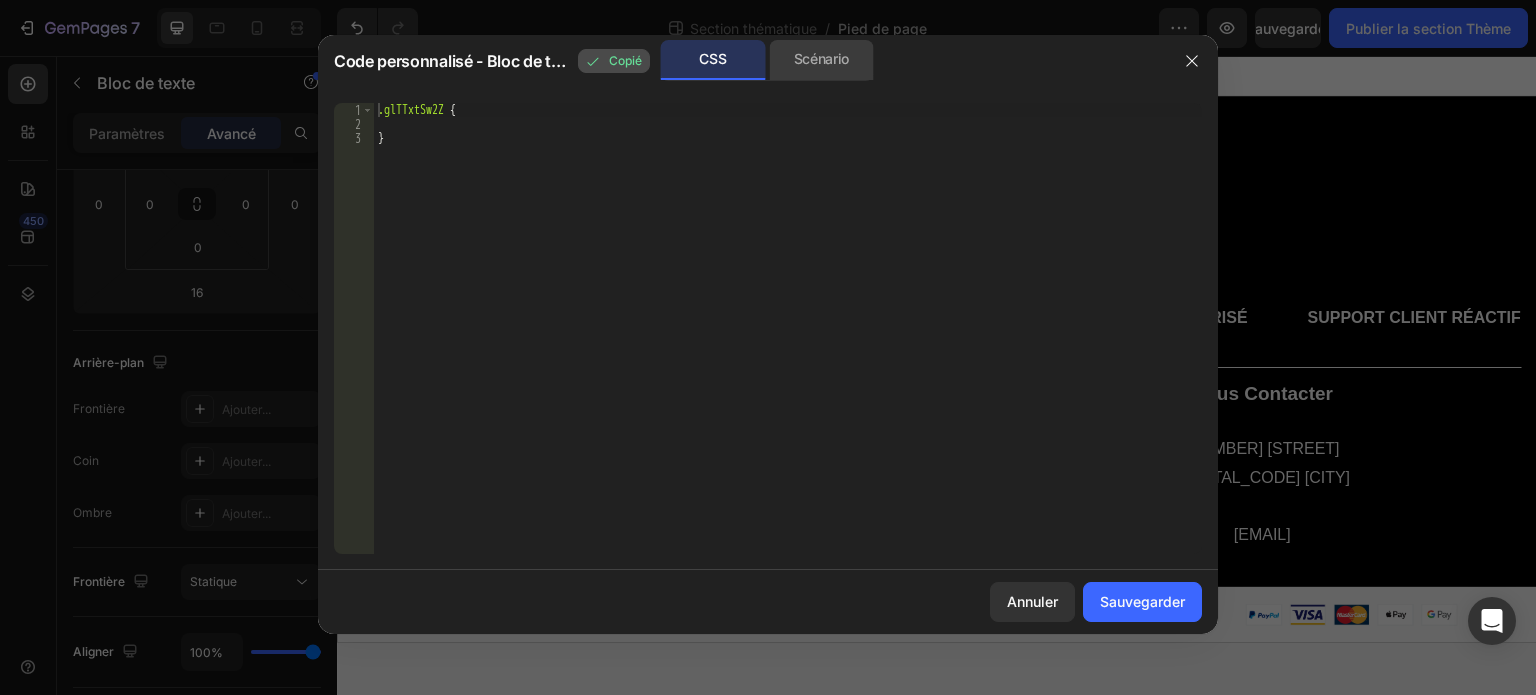 click on "Scénario" at bounding box center [821, 58] 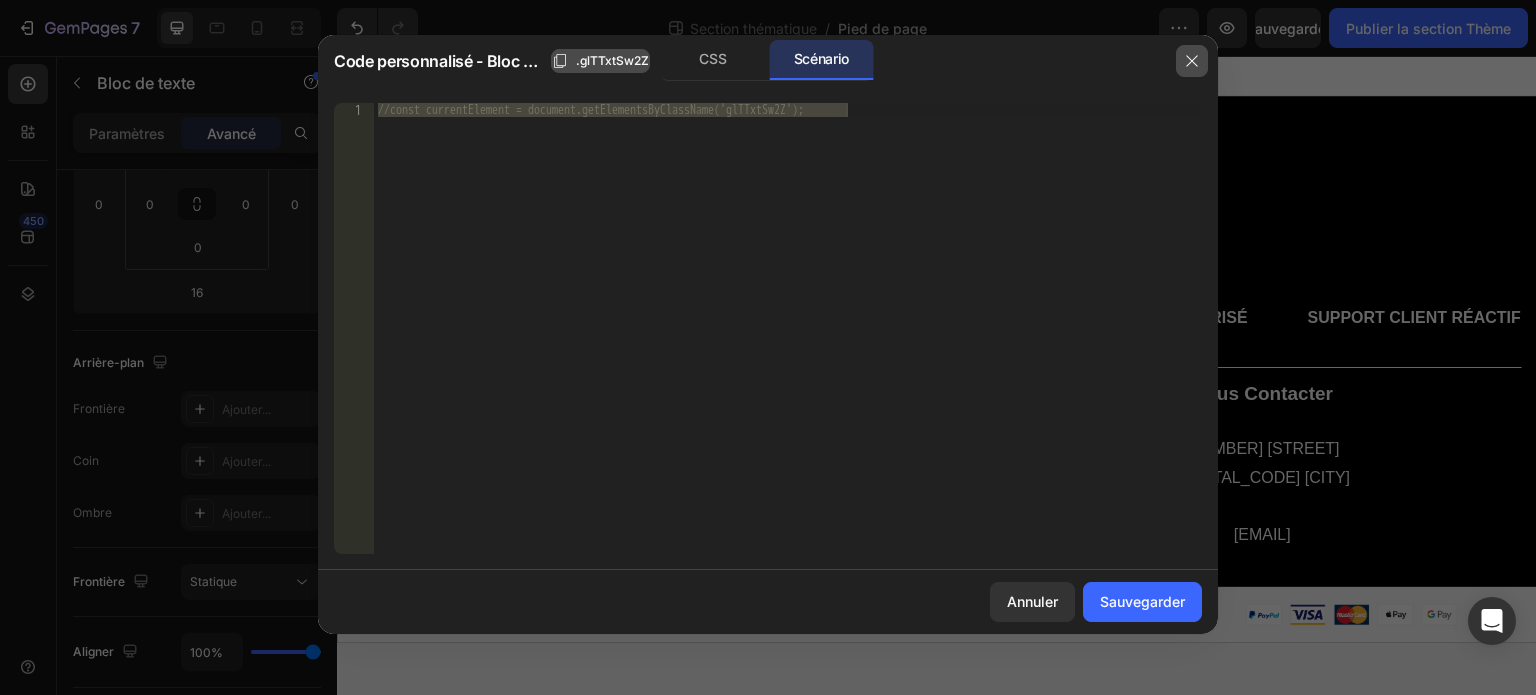 click 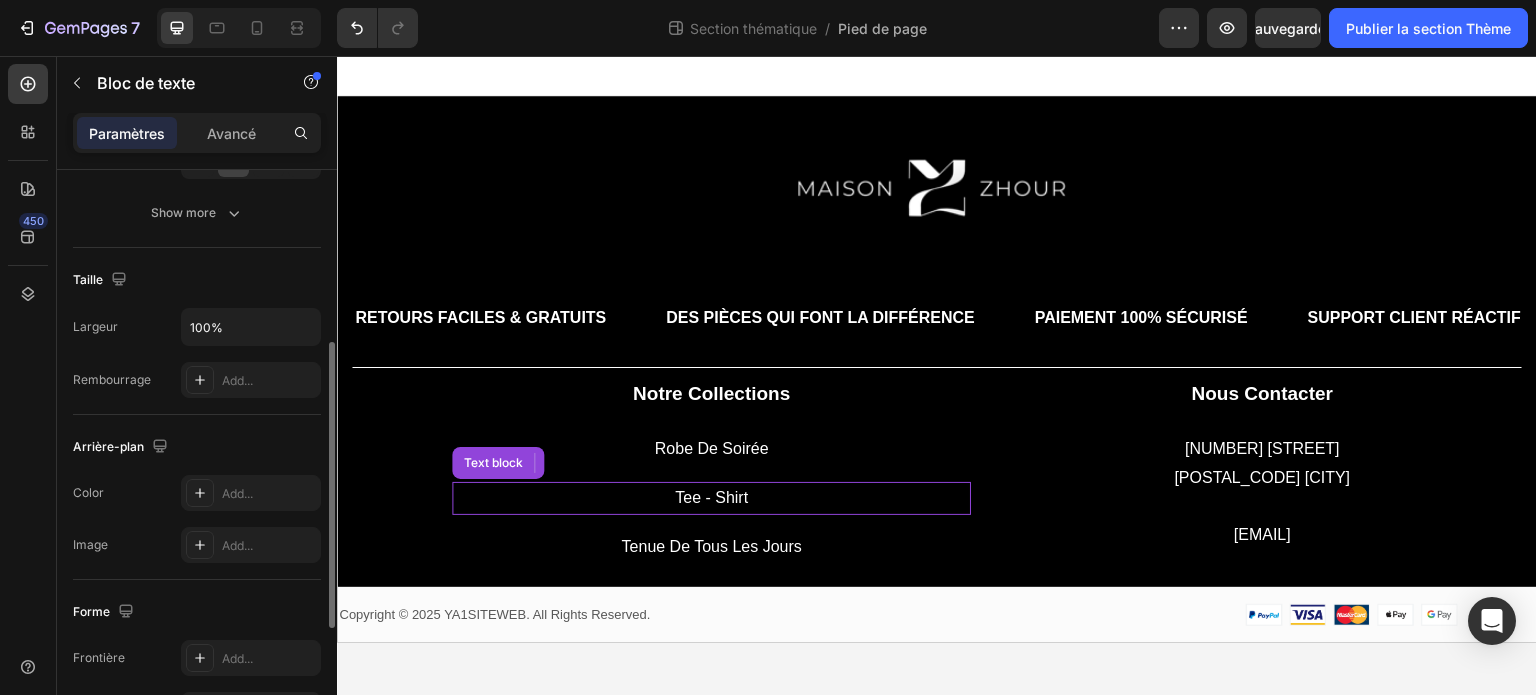 click on "tee - shirt" at bounding box center [711, 498] 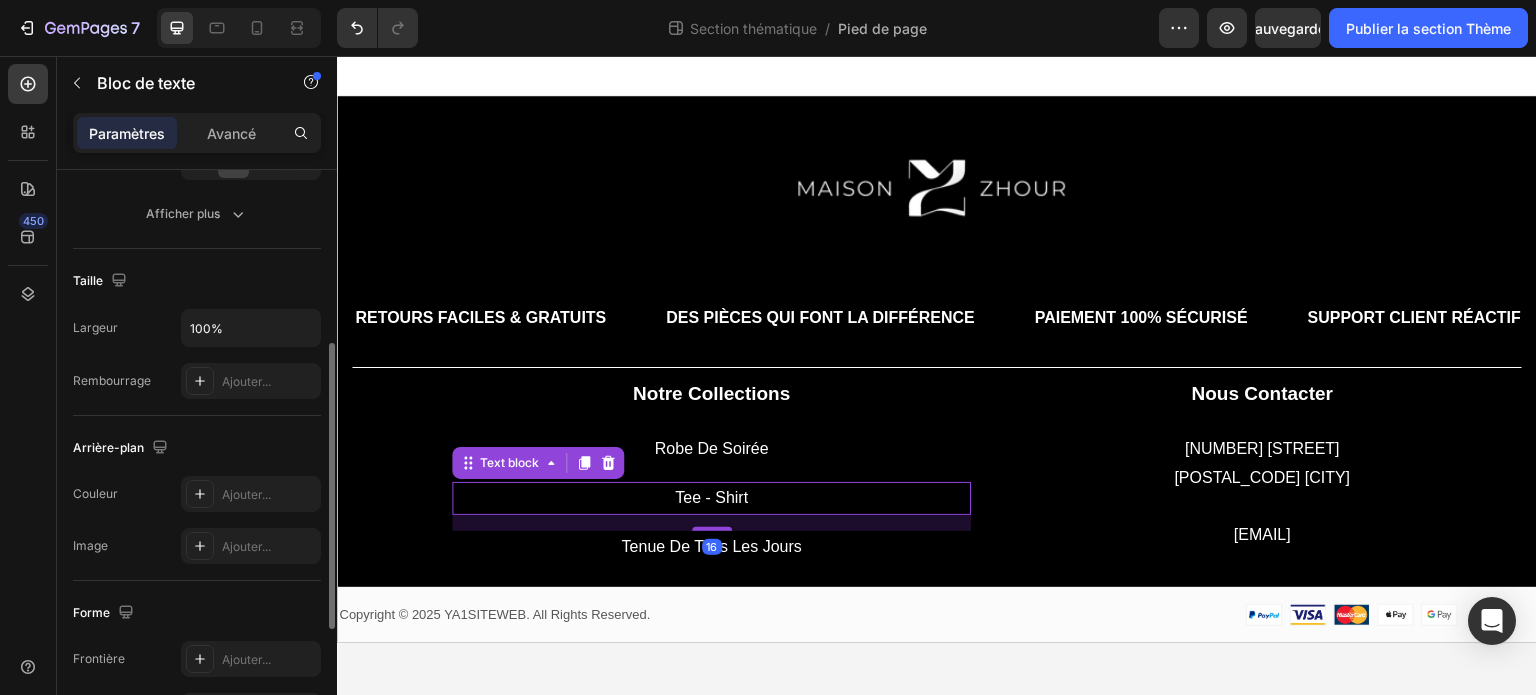 click on "tenue de tous les jours" at bounding box center (711, 547) 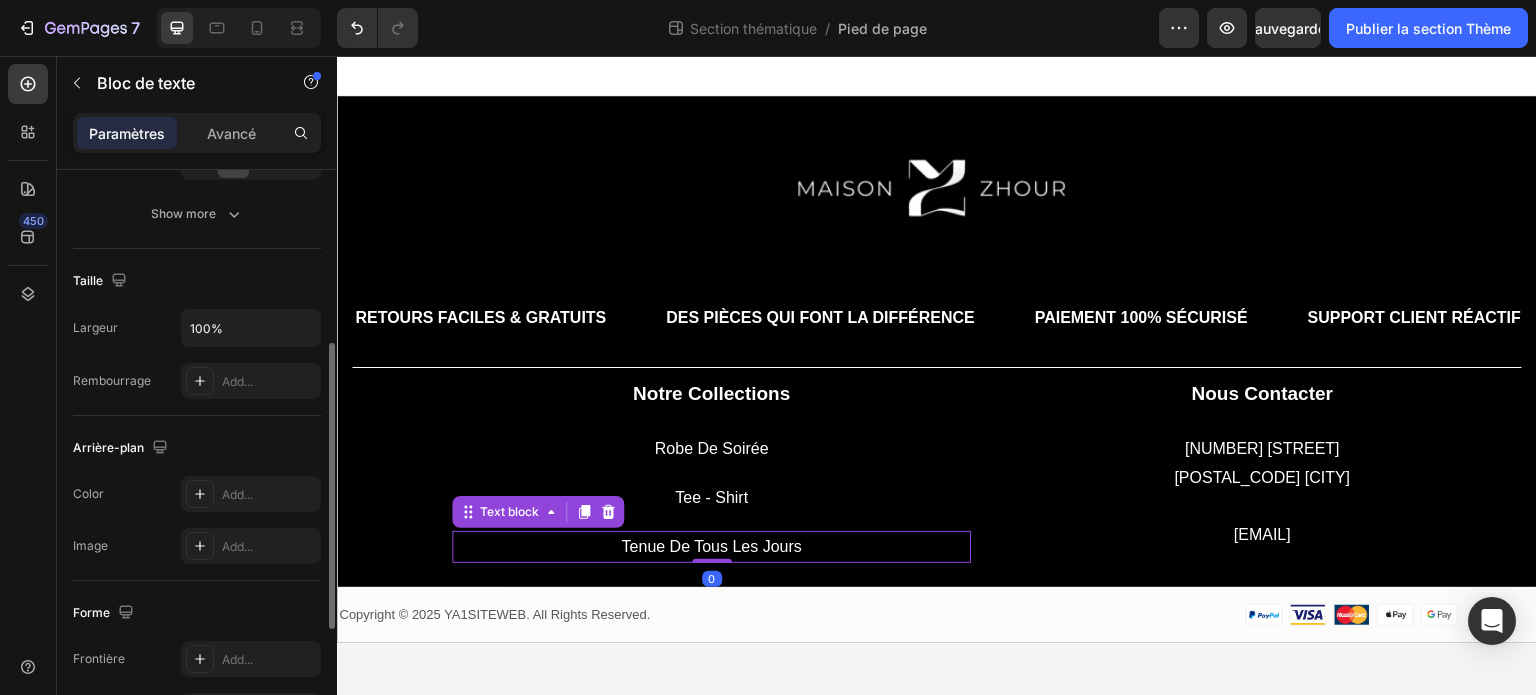 scroll, scrollTop: 352, scrollLeft: 0, axis: vertical 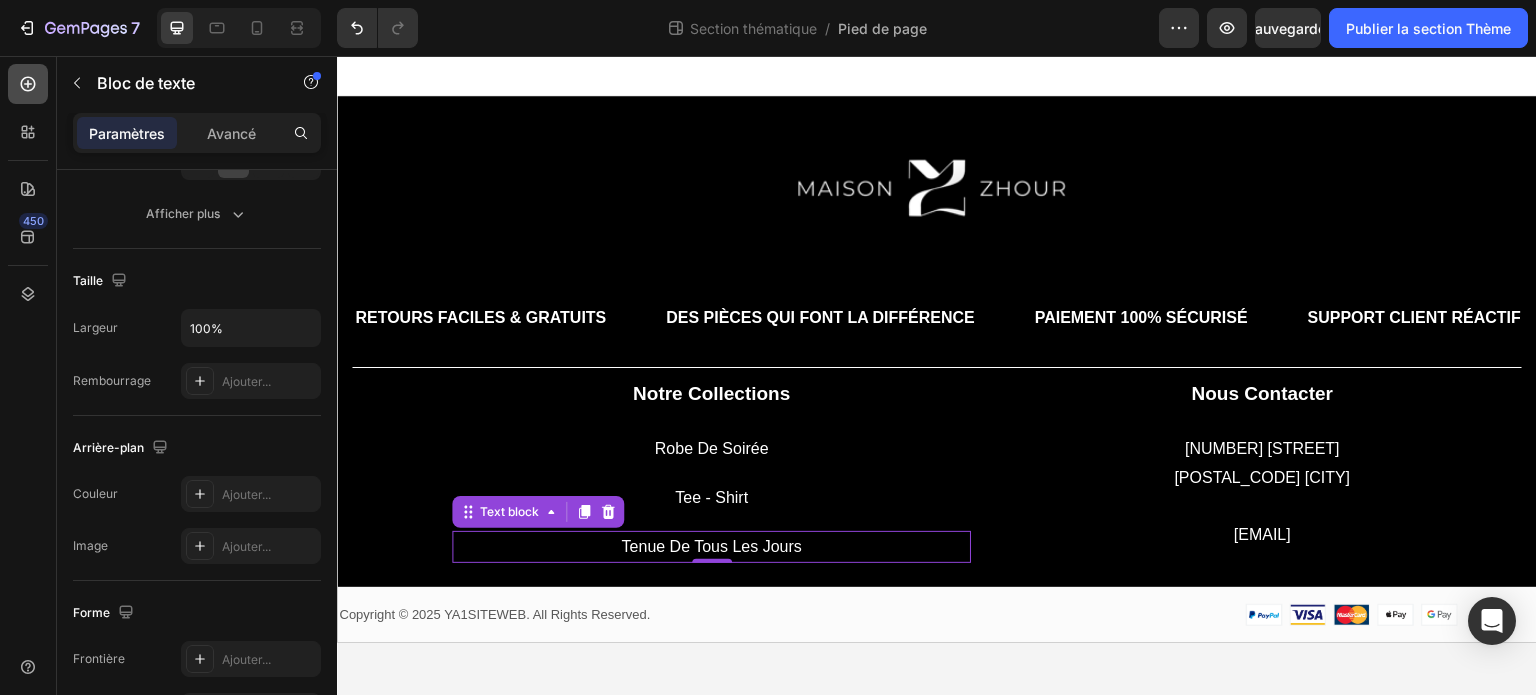 click 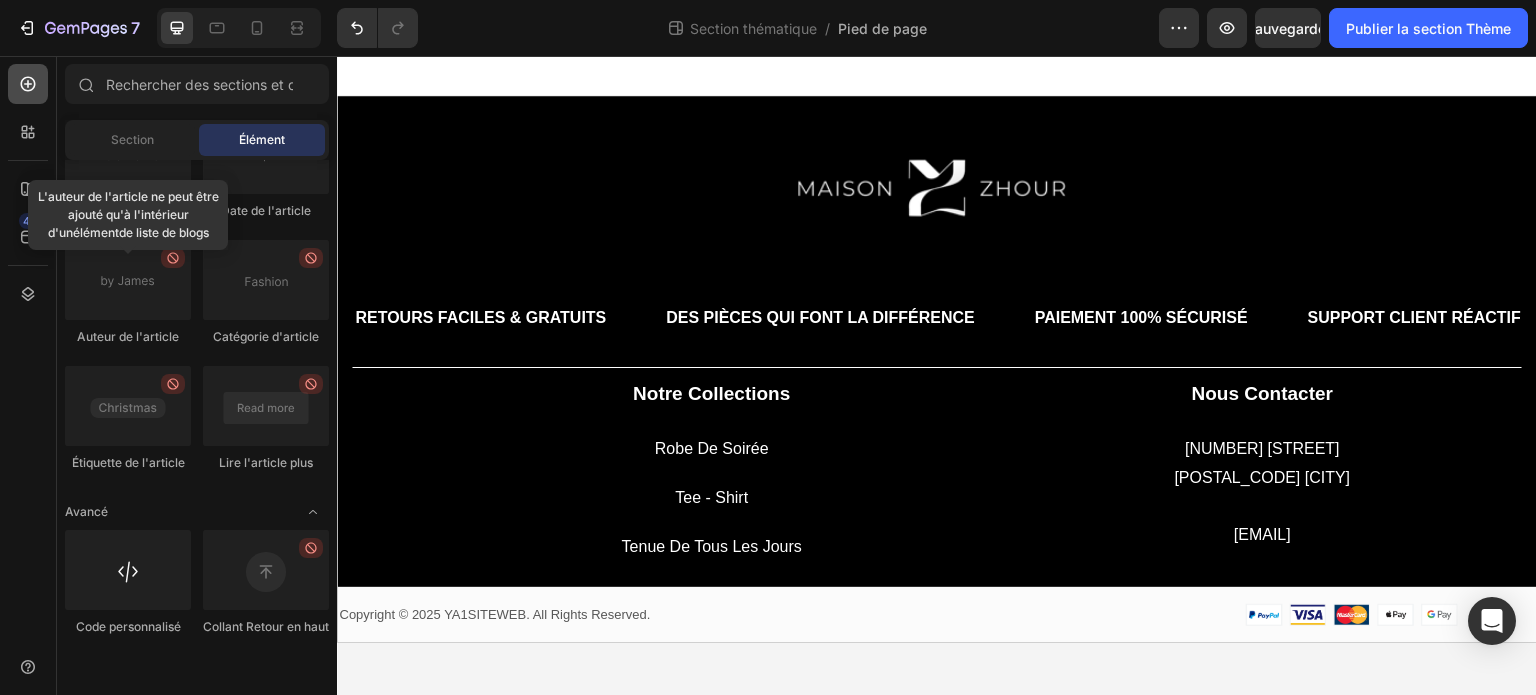 click 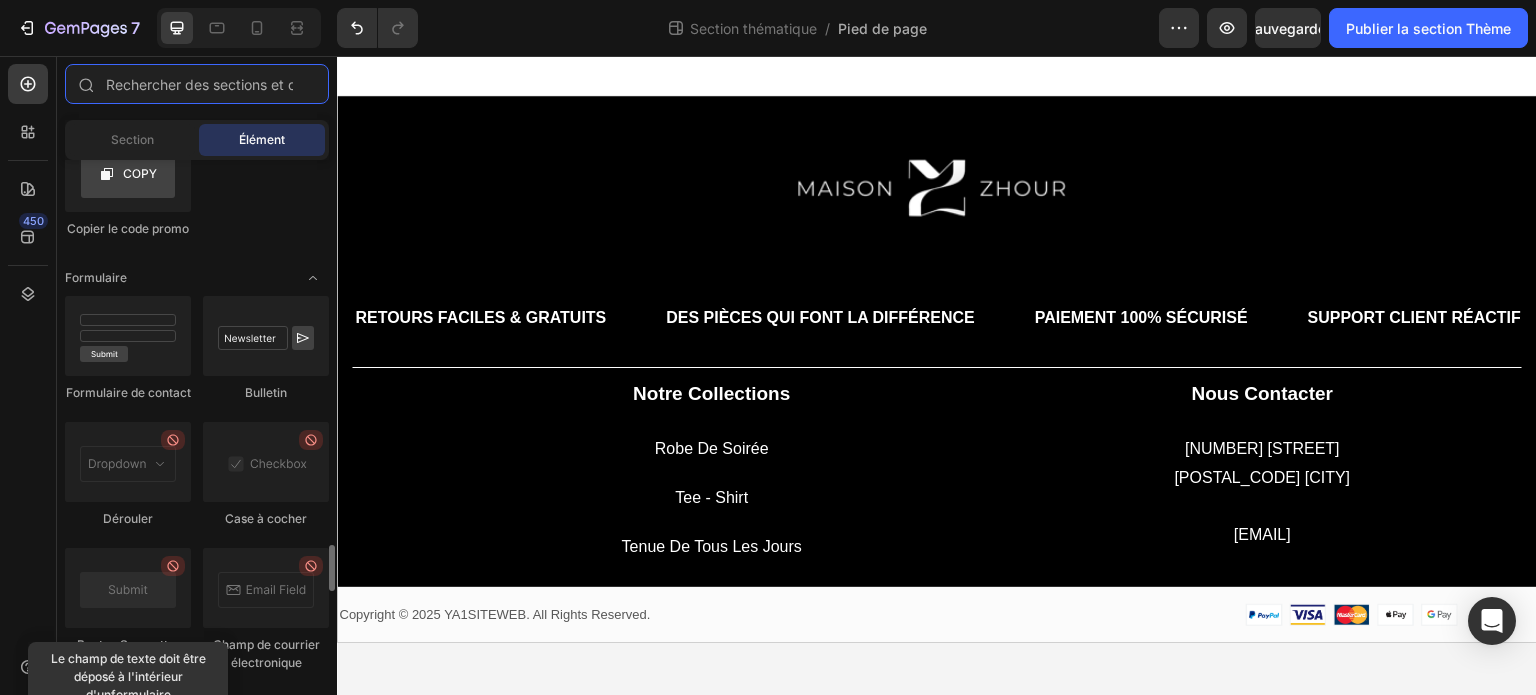 scroll, scrollTop: 4509, scrollLeft: 0, axis: vertical 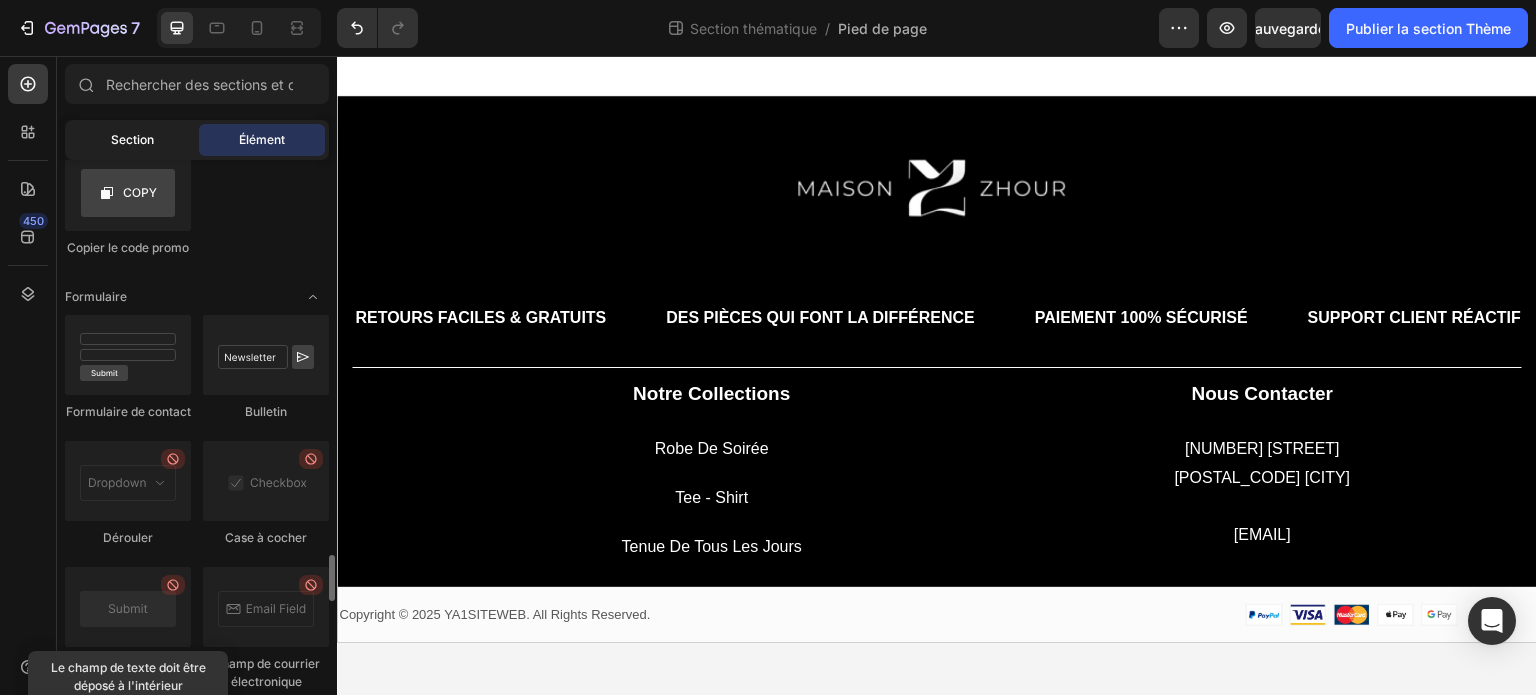click on "Section" at bounding box center (132, 140) 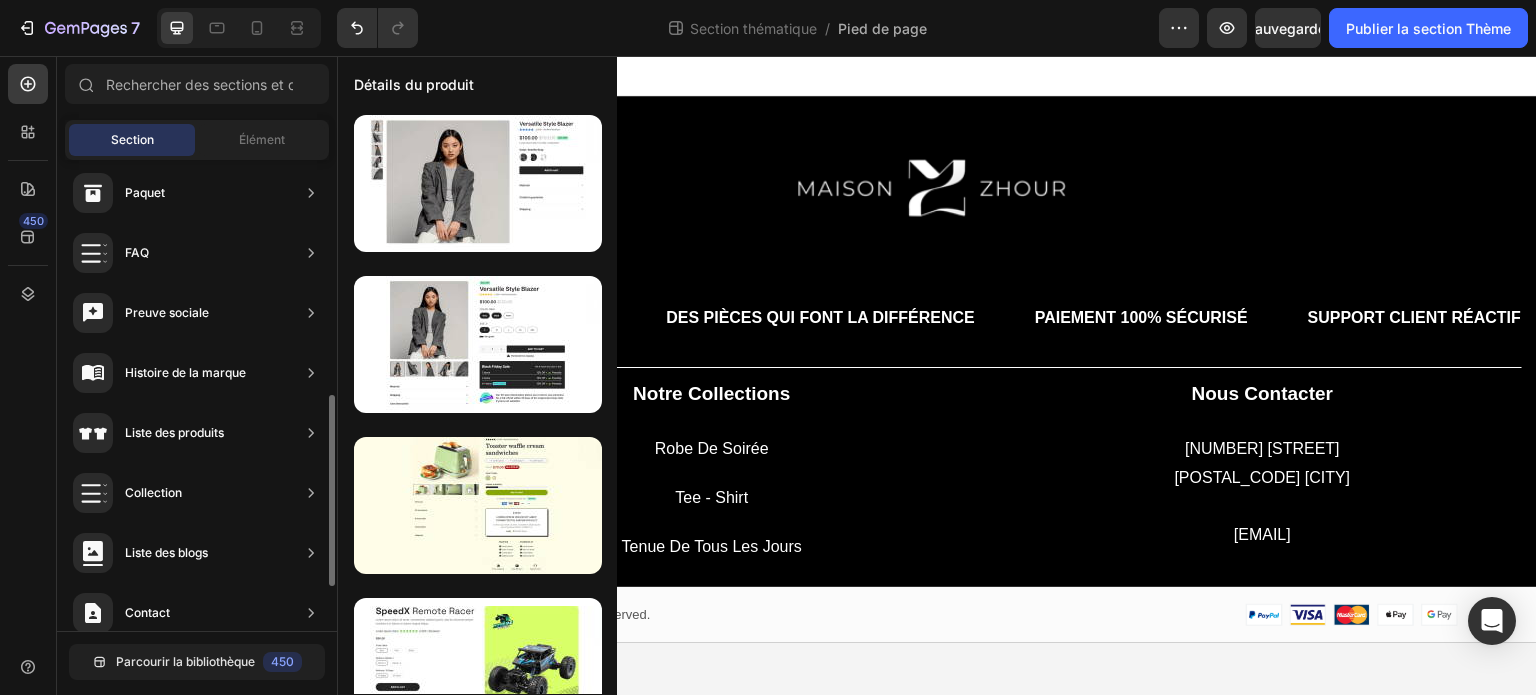 scroll, scrollTop: 688, scrollLeft: 0, axis: vertical 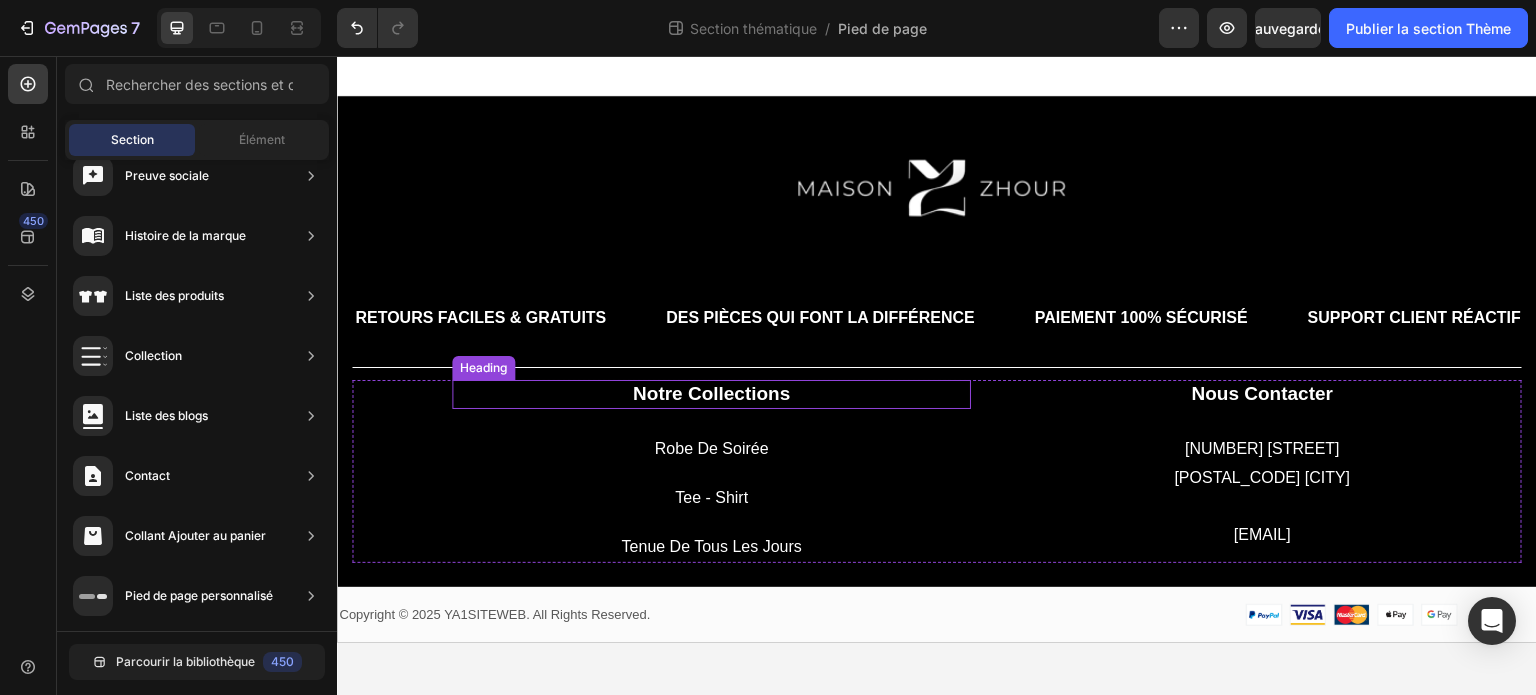 click on "notre collections" at bounding box center (711, 394) 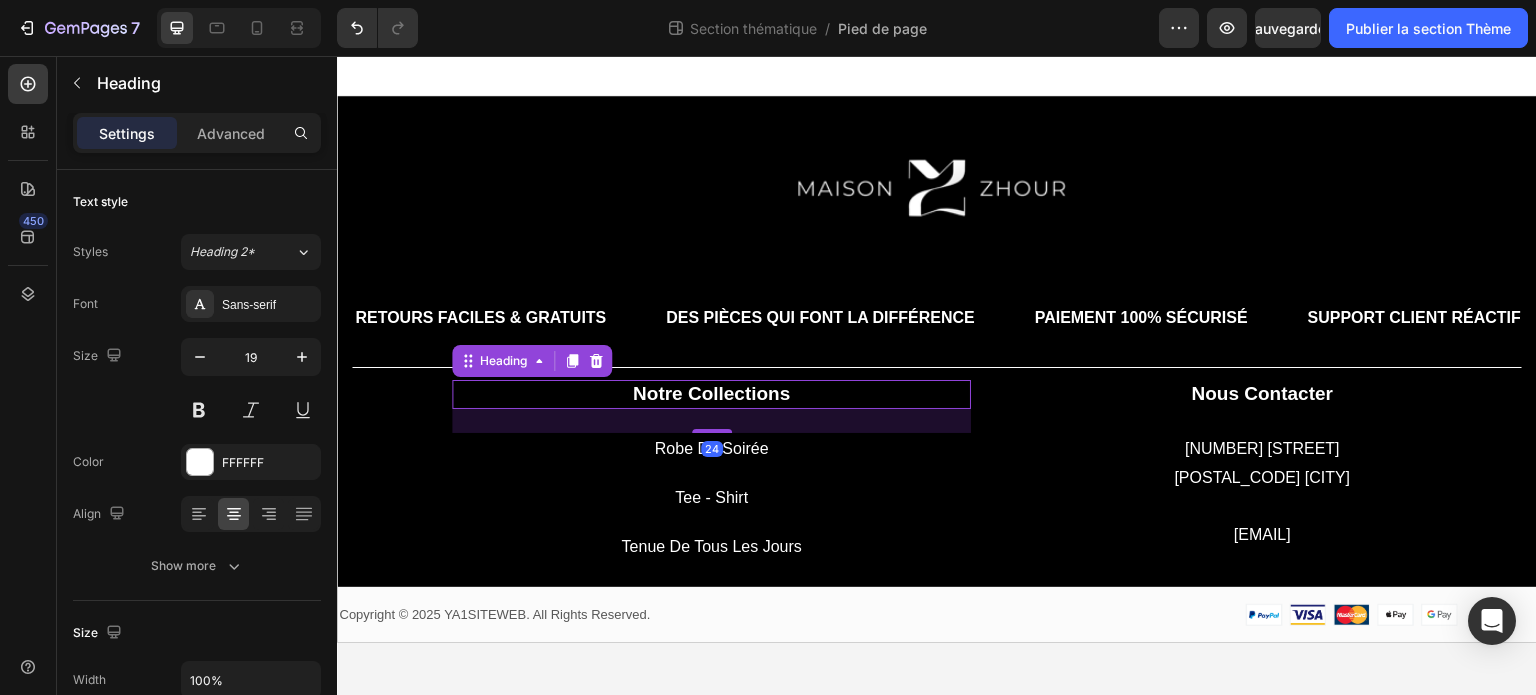 click on "robe de soirée" at bounding box center (711, 449) 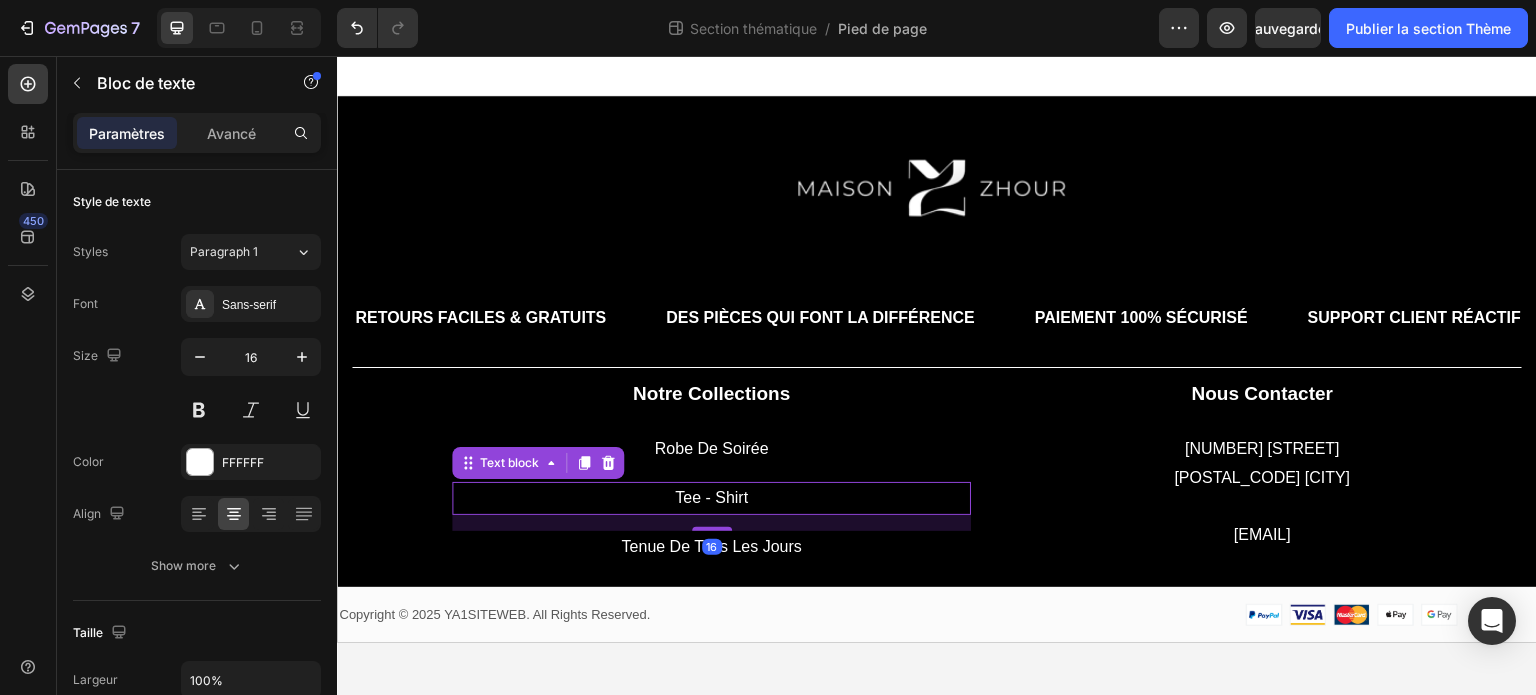 click on "tee - shirt" at bounding box center [711, 498] 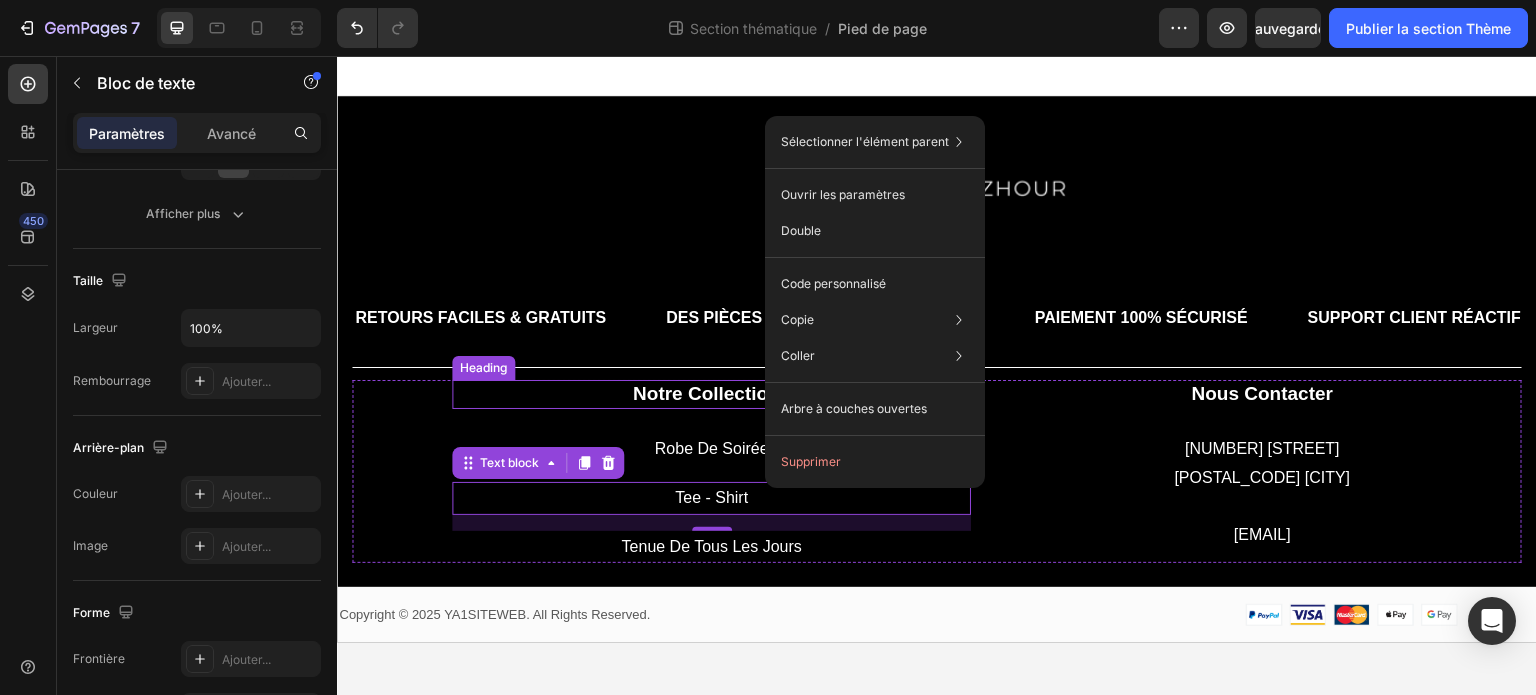 click on "notre collections" at bounding box center [711, 394] 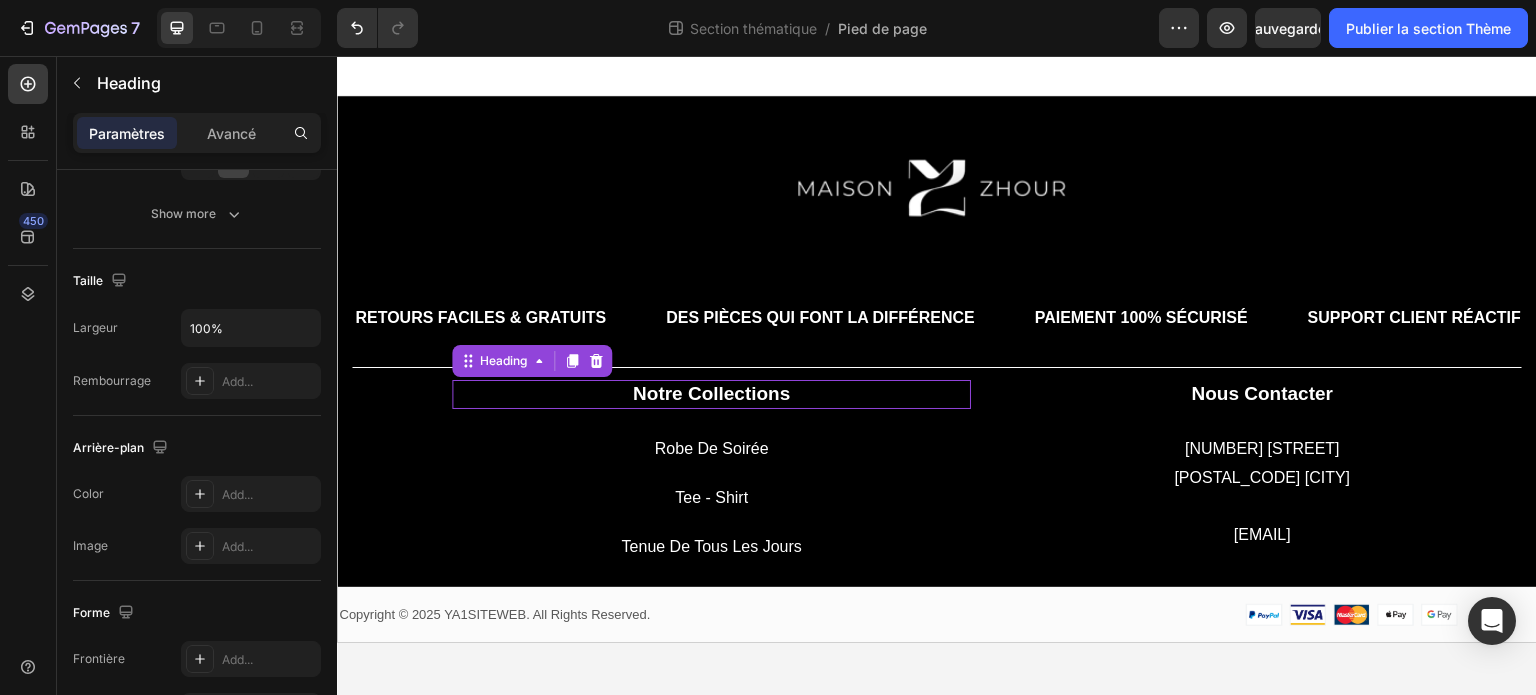 scroll, scrollTop: 0, scrollLeft: 0, axis: both 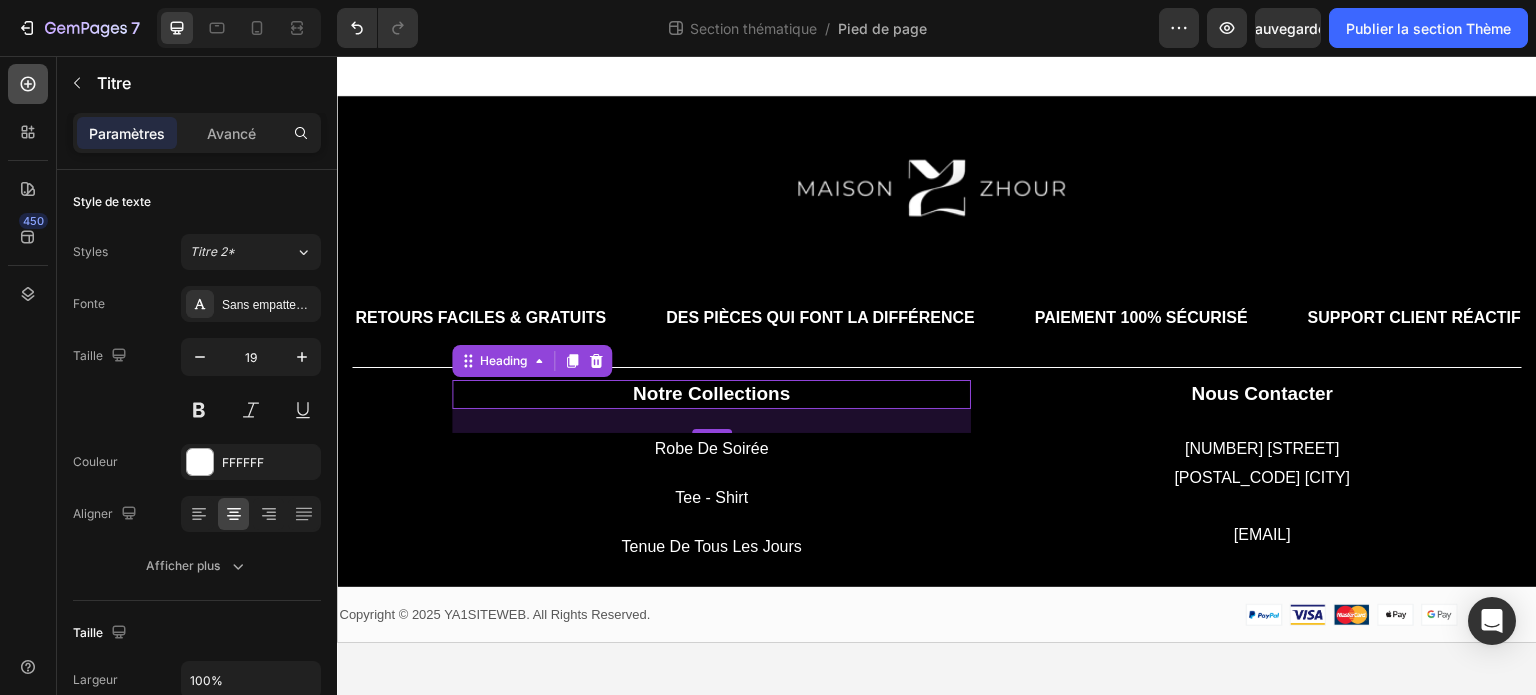 click 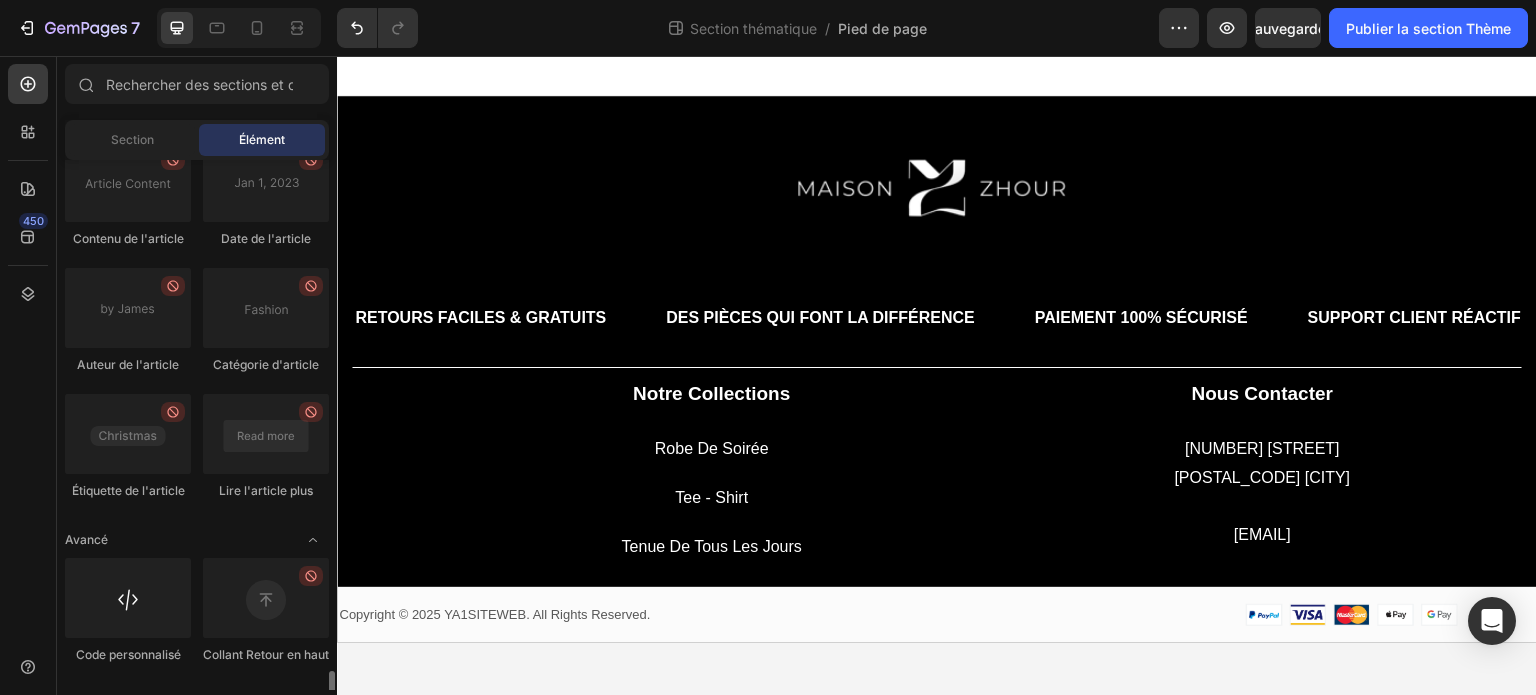 scroll, scrollTop: 5522, scrollLeft: 0, axis: vertical 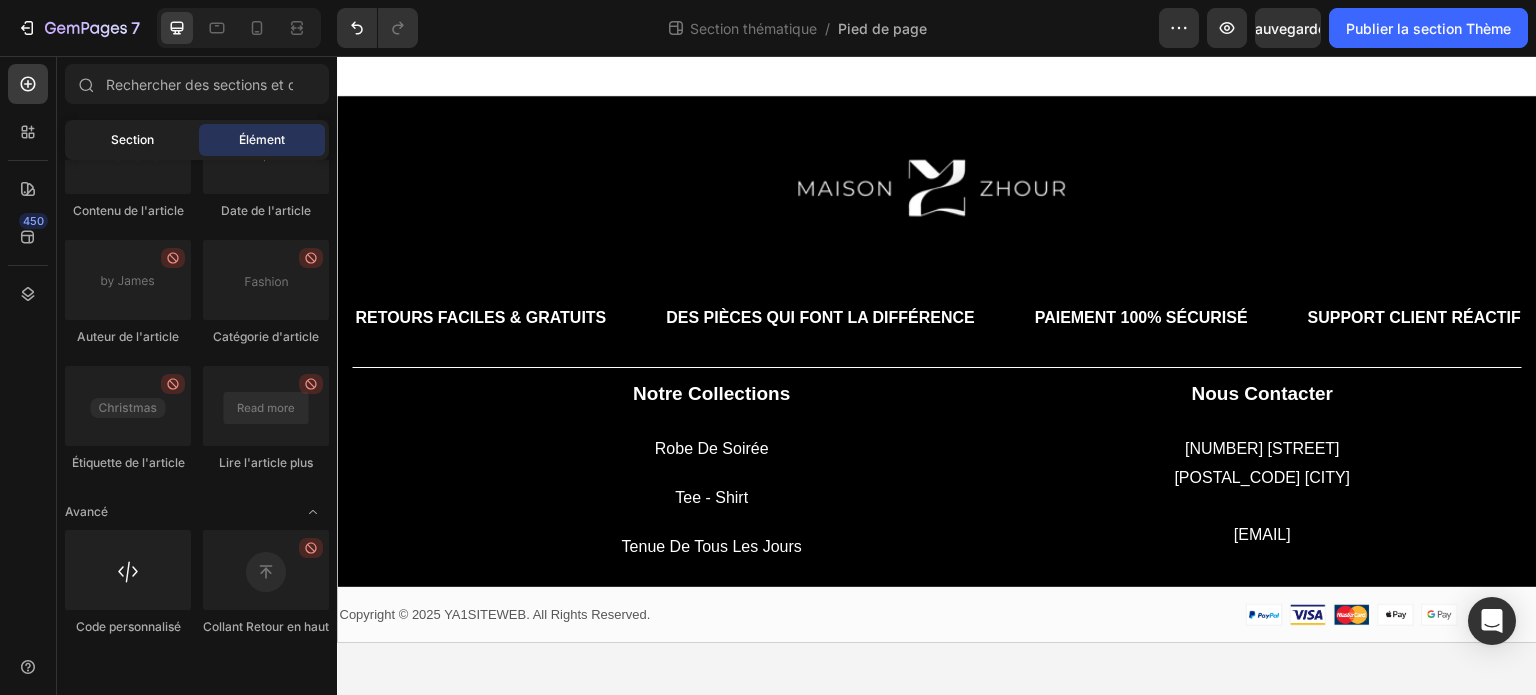 click on "Section" 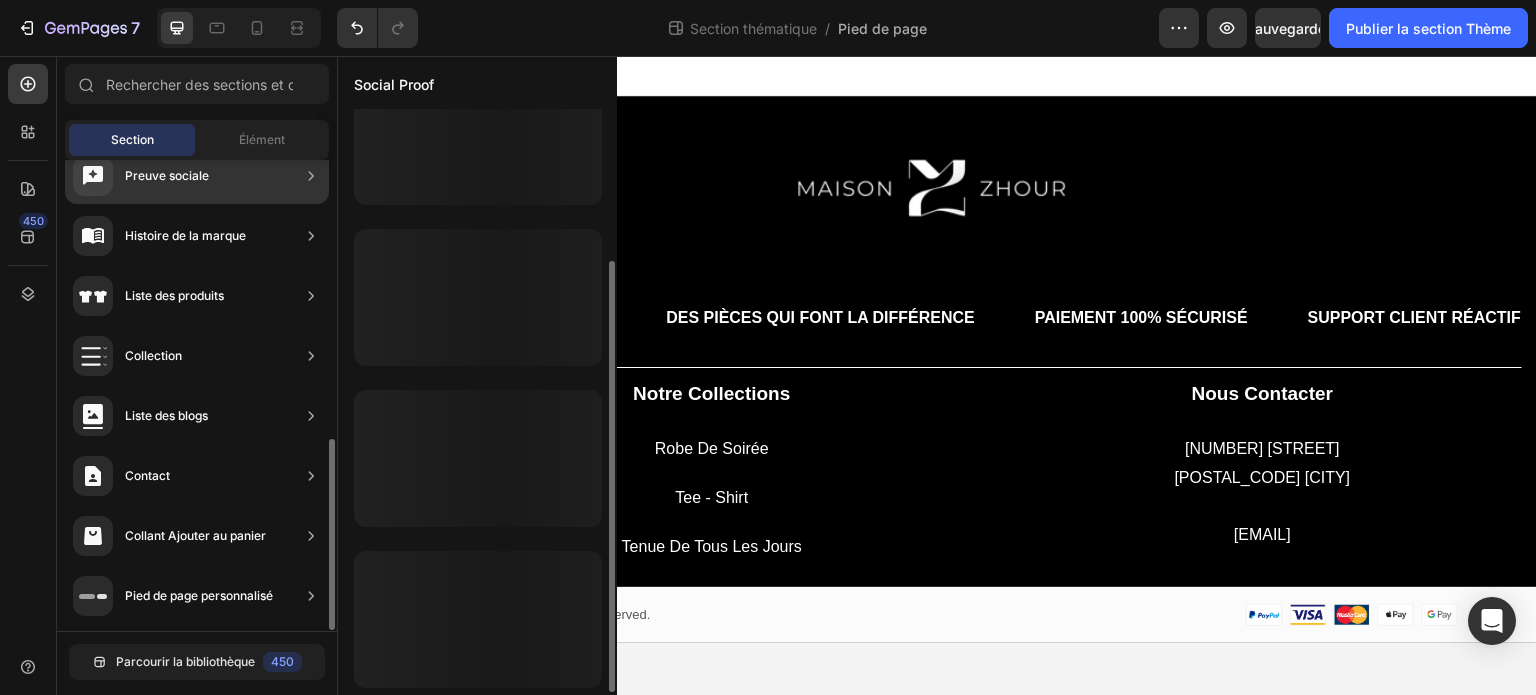 scroll, scrollTop: 207, scrollLeft: 0, axis: vertical 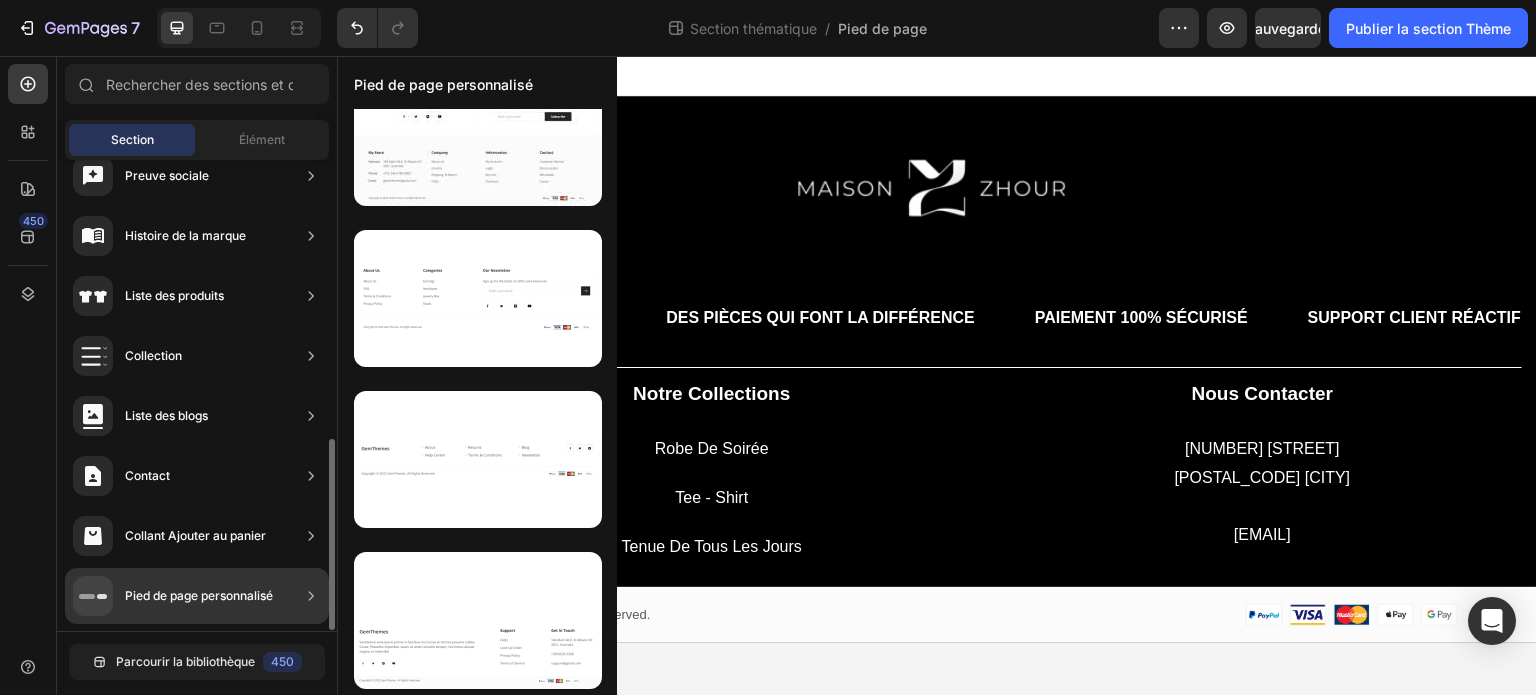 click on "Pied de page personnalisé" at bounding box center (199, 595) 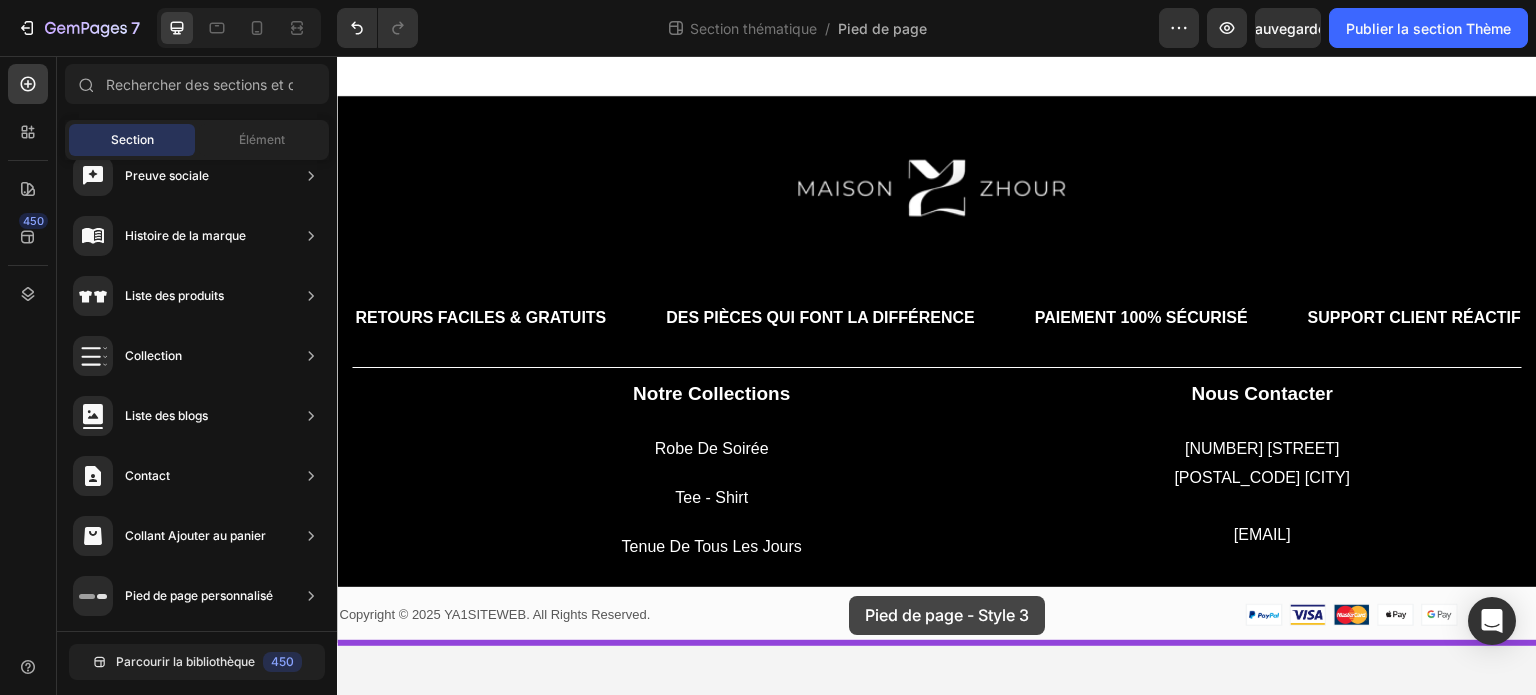 drag, startPoint x: 815, startPoint y: 341, endPoint x: 849, endPoint y: 596, distance: 257.25668 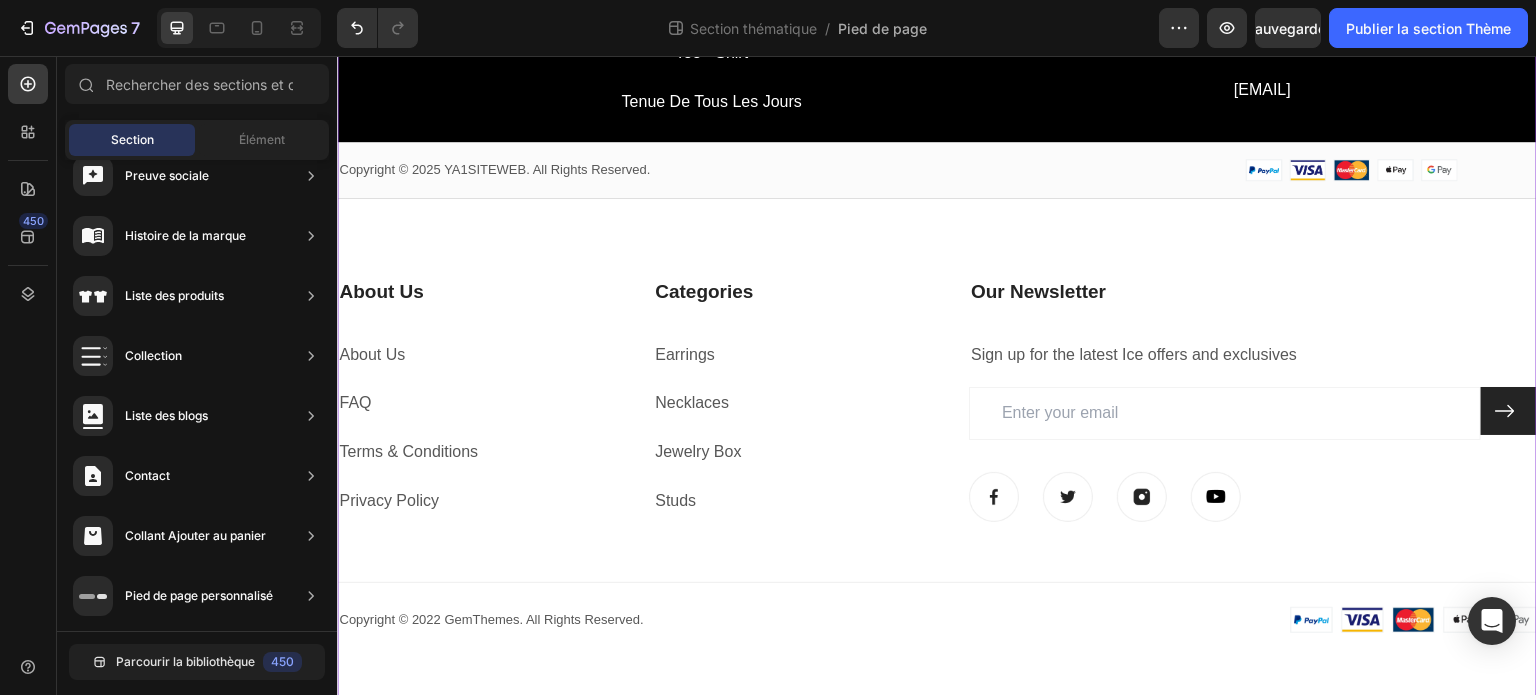 scroll, scrollTop: 460, scrollLeft: 0, axis: vertical 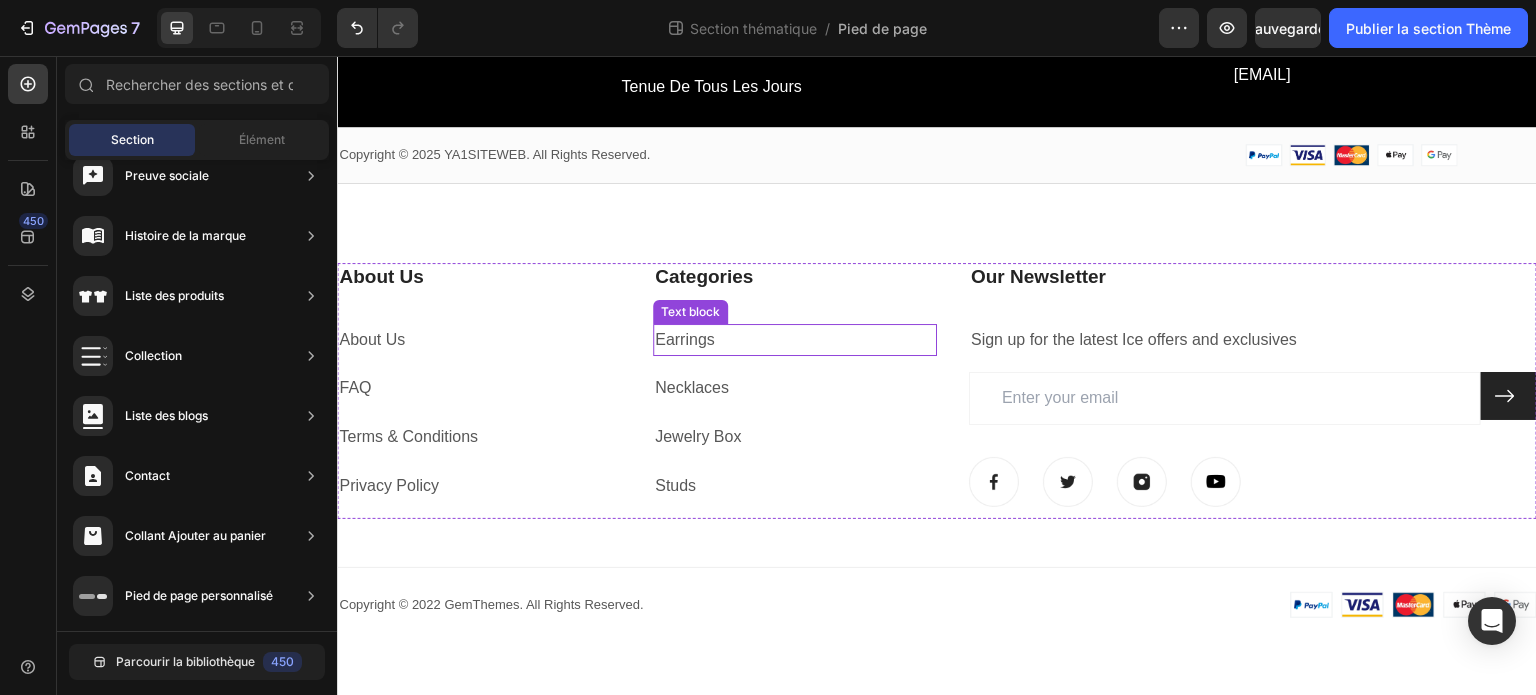 click on "Earrings" at bounding box center (685, 339) 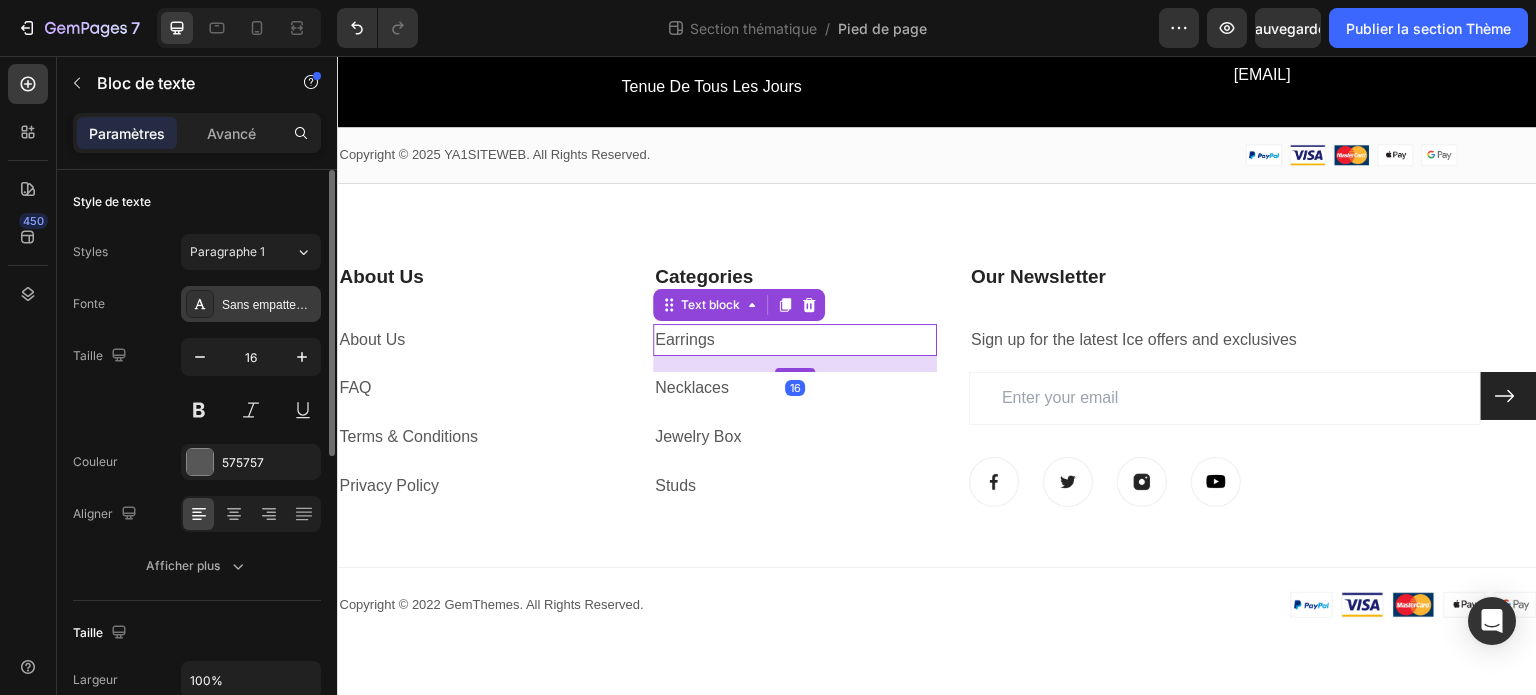 click on "Sans empattement" at bounding box center [272, 305] 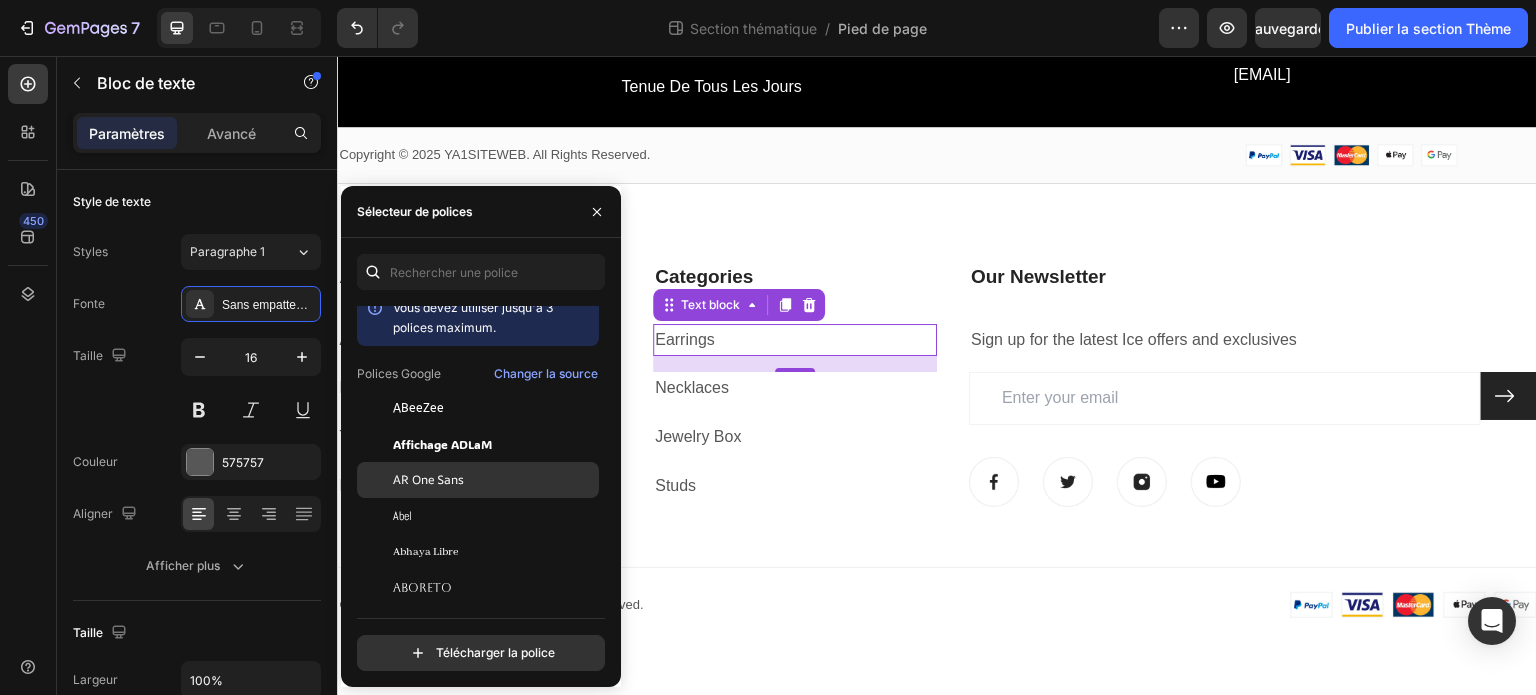 scroll, scrollTop: 16, scrollLeft: 0, axis: vertical 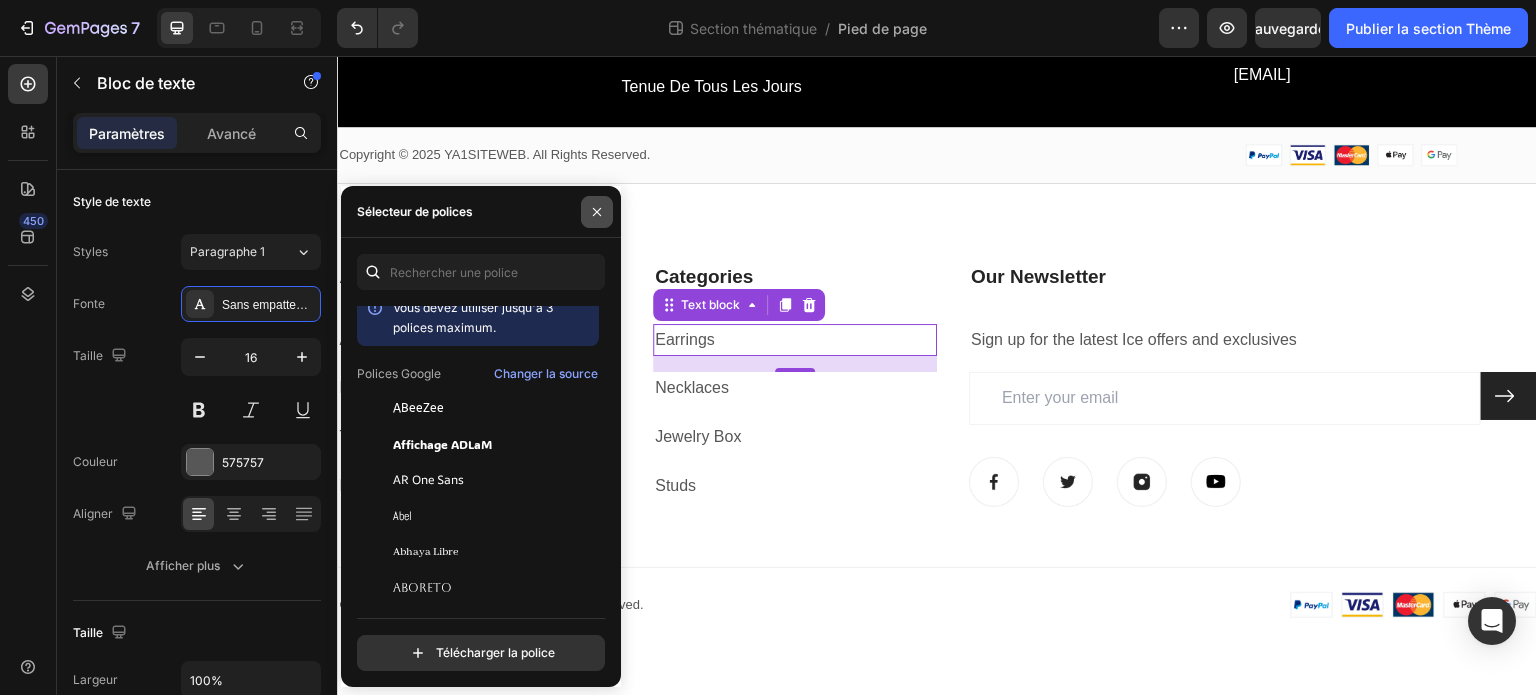 click 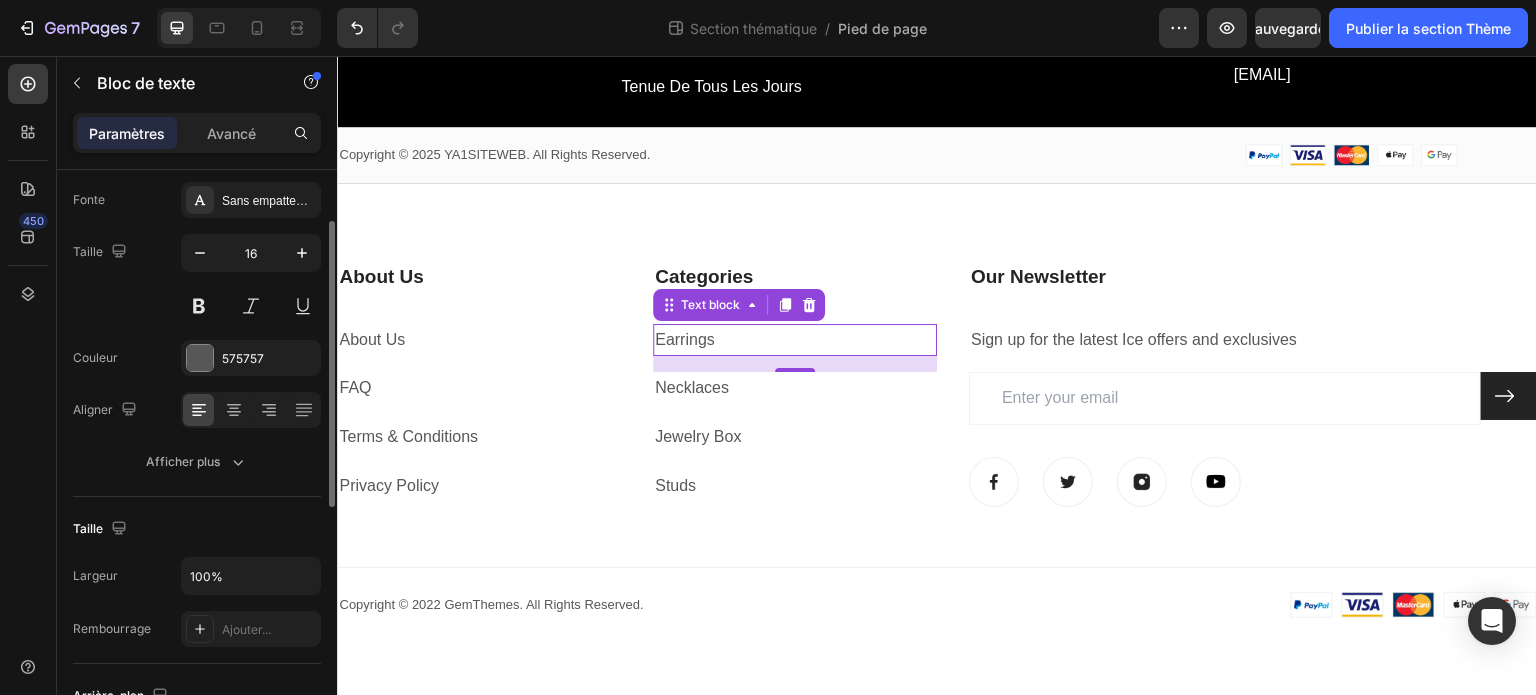 scroll, scrollTop: 105, scrollLeft: 0, axis: vertical 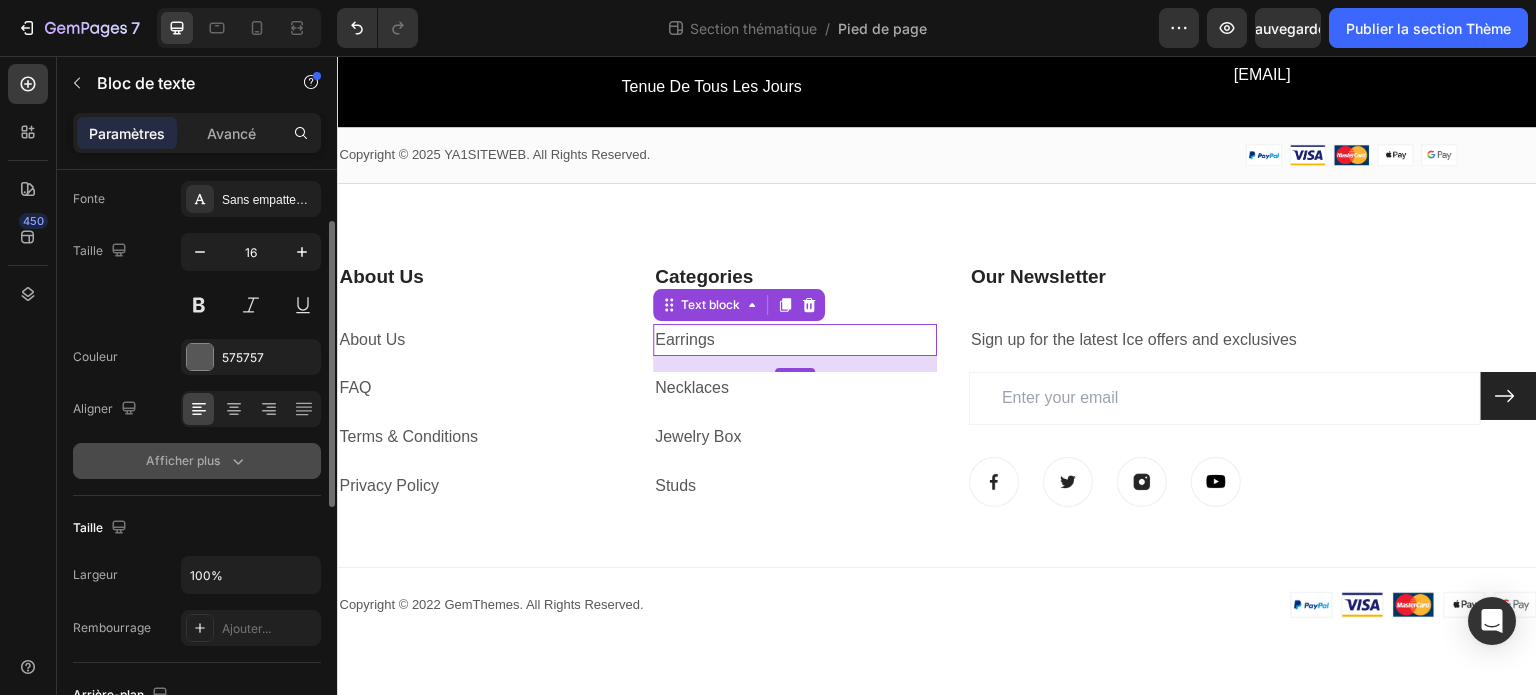 click on "Afficher plus" at bounding box center [197, 461] 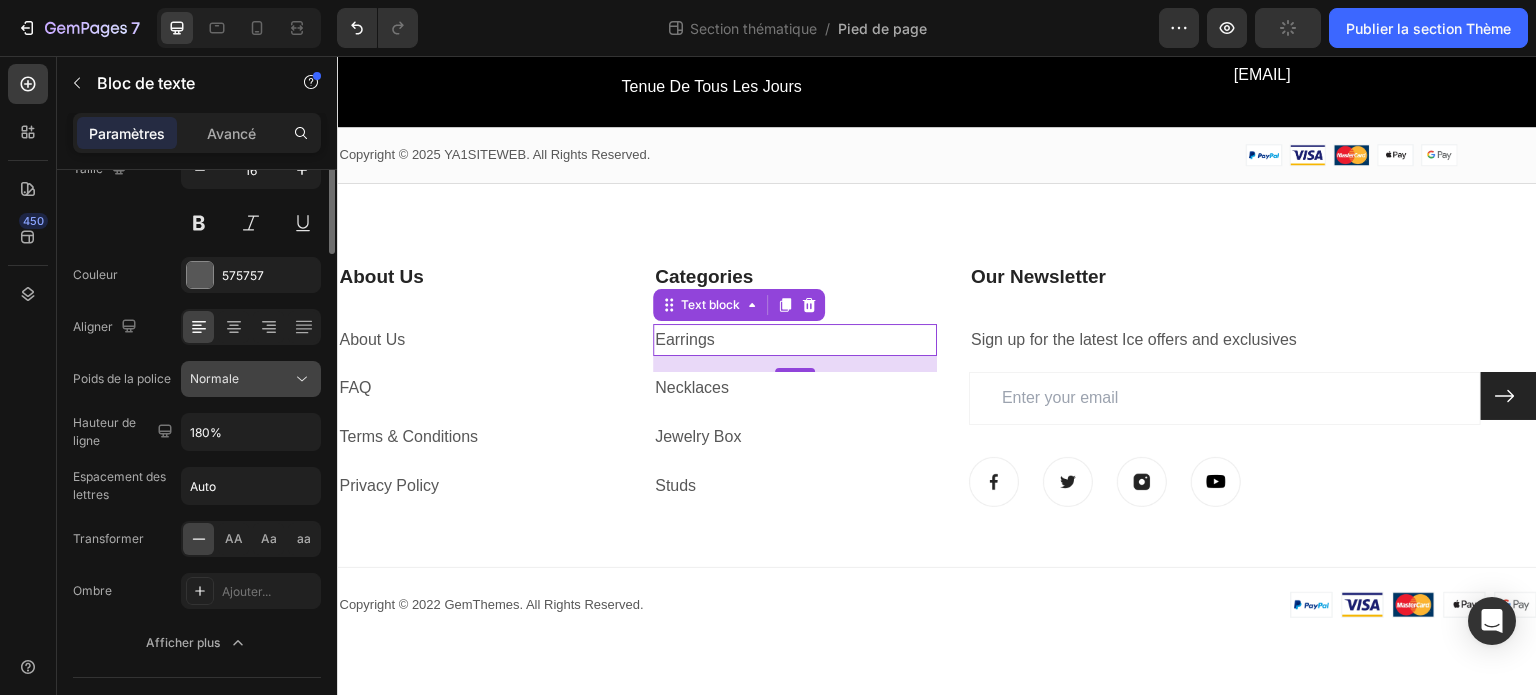 scroll, scrollTop: 0, scrollLeft: 0, axis: both 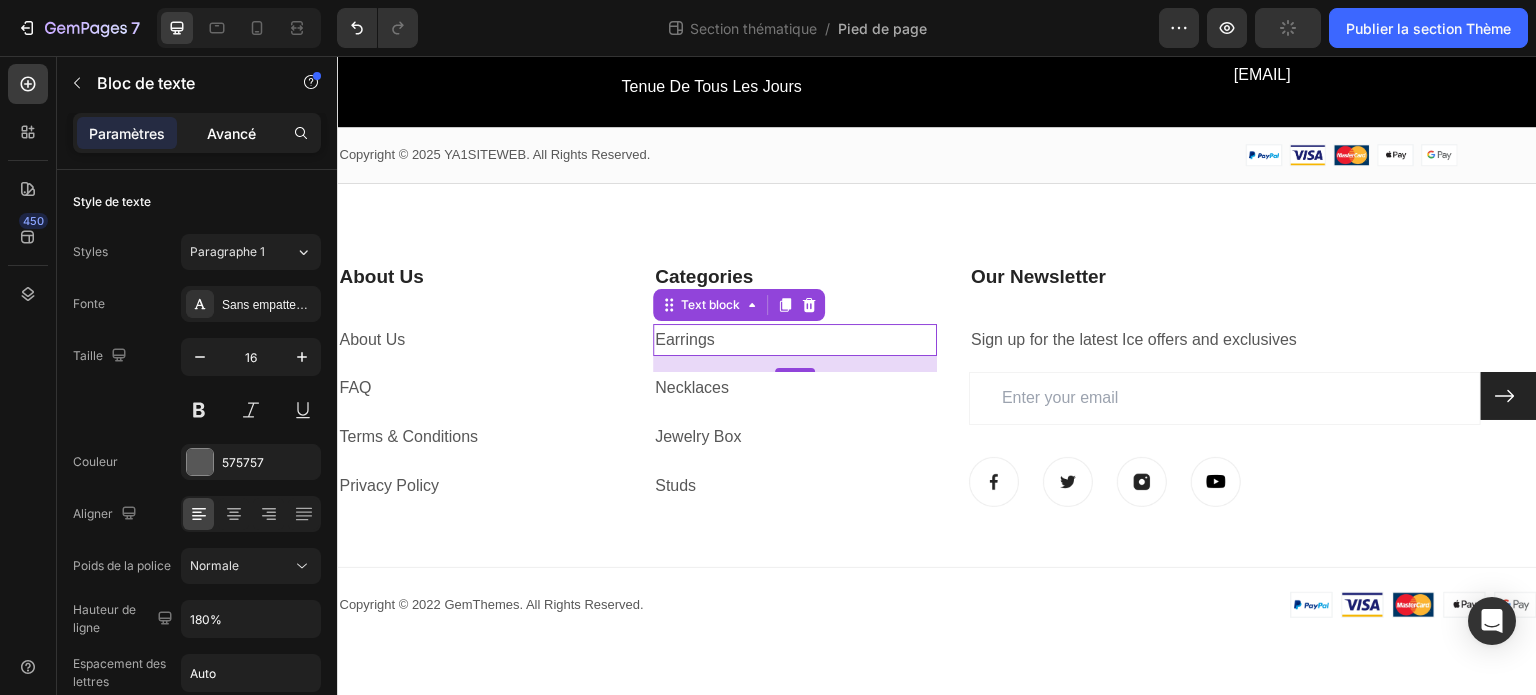 click on "Avancé" 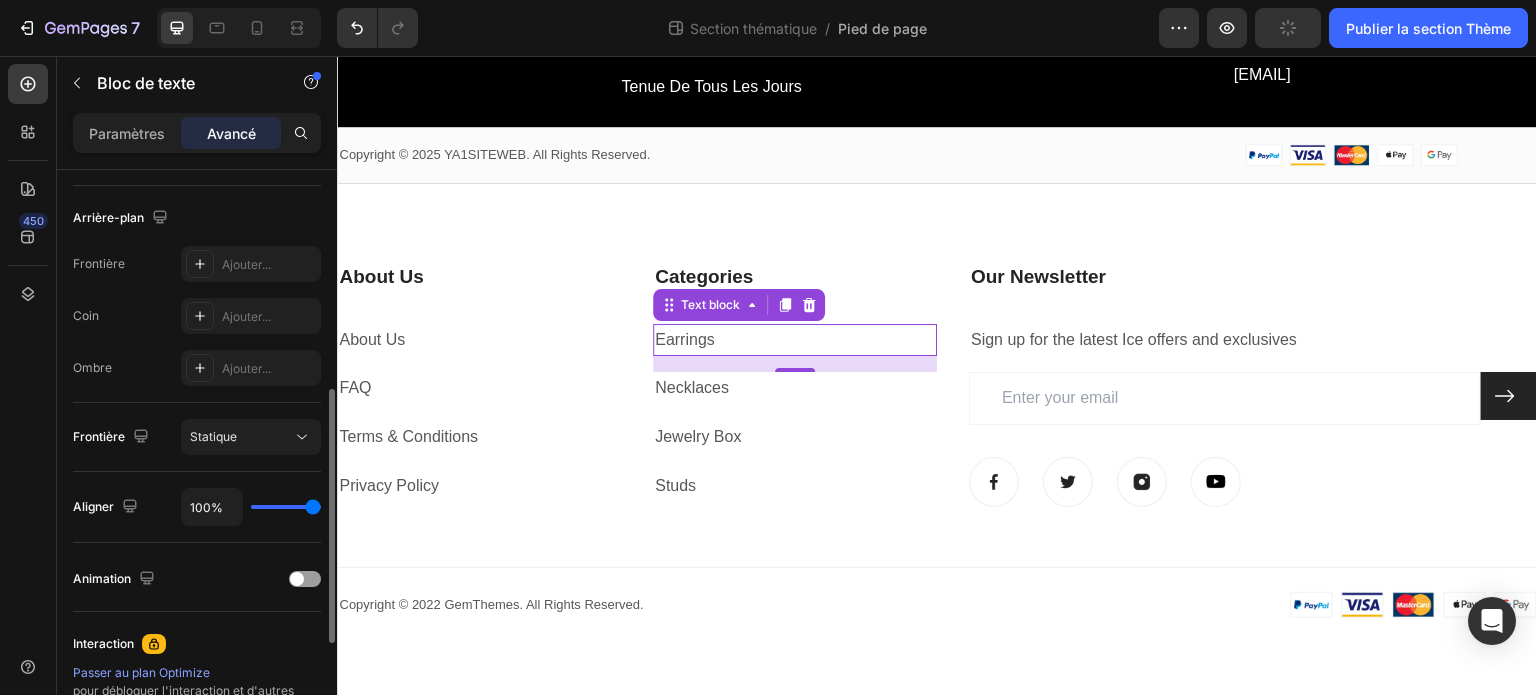 scroll, scrollTop: 499, scrollLeft: 0, axis: vertical 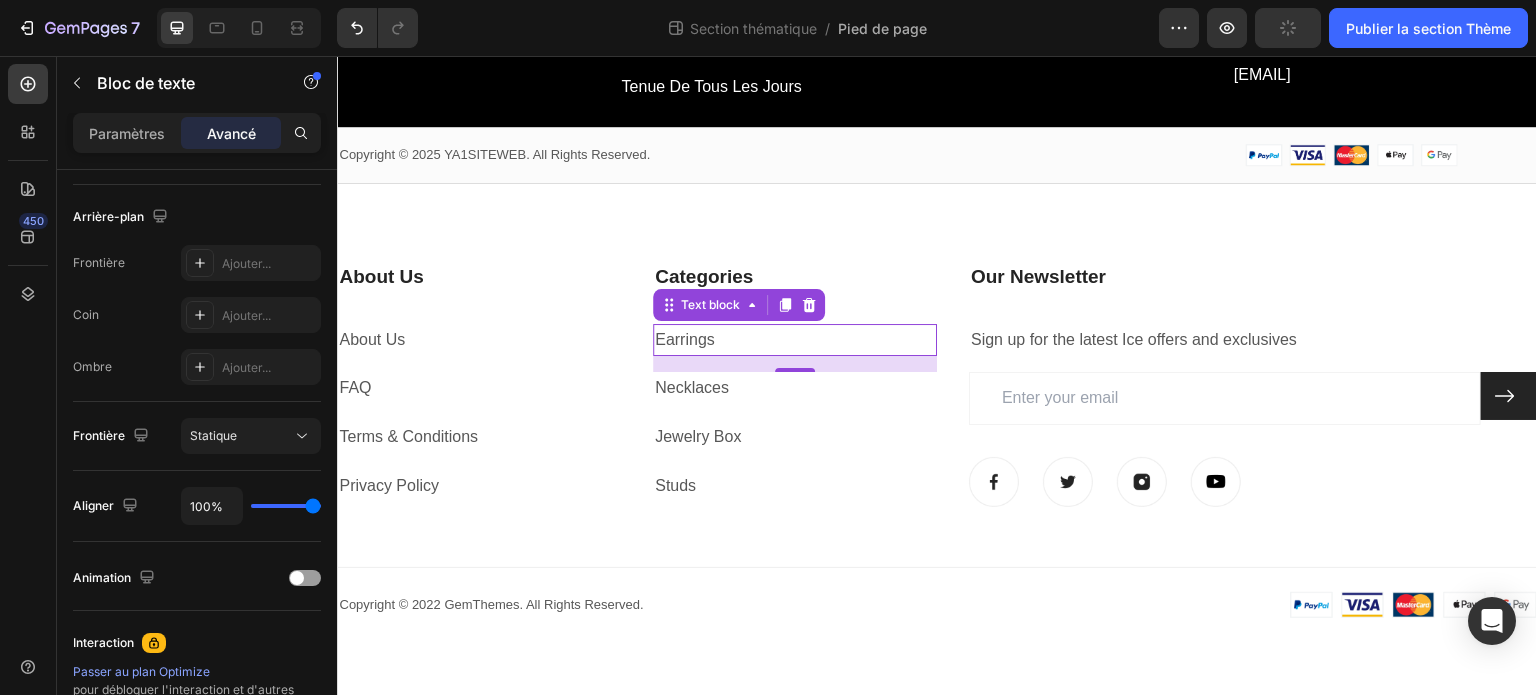 click on "Earrings" at bounding box center [685, 339] 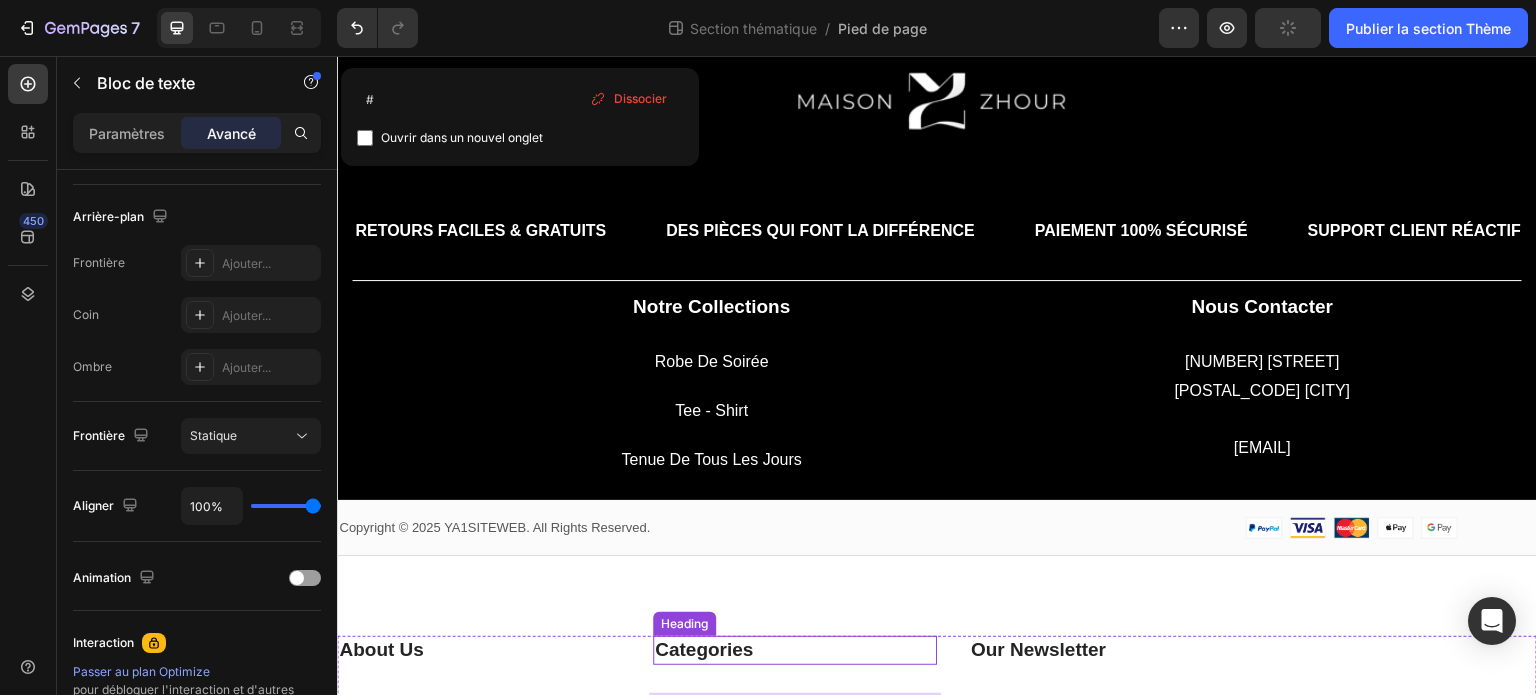 scroll, scrollTop: 84, scrollLeft: 0, axis: vertical 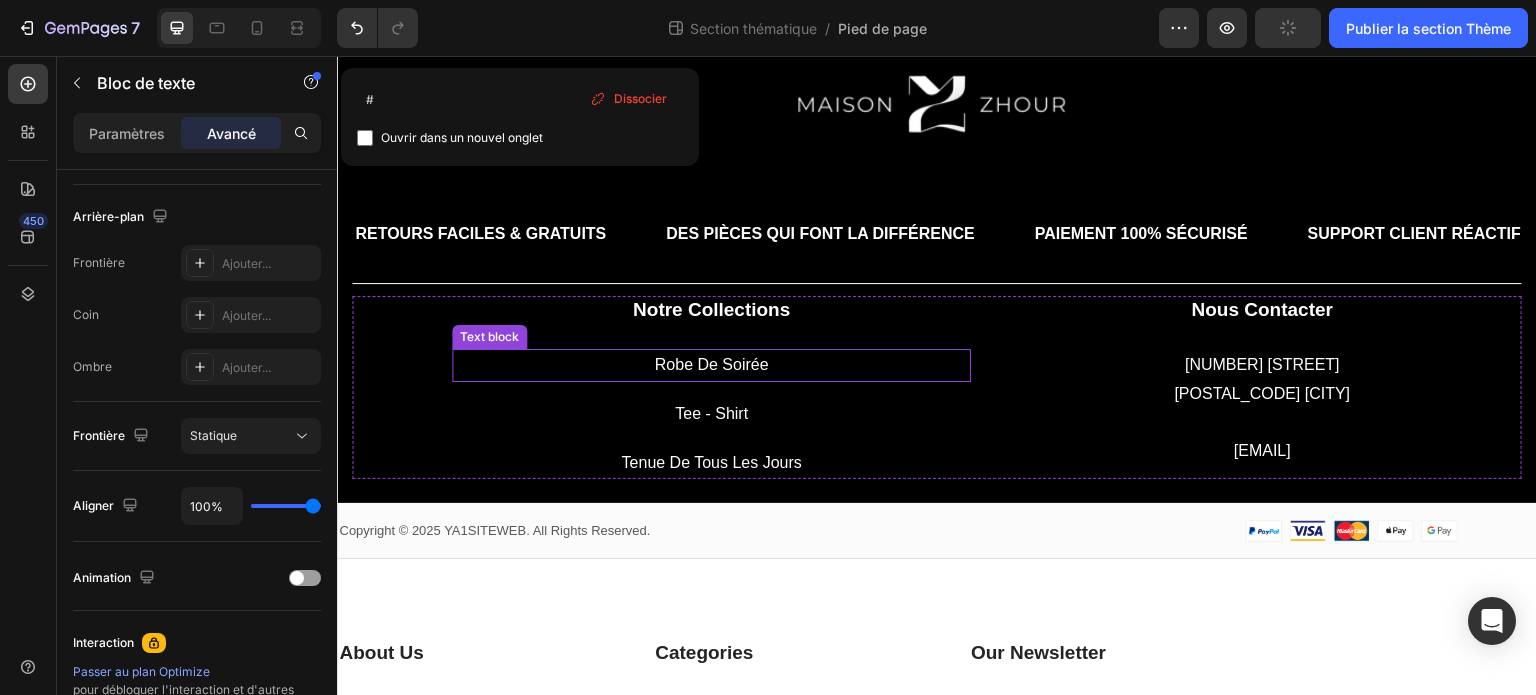 click on "robe de soirée" at bounding box center (711, 365) 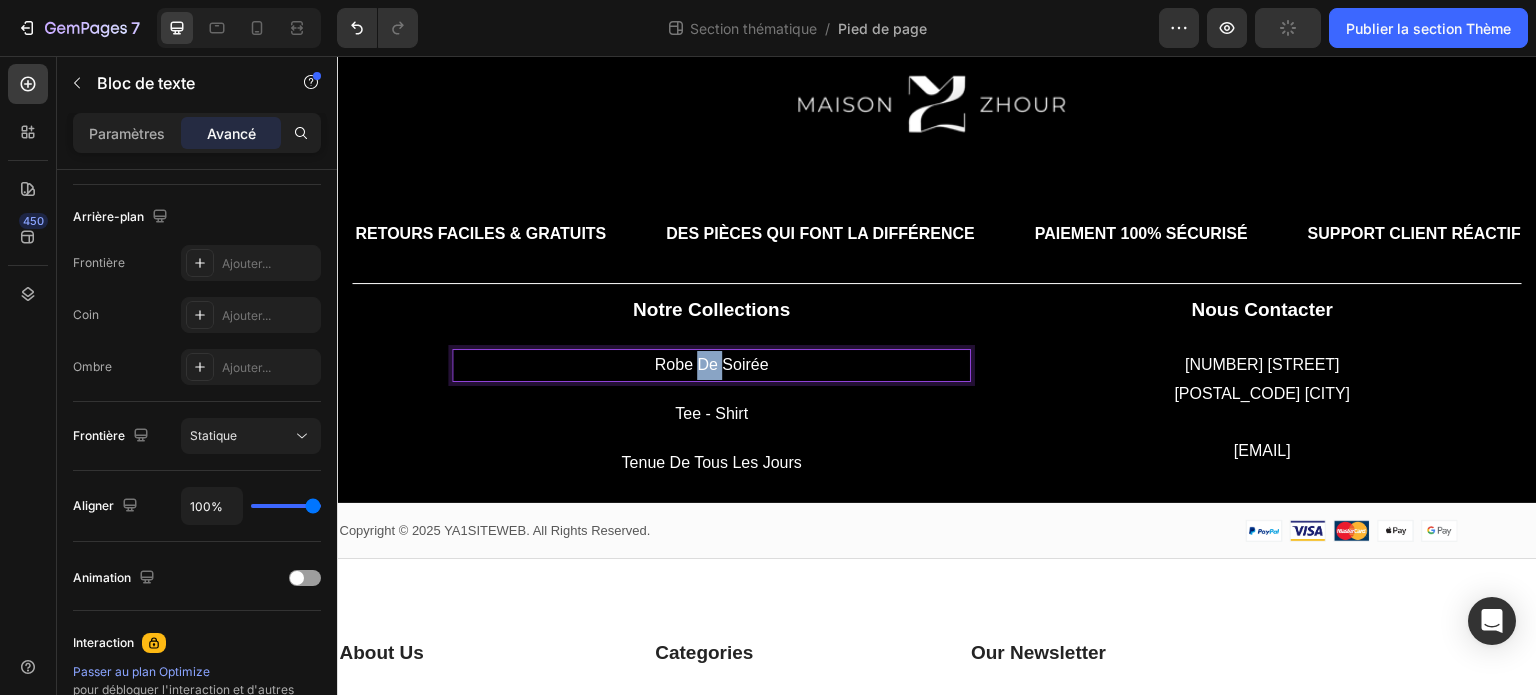 click on "robe de soirée" at bounding box center [711, 365] 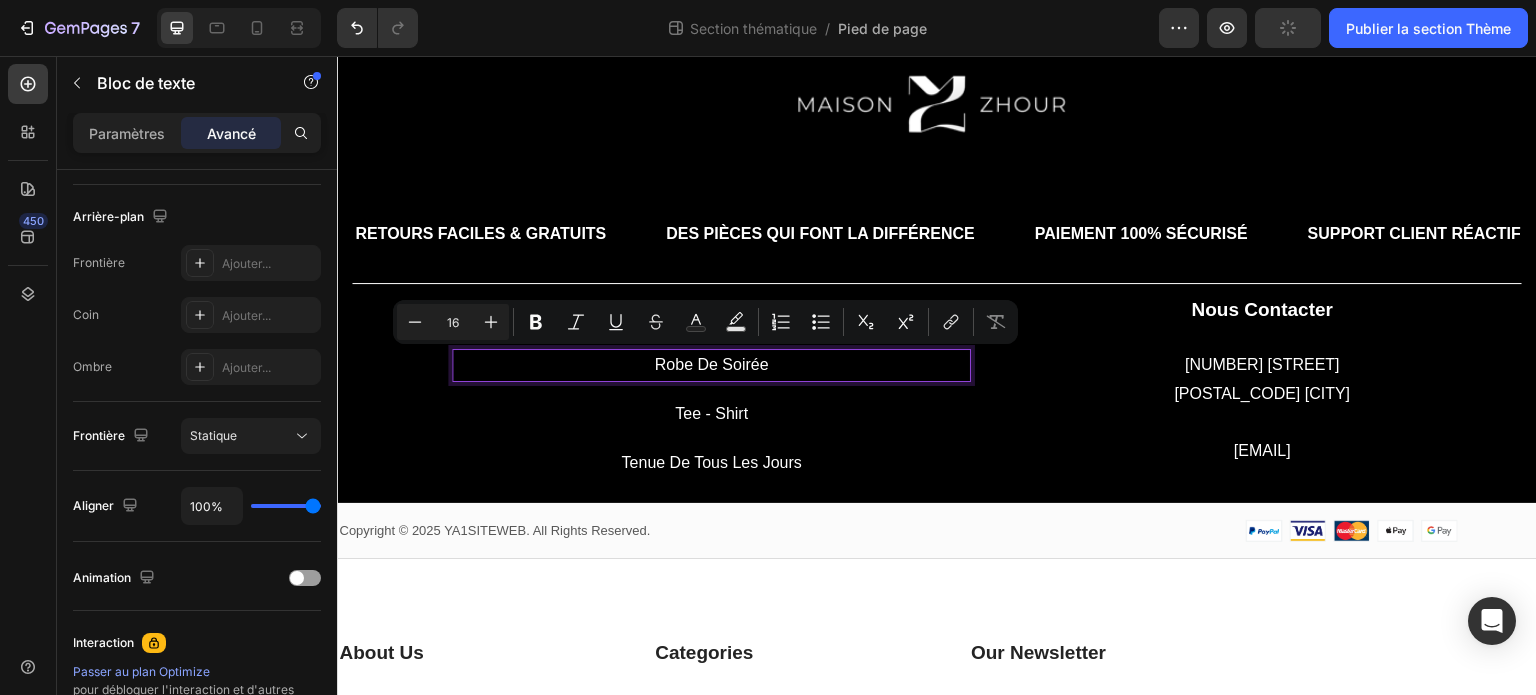 click on "robe de soirée" at bounding box center (711, 365) 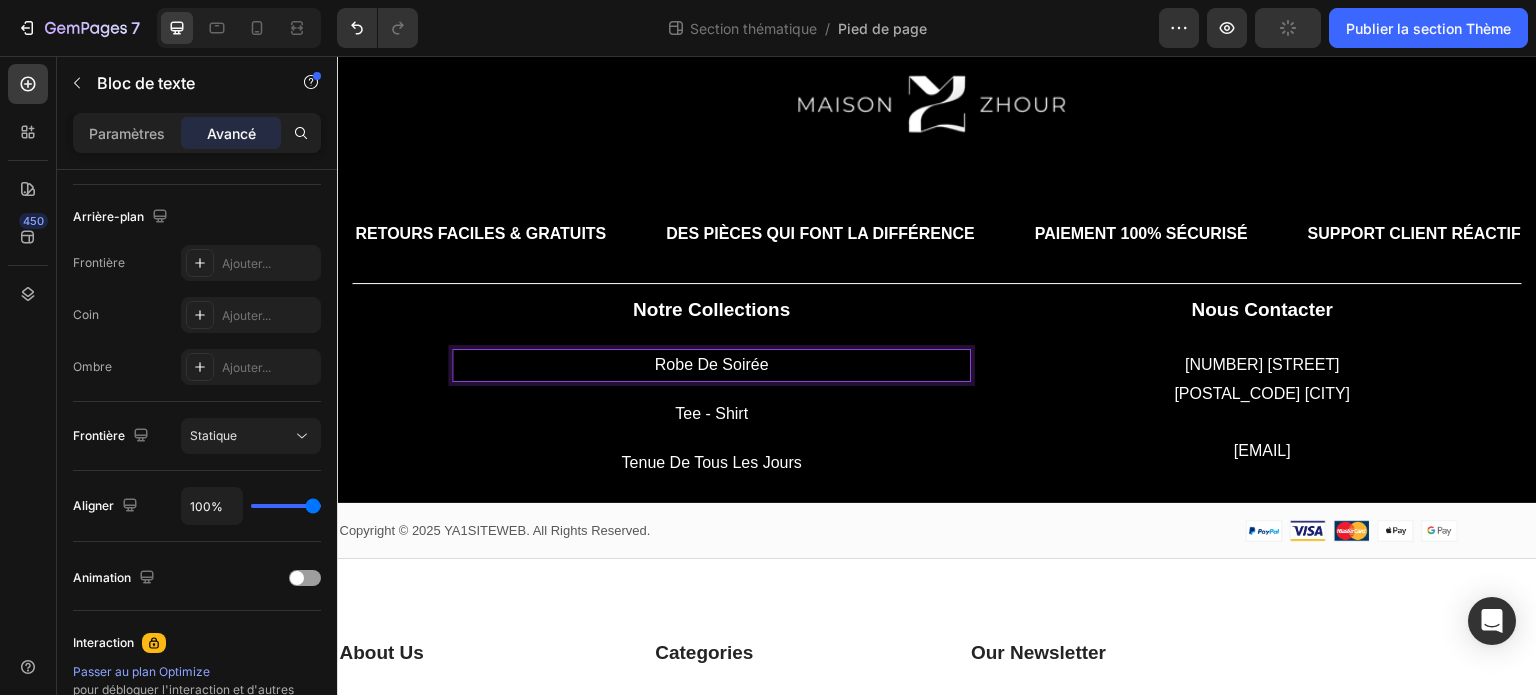click on "robe de soirée" at bounding box center [711, 365] 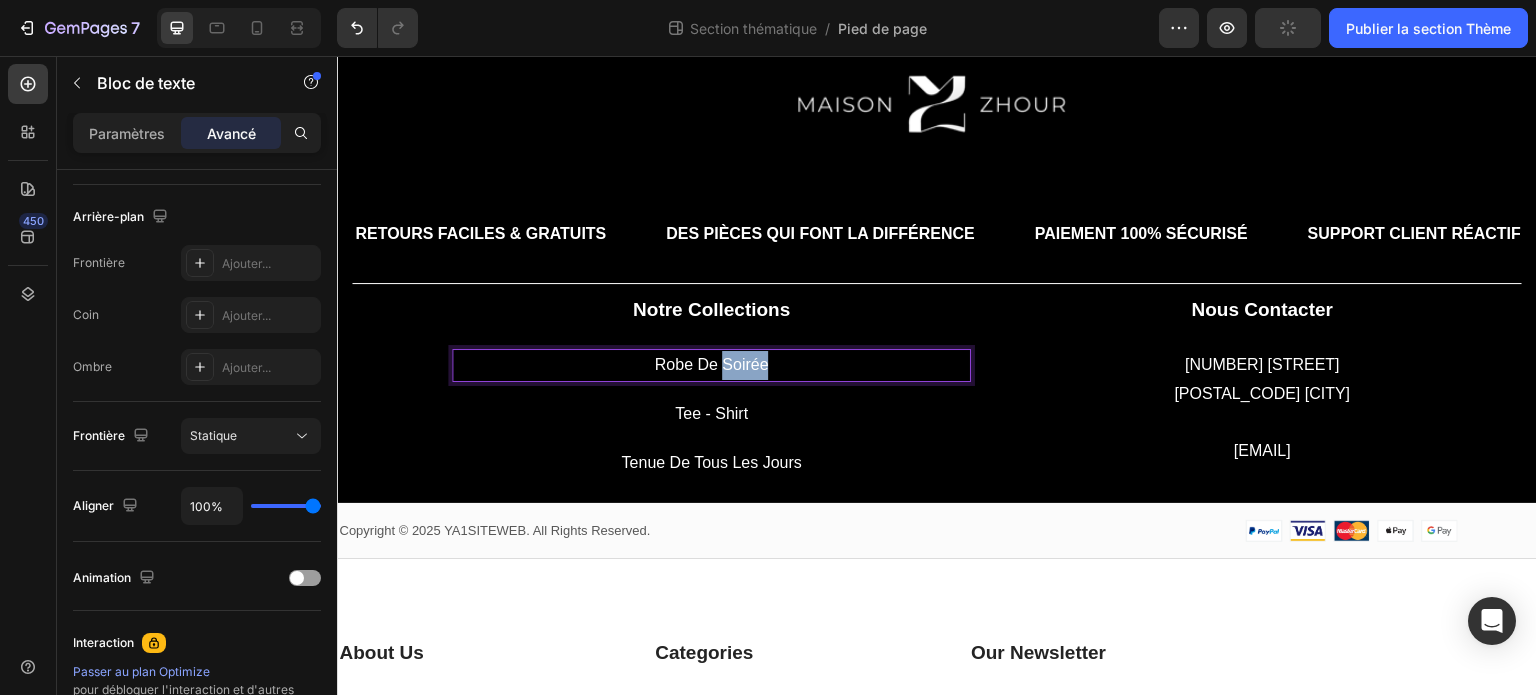 click on "robe de soirée" at bounding box center [711, 365] 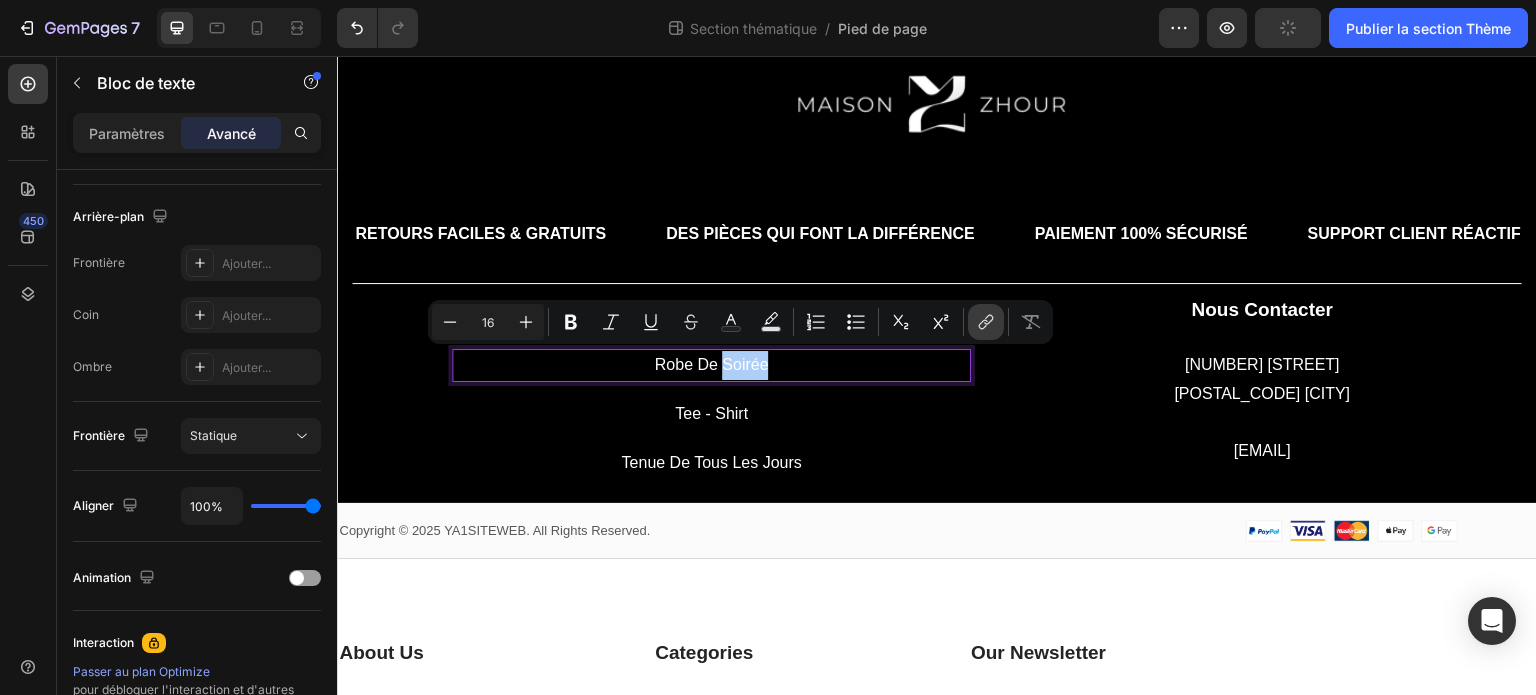 click 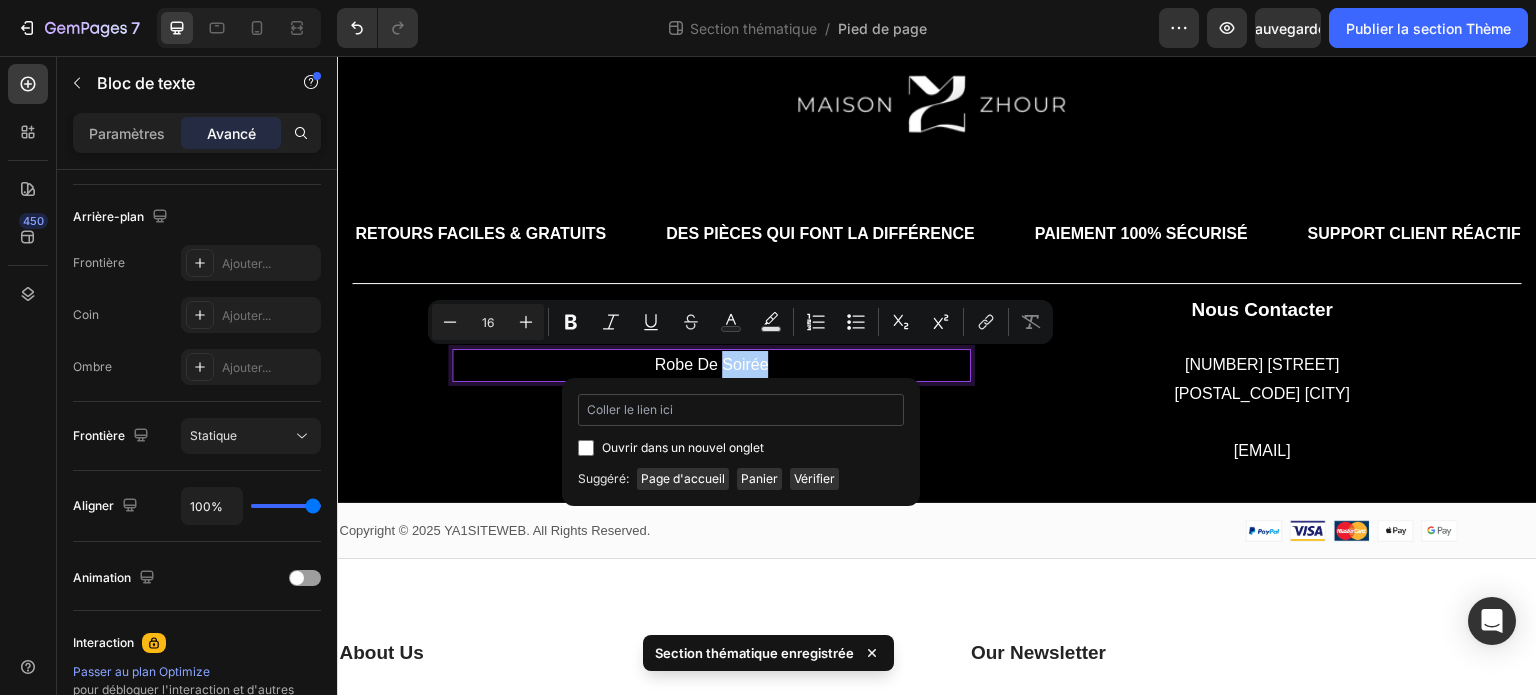 click at bounding box center [741, 410] 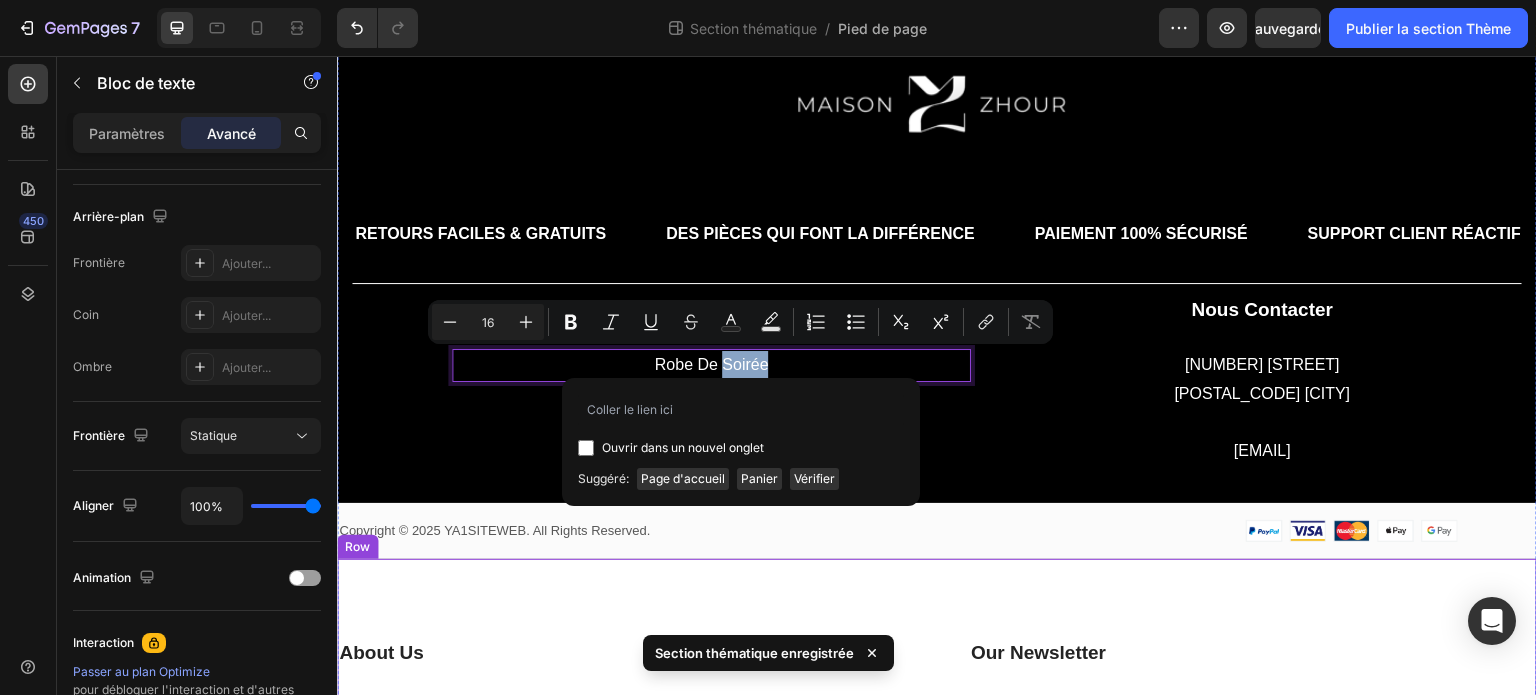 click on "About Us  Heading About Us Text block FAQ Text block Terms & Conditions Text block Privacy Policy Text block Categories Heading Earrings Text block Necklaces Text block Jewelry Box Text block Studs Text block Our Newsletter Heading Sign up for the latest Ice offers and exclusives Text block Email Field
Submit Button Row Newsletter Image Image Image Image Row Row                Title Line Image Copyright © 2022 GemThemes. All Rights Reserved. Text block Row Copyright © 2022 GemThemes. All Rights Reserved. Text block Image Row Row" at bounding box center [937, 816] 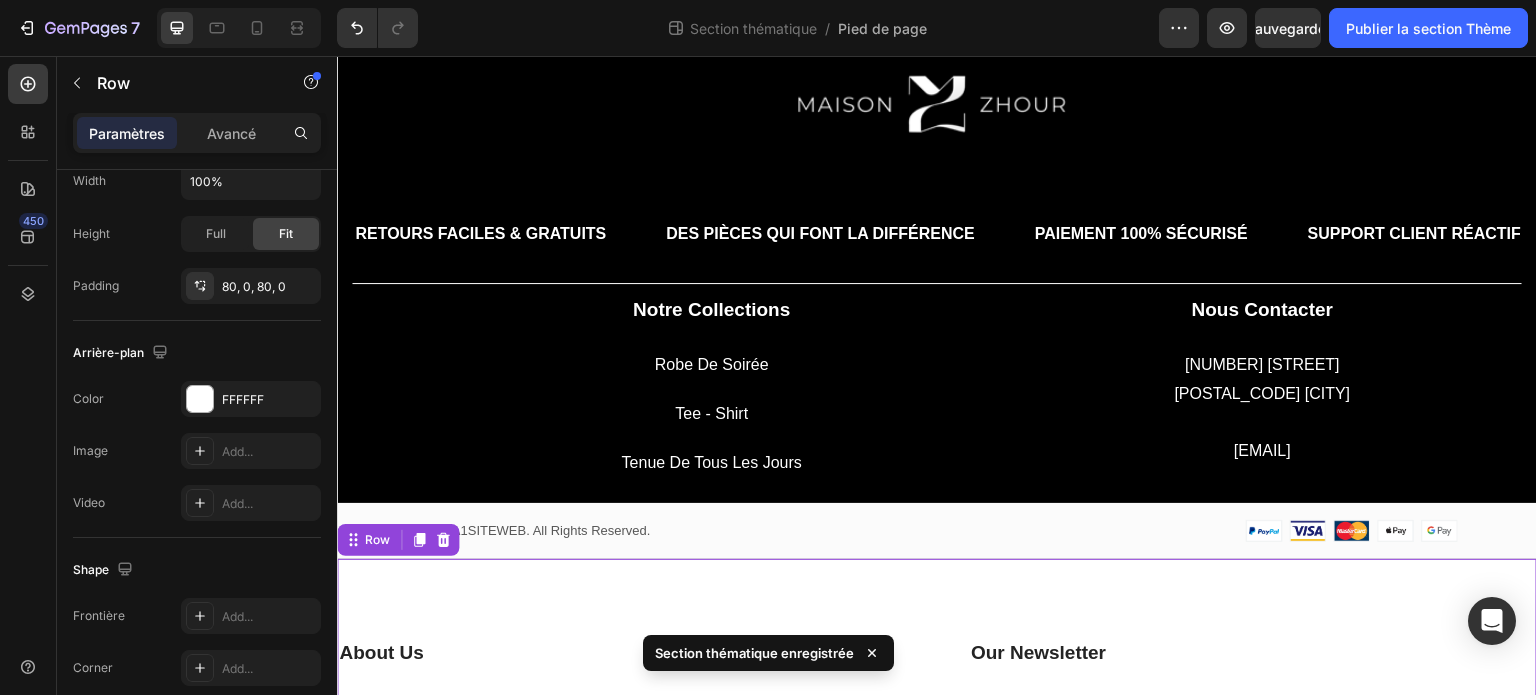 scroll, scrollTop: 0, scrollLeft: 0, axis: both 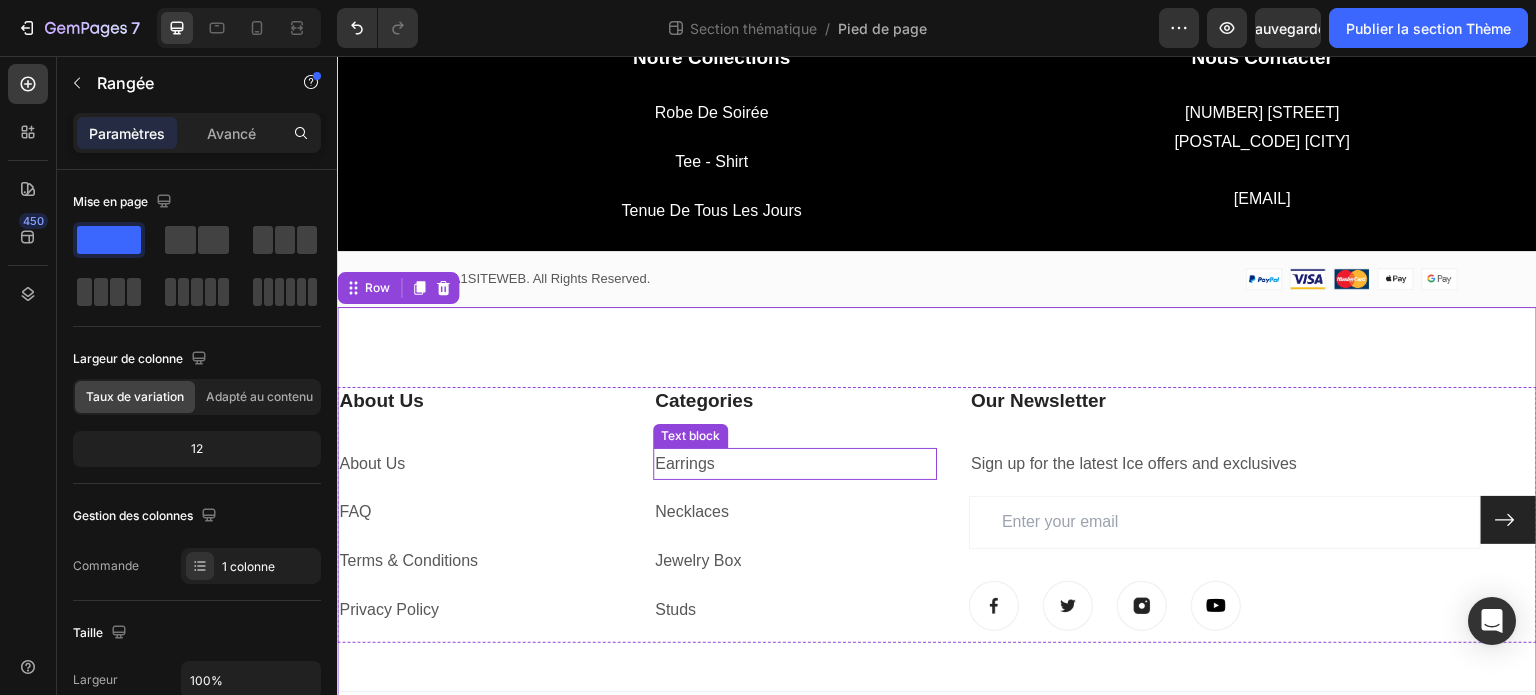 click on "Earrings" at bounding box center [685, 463] 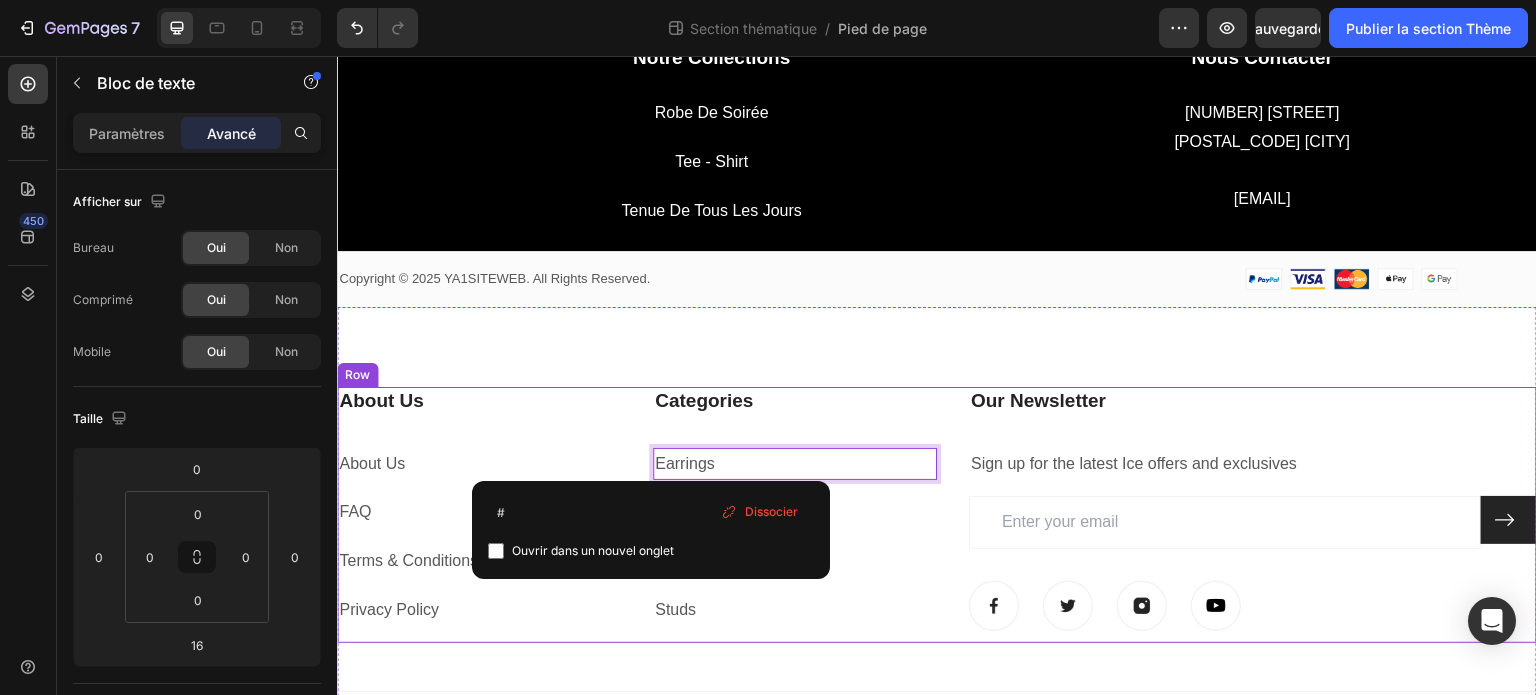 click on "Categories" at bounding box center (795, 401) 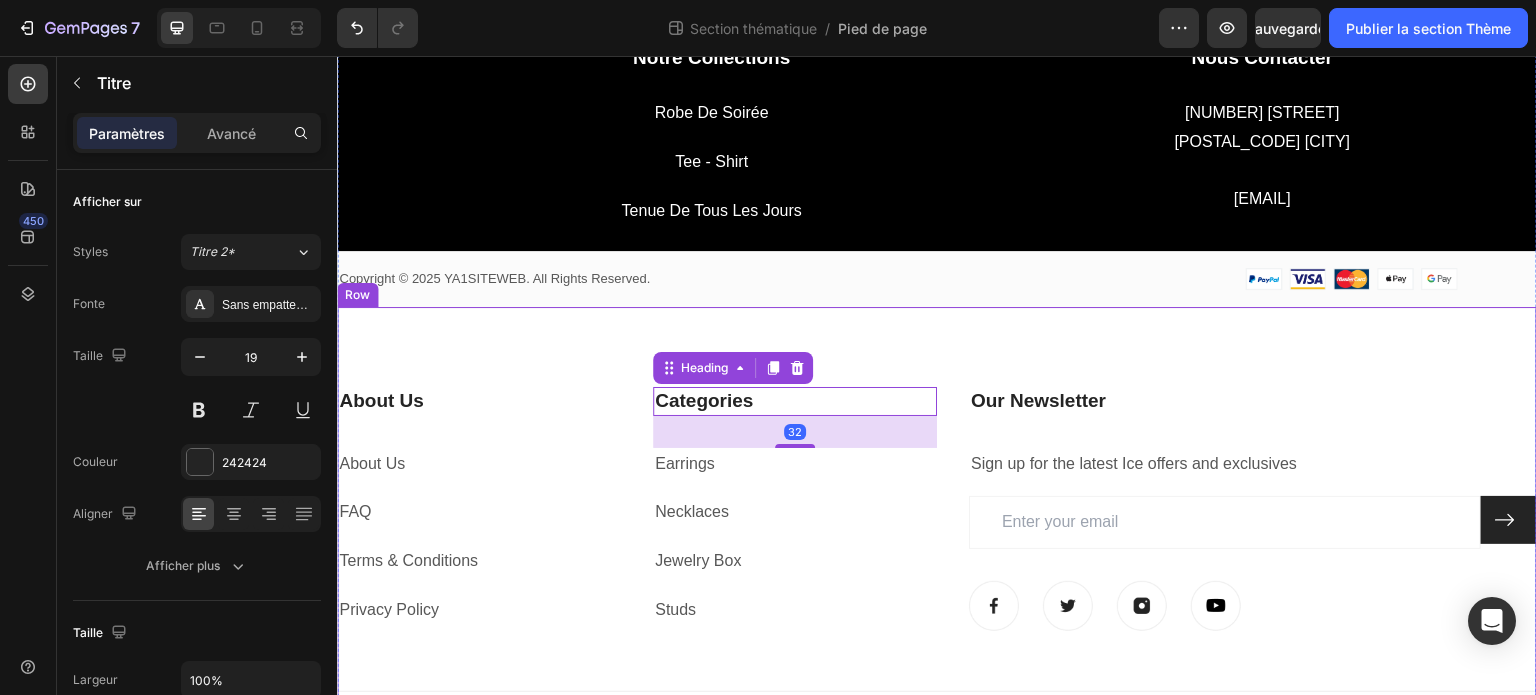 click on "About Us  Heading About Us Text block FAQ Text block Terms & Conditions Text block Privacy Policy Text block Categories Heading   32 Earrings Text block Necklaces Text block Jewelry Box Text block Studs Text block Our Newsletter Heading Sign up for the latest Ice offers and exclusives Text block Email Field
Submit Button Row Newsletter Image Image Image Image Row Row                Title Line Image Copyright © 2022 GemThemes. All Rights Reserved. Text block Row Copyright © 2022 GemThemes. All Rights Reserved. Text block Image Row Row" at bounding box center (937, 564) 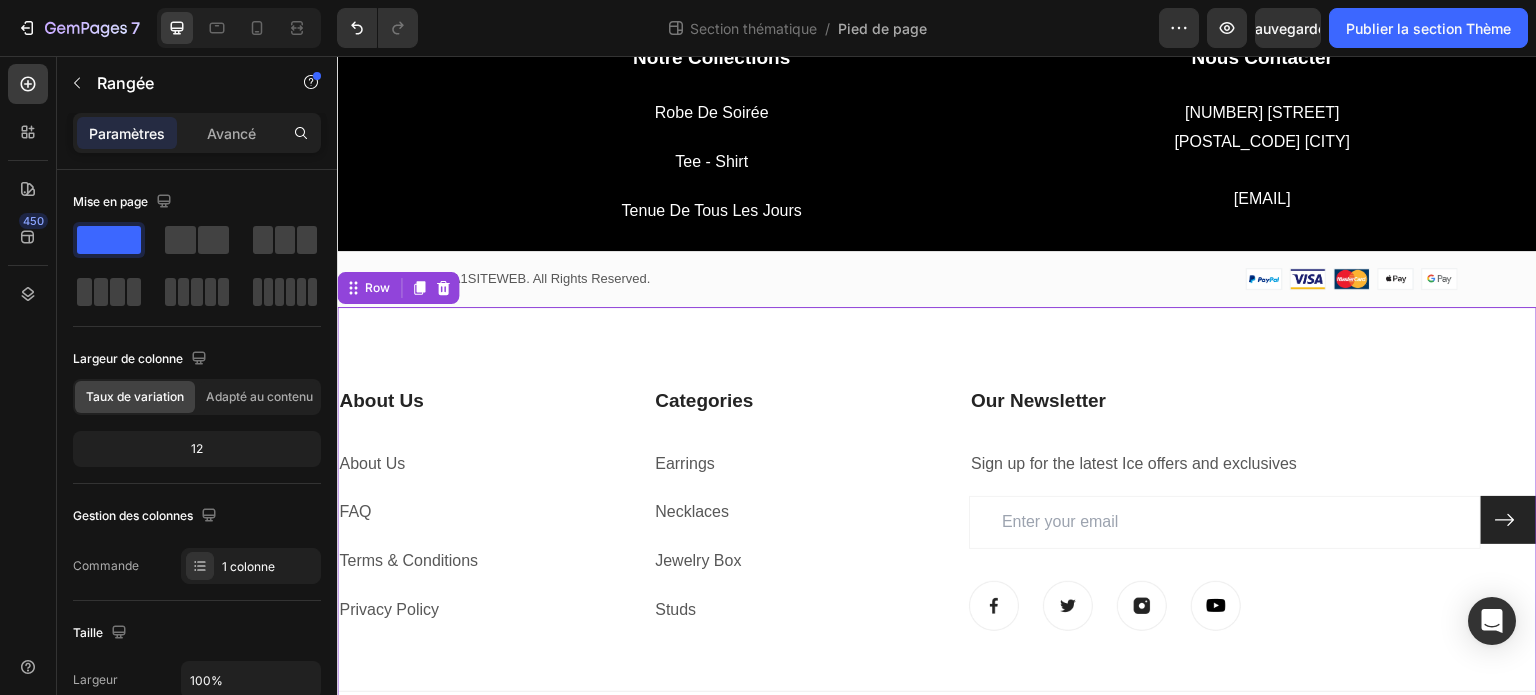 scroll, scrollTop: 0, scrollLeft: 0, axis: both 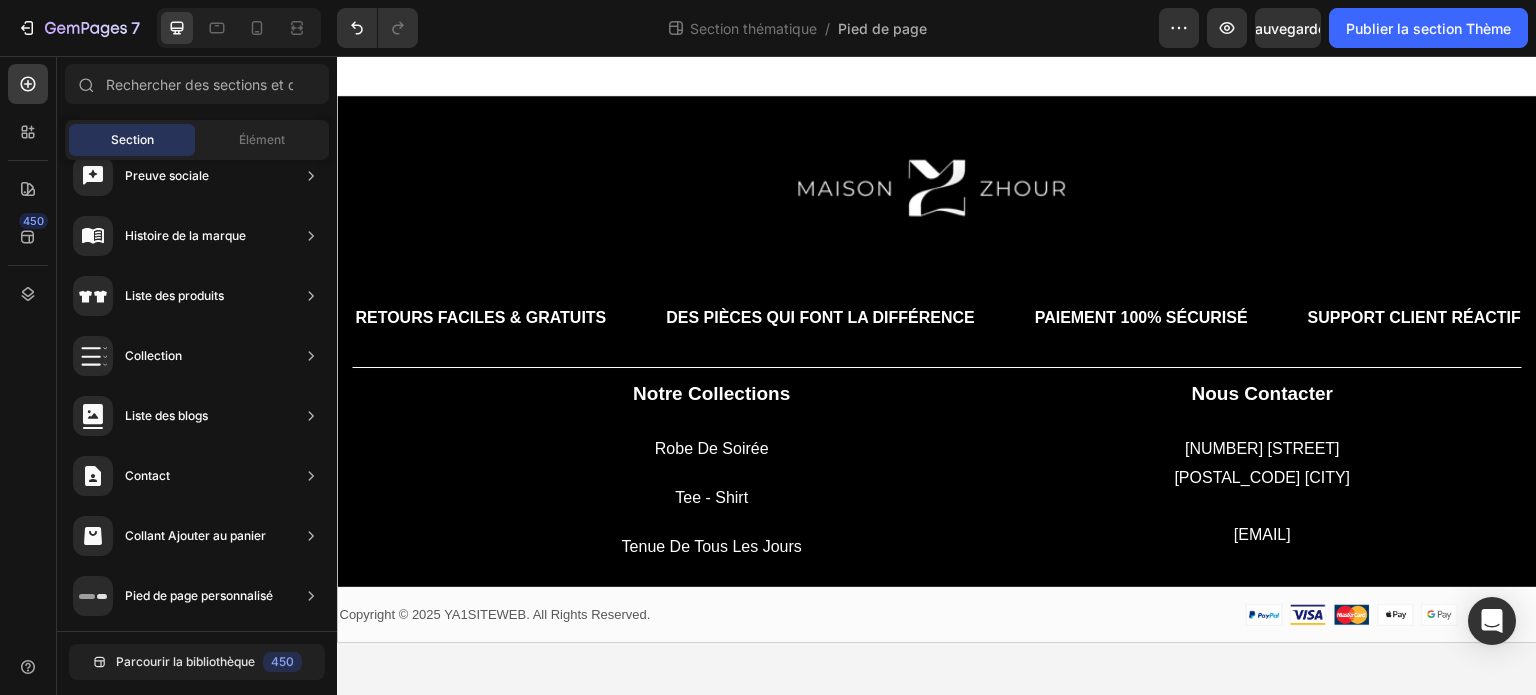 click on "Image Retours Faciles & Gratuits Text Des Pièces Qui Font la Différence Text Paiement 100% Sécurisé Text Block Support Client Réactif Text Block Élégance Garantie Text Block Retours Faciles & Gratuits Text Des Pièces Qui Font la Différence Text Paiement 100% Sécurisé Text Block Support Client Réactif Text Block Élégance Garantie Text Block Marquee                Title Line notre collections Heading robe de soirée Text block tee - shirt Text block tenue de tous les jours Text block nous contacter Heading [NUMBER] [STREET]  [POSTAL_CODE] [CITY] Text block [EMAIL] Text block Row Row Copyright © 2025 YA1SITEWEB. All Rights Reserved. Text block Image Row Row Root
Drag & drop element from sidebar or
Explore Library
Add section Choose templates inspired by CRO experts Generate layout from URL or image" at bounding box center (937, 376) 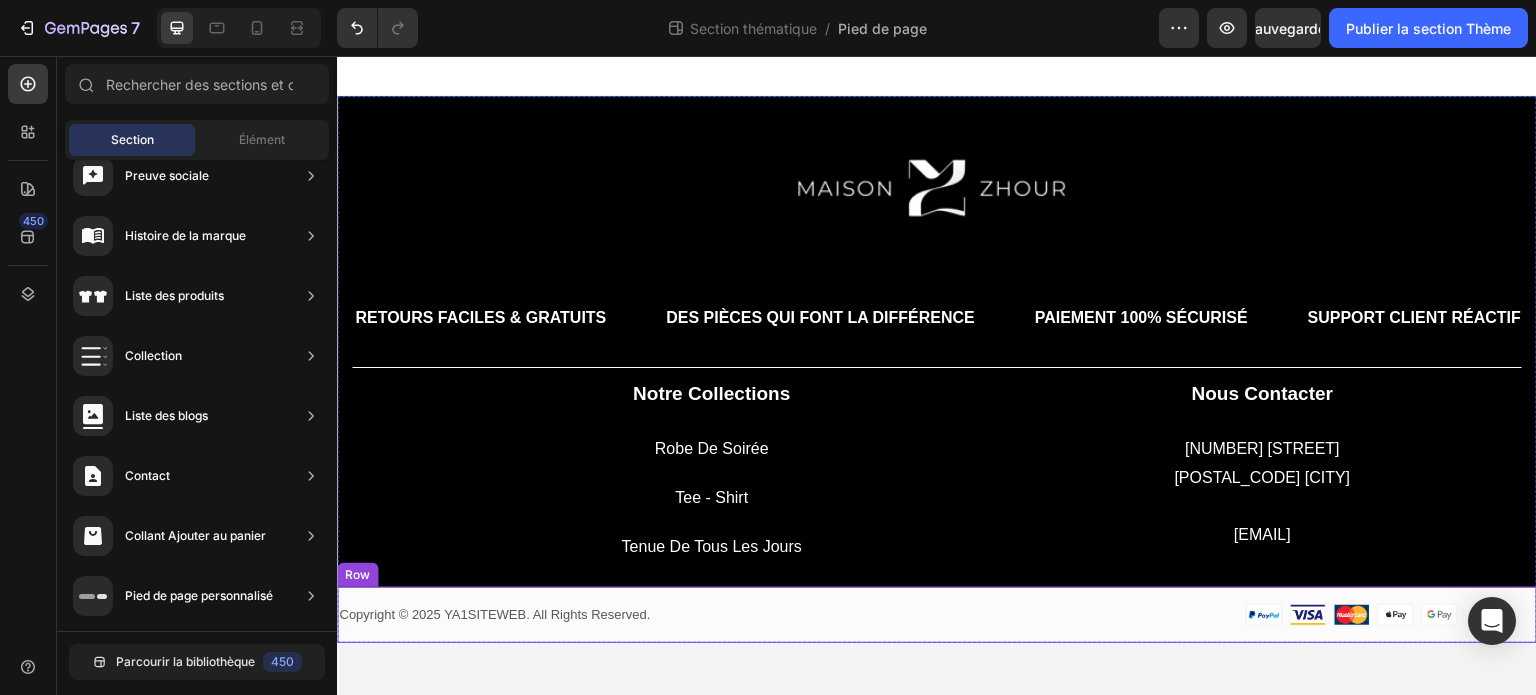 click on "Copyright © 2025 YA1SITEWEB. All Rights Reserved. Text block Image Row Row" at bounding box center [937, 615] 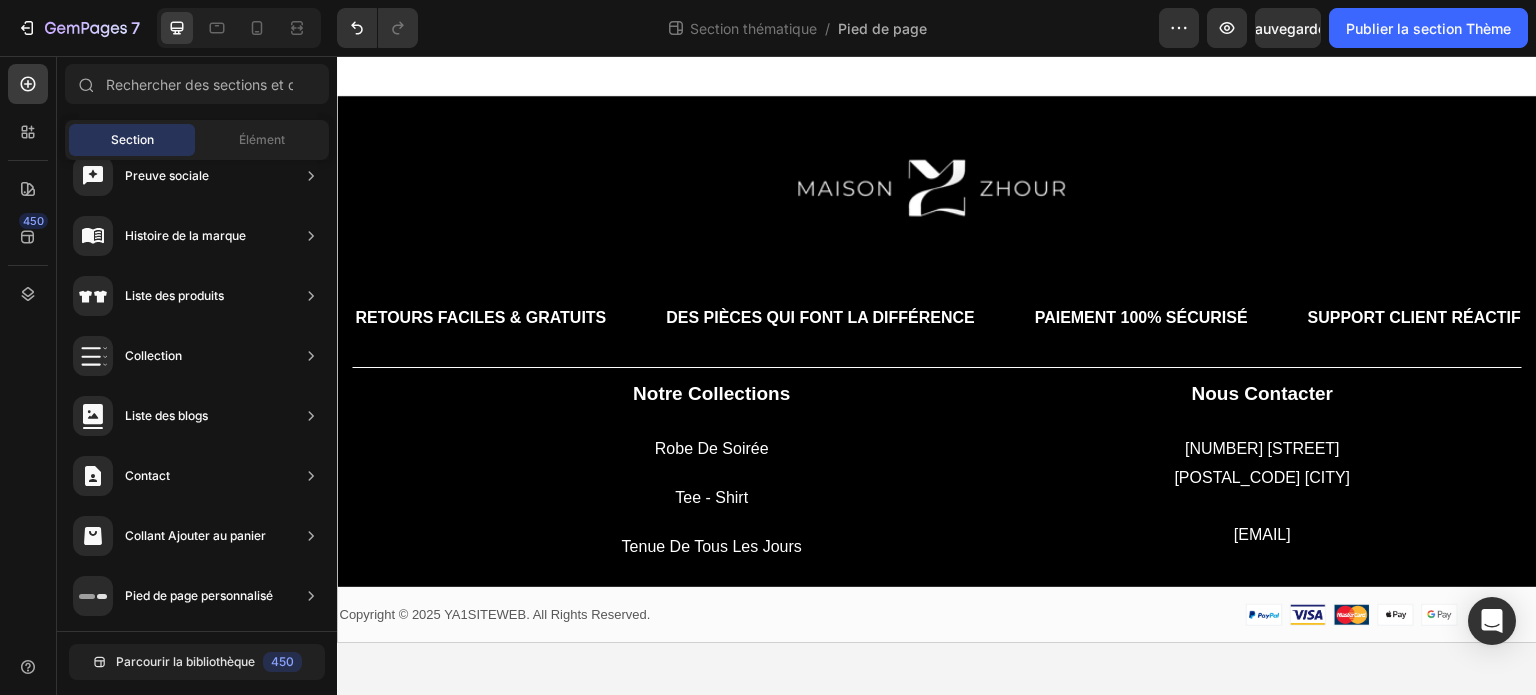 click on "Image Retours Faciles & Gratuits Text Des Pièces Qui Font la Différence Text Paiement 100% Sécurisé Text Block Support Client Réactif Text Block Élégance Garantie Text Block Retours Faciles & Gratuits Text Des Pièces Qui Font la Différence Text Paiement 100% Sécurisé Text Block Support Client Réactif Text Block Élégance Garantie Text Block Marquee                Title Line notre collections Heading robe de soirée Text block tee - shirt Text block tenue de tous les jours Text block nous contacter Heading [NUMBER] [STREET]  [POSTAL_CODE] [CITY] Text block [EMAIL] Text block Row Row Copyright © 2025 YA1SITEWEB. All Rights Reserved. Text block Image Row Row   0 Root
Drag & drop element from sidebar or
Explore Library
Add section Choose templates inspired by CRO experts Generate layout" at bounding box center [937, 376] 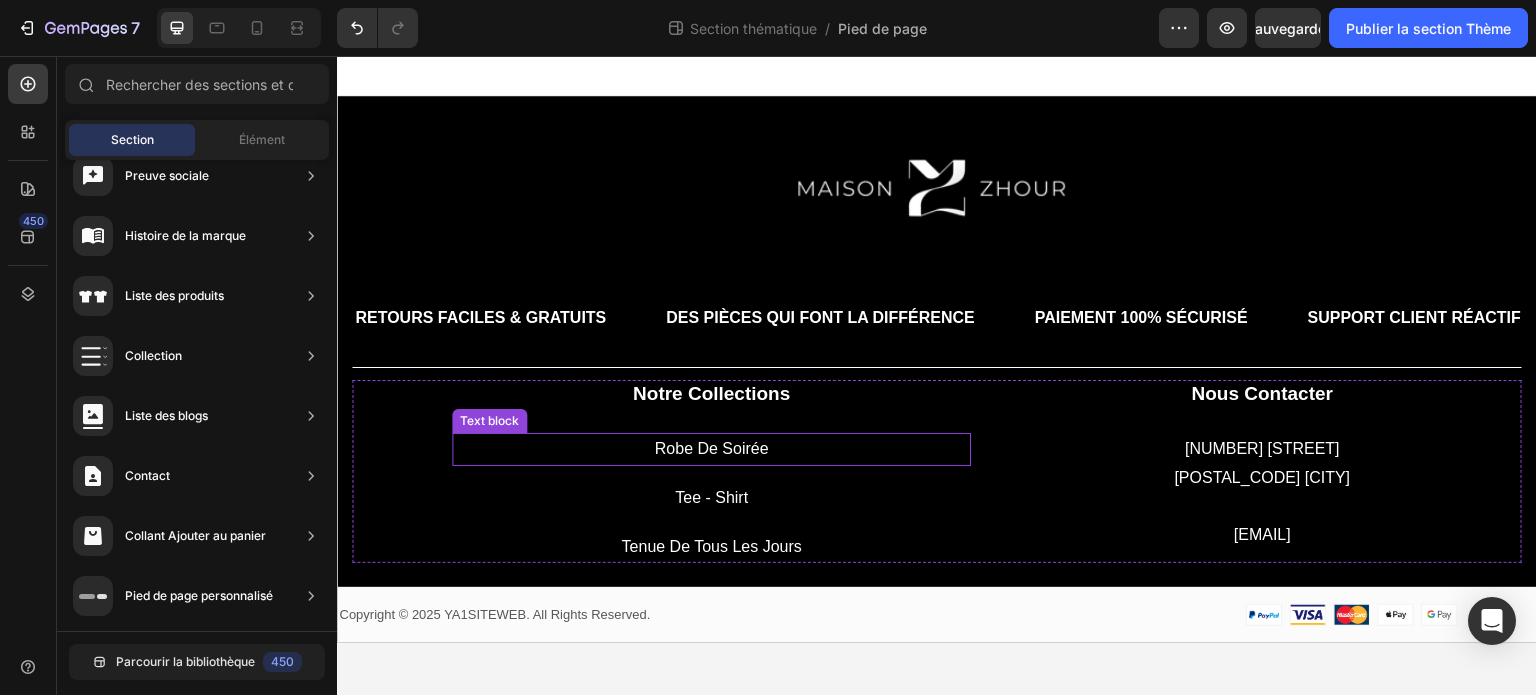 click on "robe de soirée" at bounding box center [711, 449] 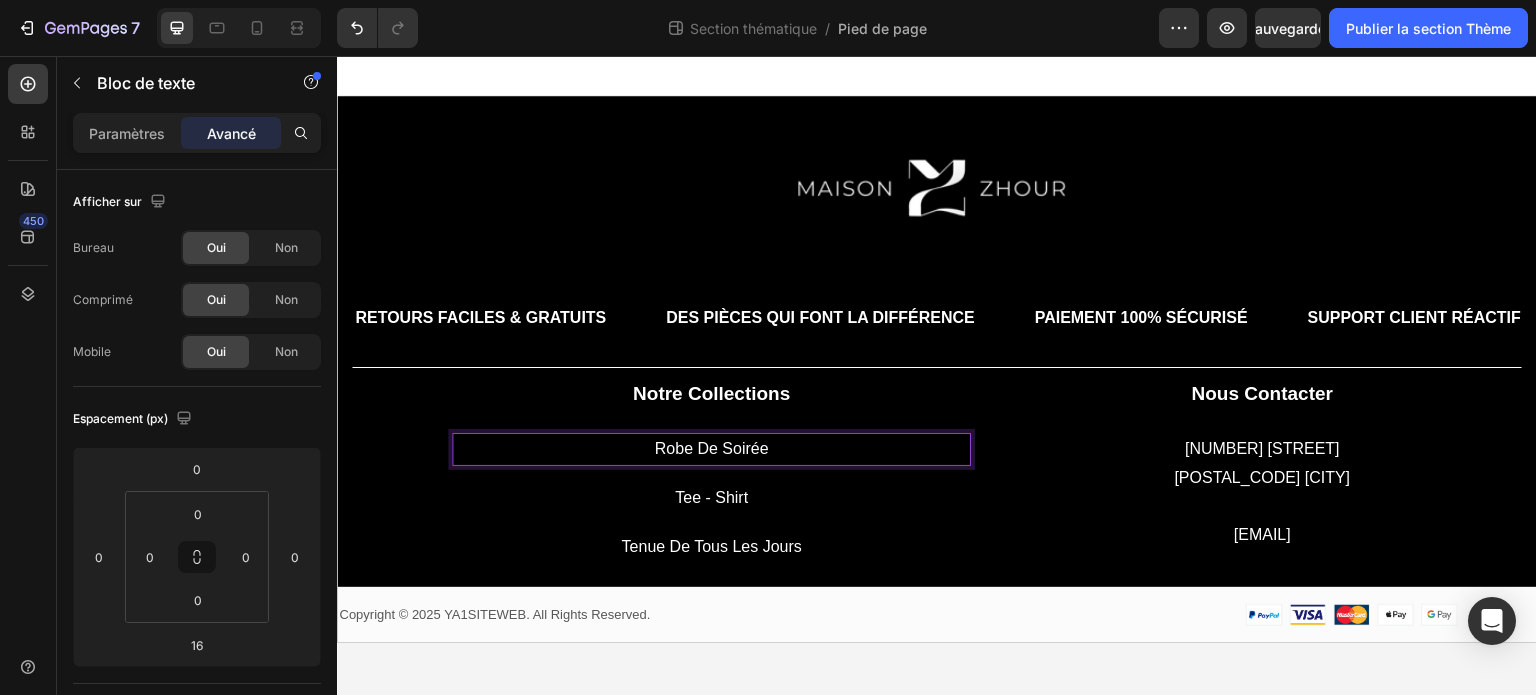 click on "tee - shirt" at bounding box center (711, 498) 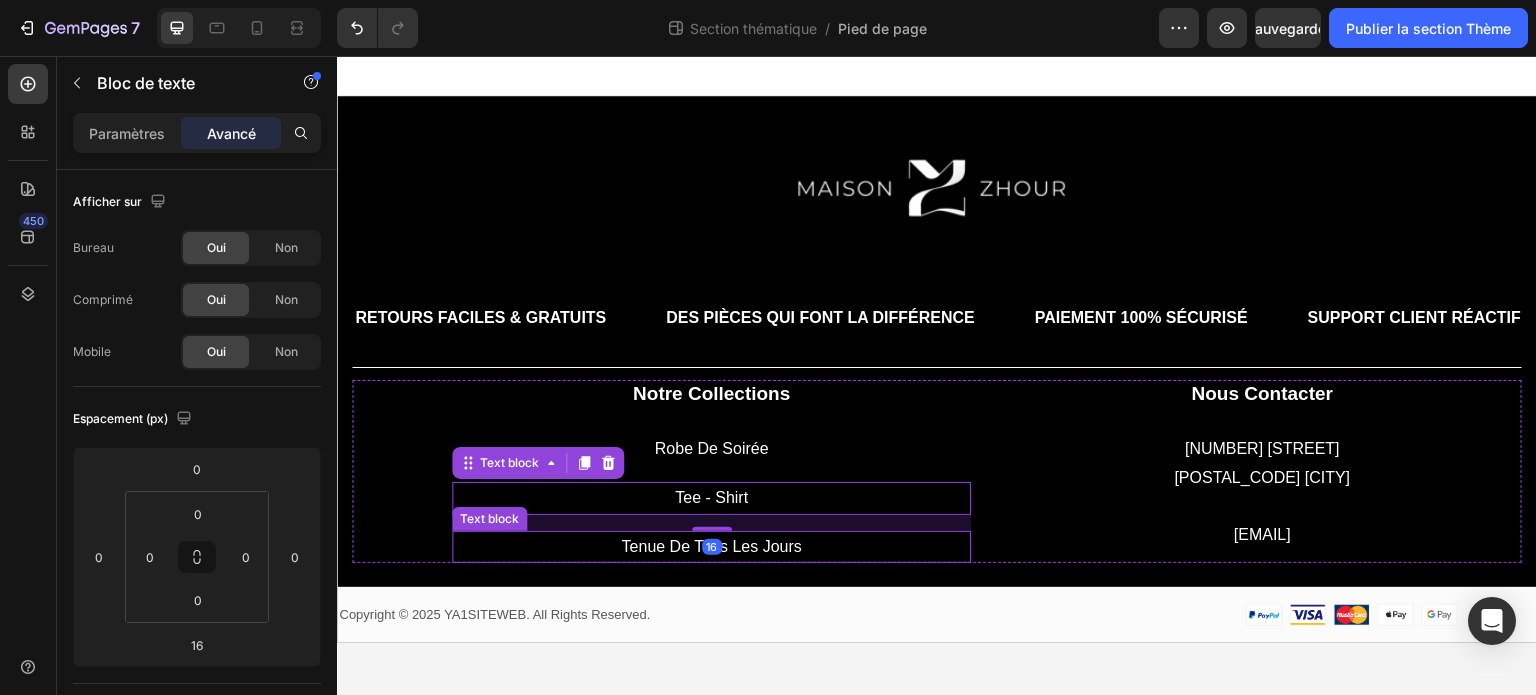 click on "tenue de tous les jours" at bounding box center [711, 546] 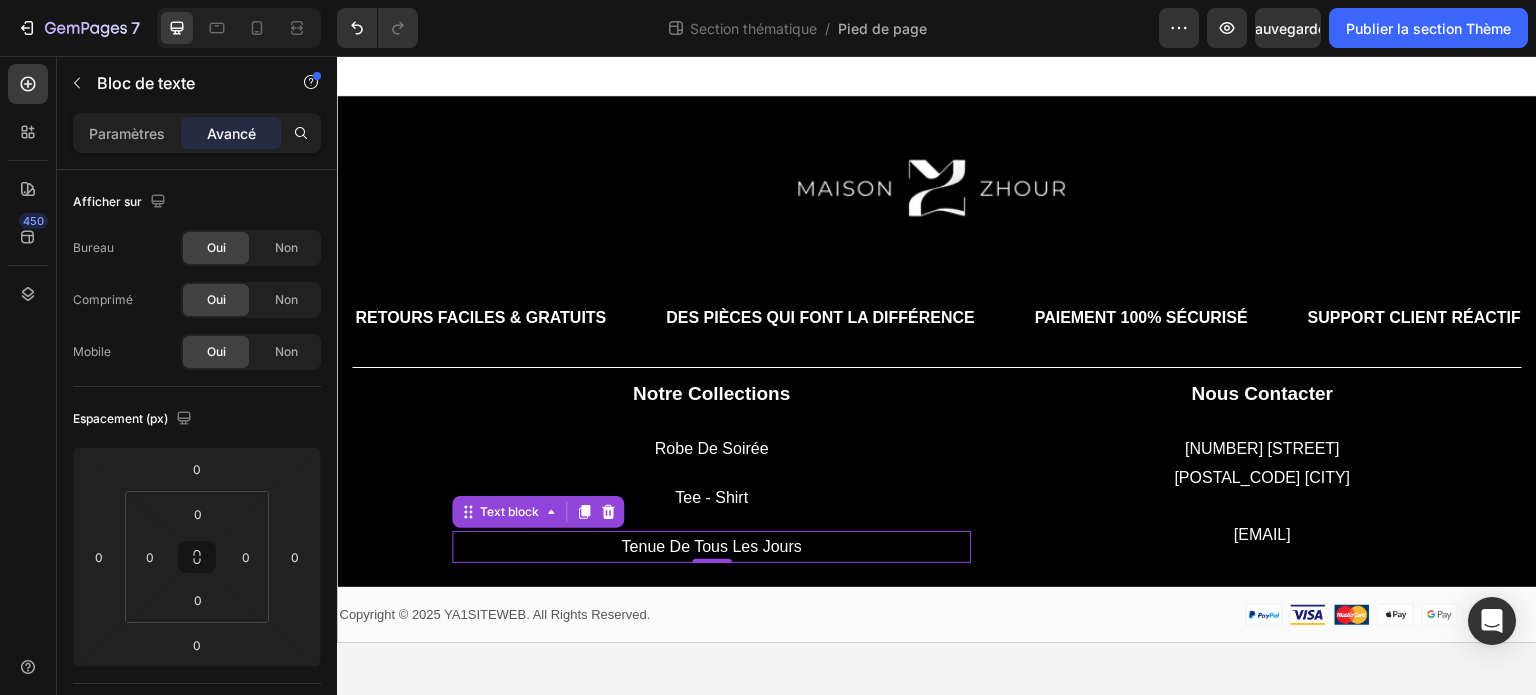 click on "tenue de tous les jours" at bounding box center (711, 546) 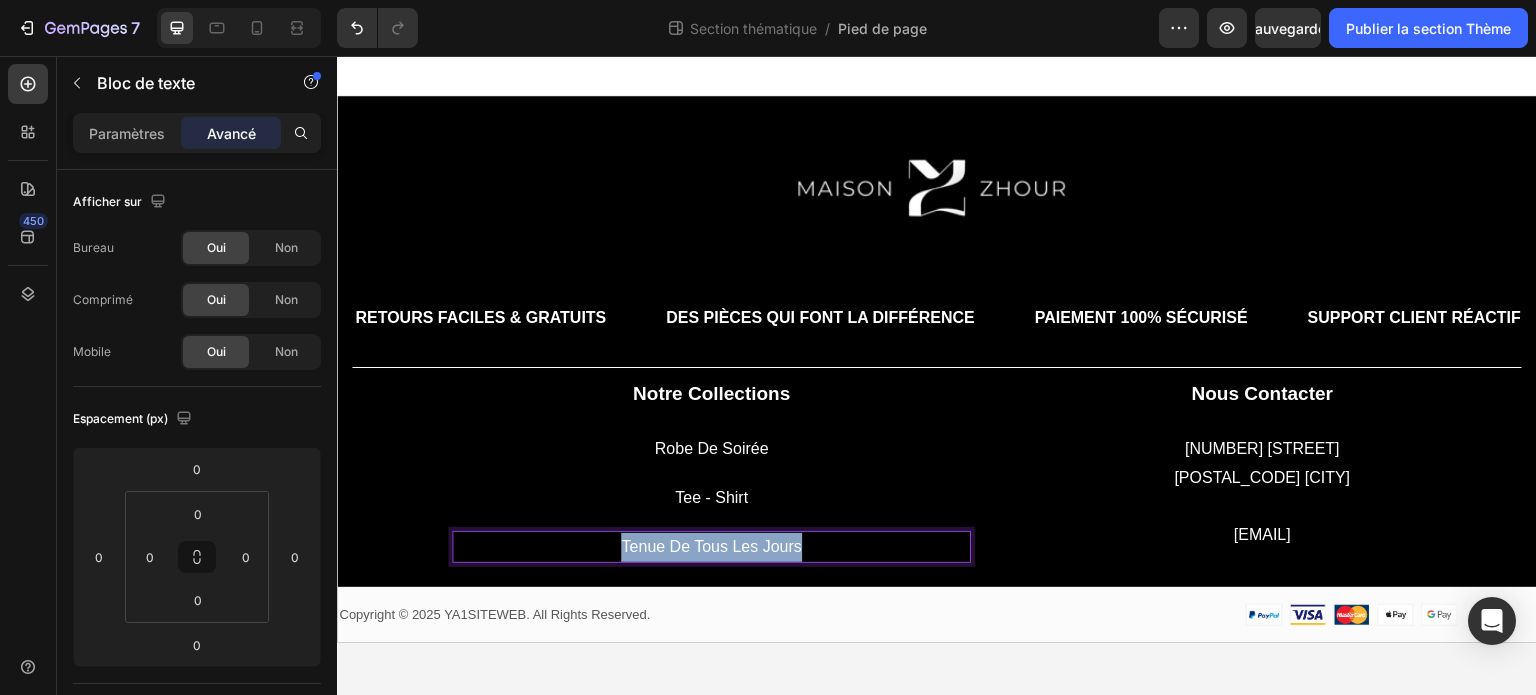 drag, startPoint x: 833, startPoint y: 542, endPoint x: 609, endPoint y: 543, distance: 224.00223 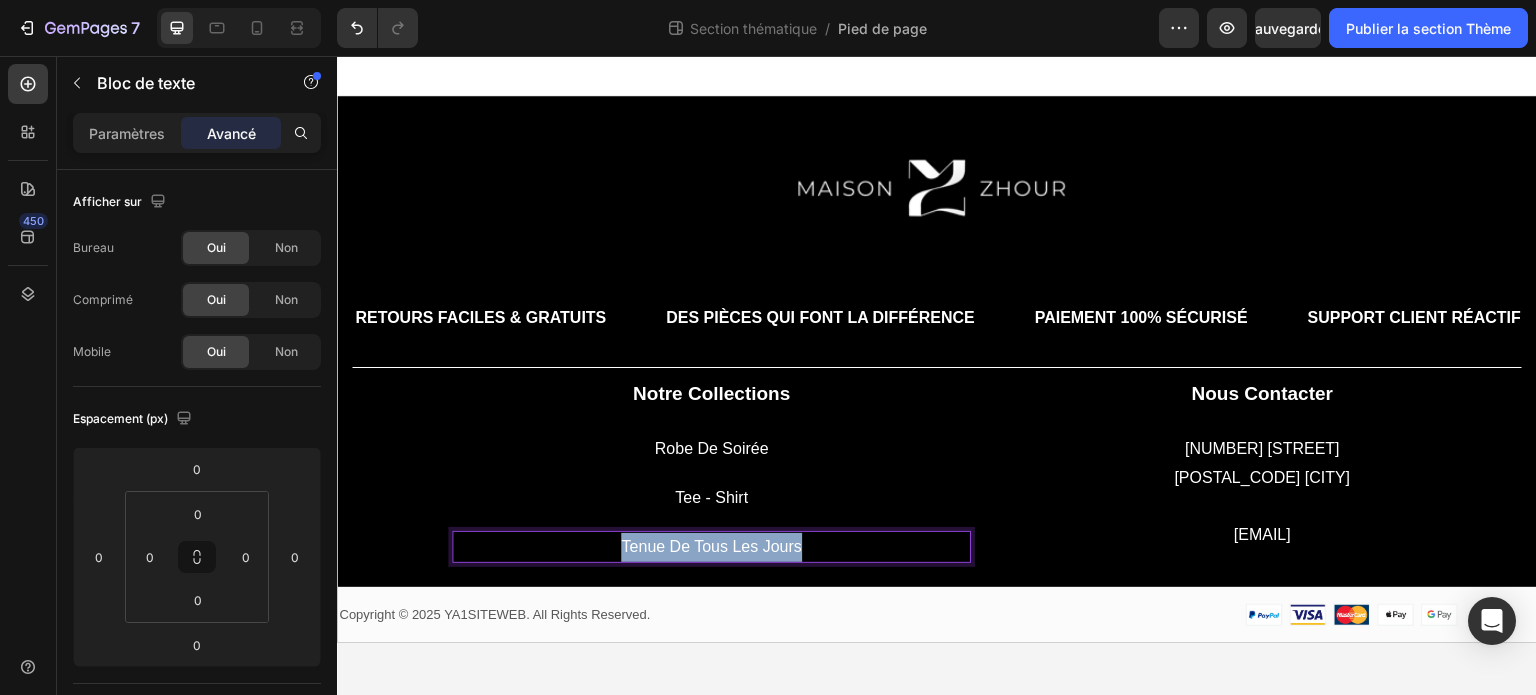 click on "tenue de tous les jours" at bounding box center [711, 547] 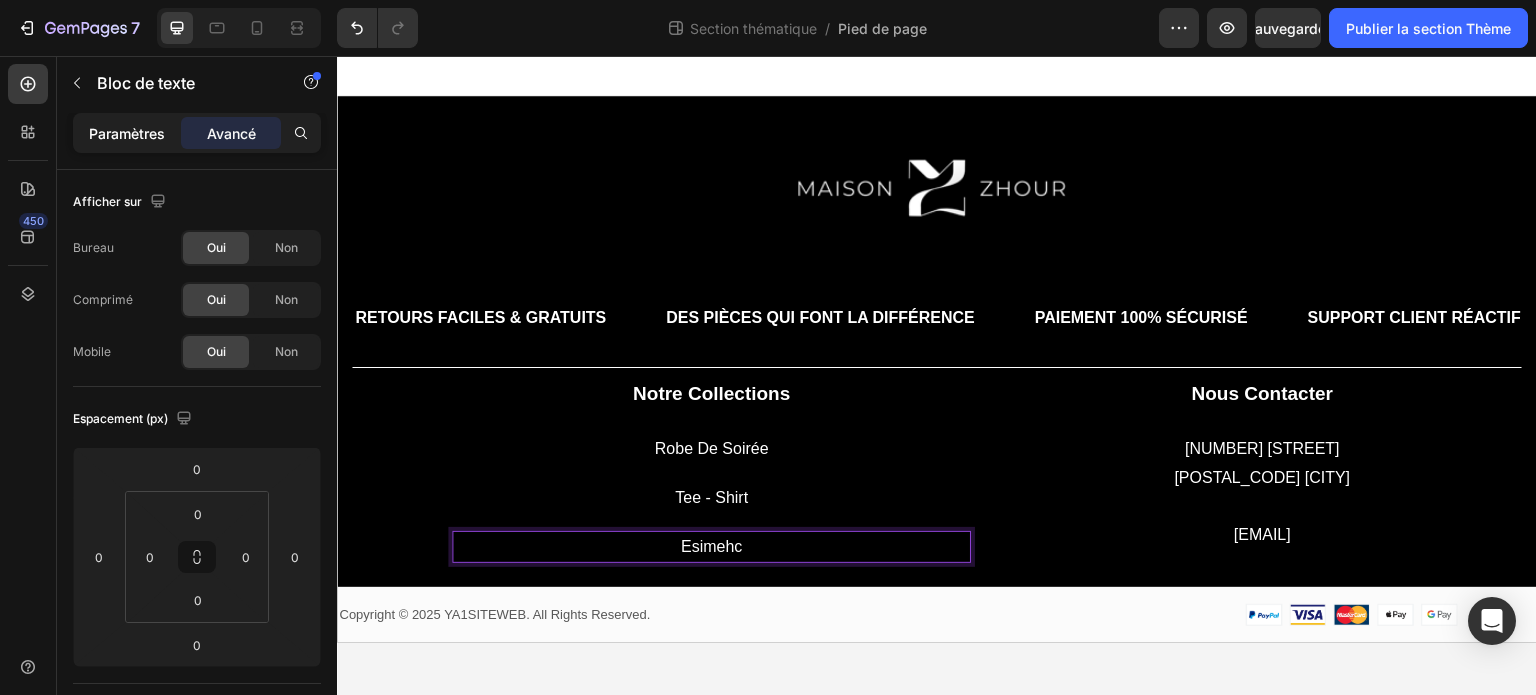 click on "Paramètres" 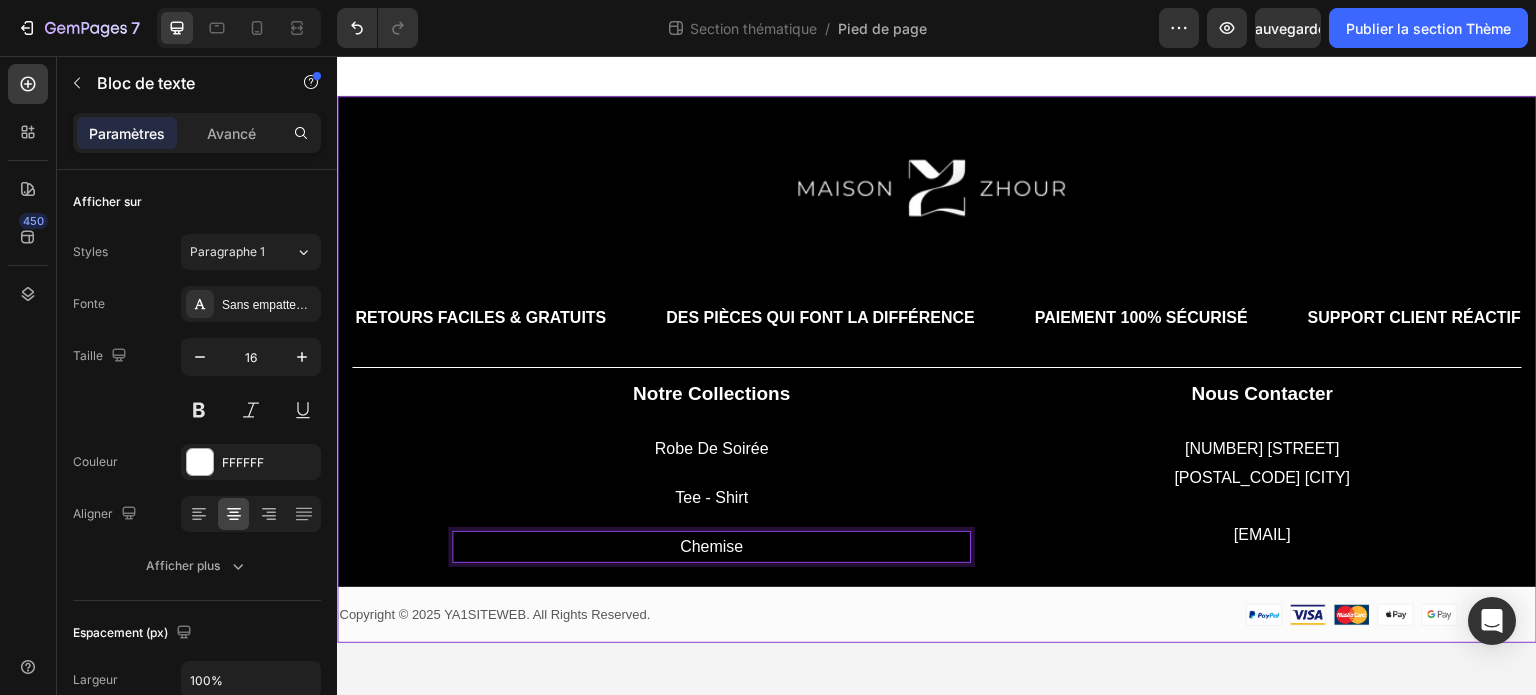 click on "Image Retours Faciles & Gratuits Text Des Pièces Qui Font la Différence Text Paiement 100% Sécurisé Text Block Support Client Réactif Text Block Élégance Garantie Text Block Retours Faciles & Gratuits Text Des Pièces Qui Font la Différence Text Paiement 100% Sécurisé Text Block Support Client Réactif Text Block Élégance Garantie Text Block Marquee                Title Line notre collections Heading robe de soirée Text block tee - shirt Text block chemise Text block   0 nous contacter Heading [NUMBER] [STREET]  [POSTAL_CODE] [CITY] Text block [EMAIL] Text block Row Row Copyright © 2025 YA1SITEWEB. All Rights Reserved. Text block Image Row Row" at bounding box center [937, 369] 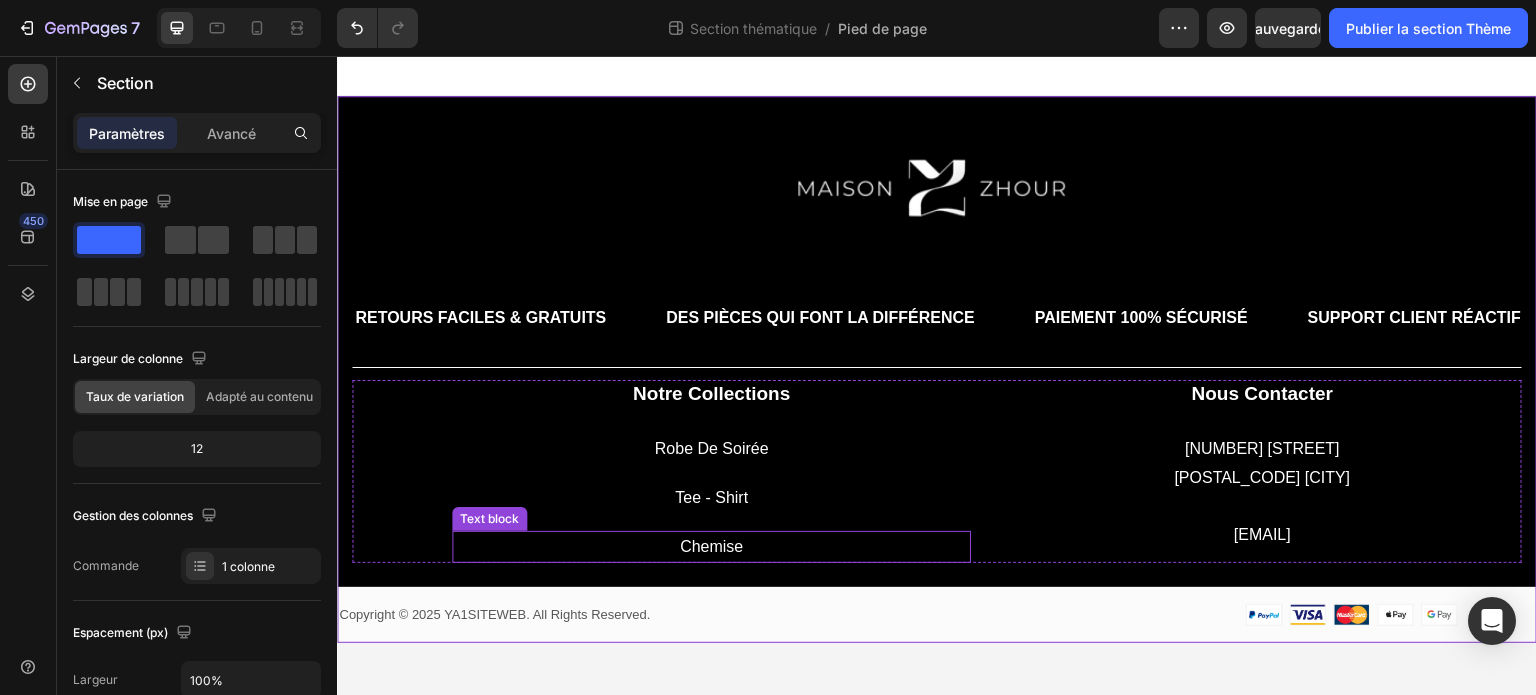 click on "chemise" at bounding box center (711, 547) 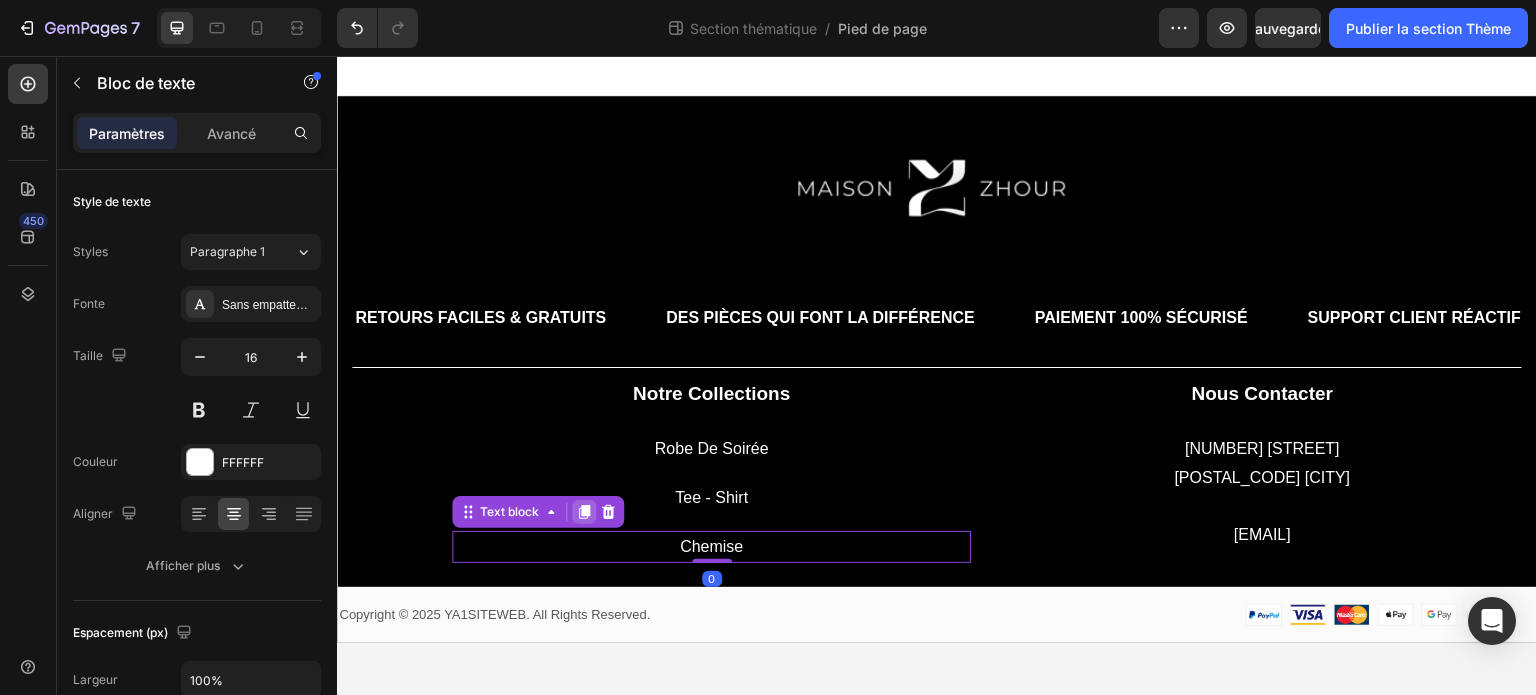 click 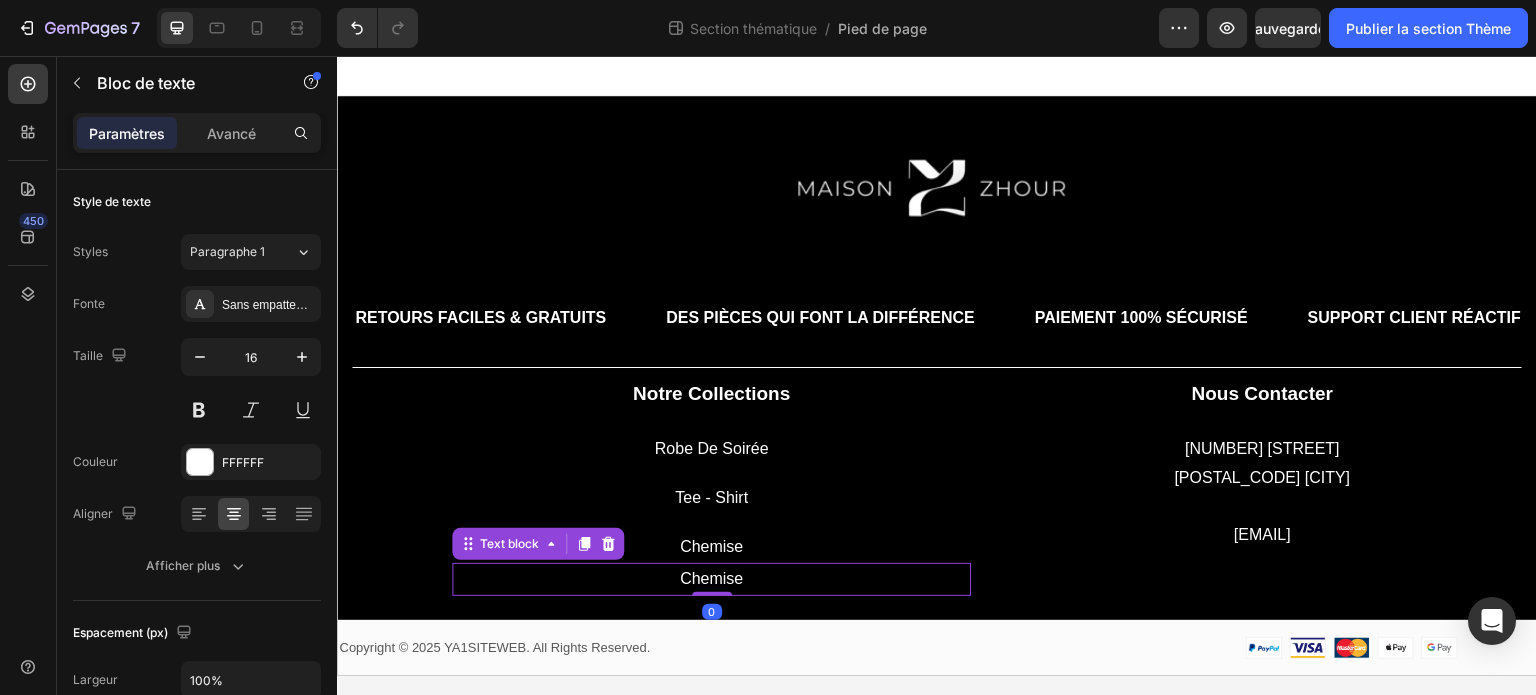 click on "chemise" at bounding box center [711, 579] 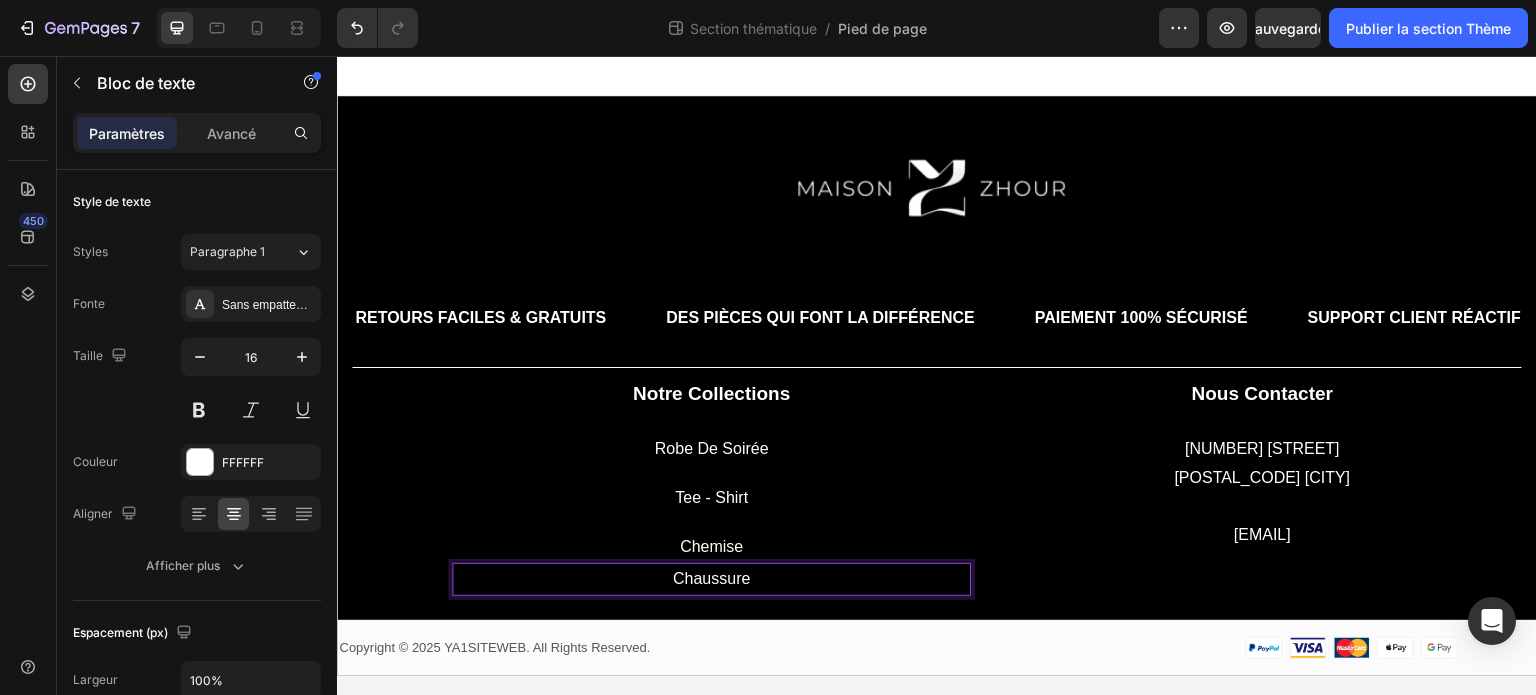 click on "chaussure" at bounding box center (711, 579) 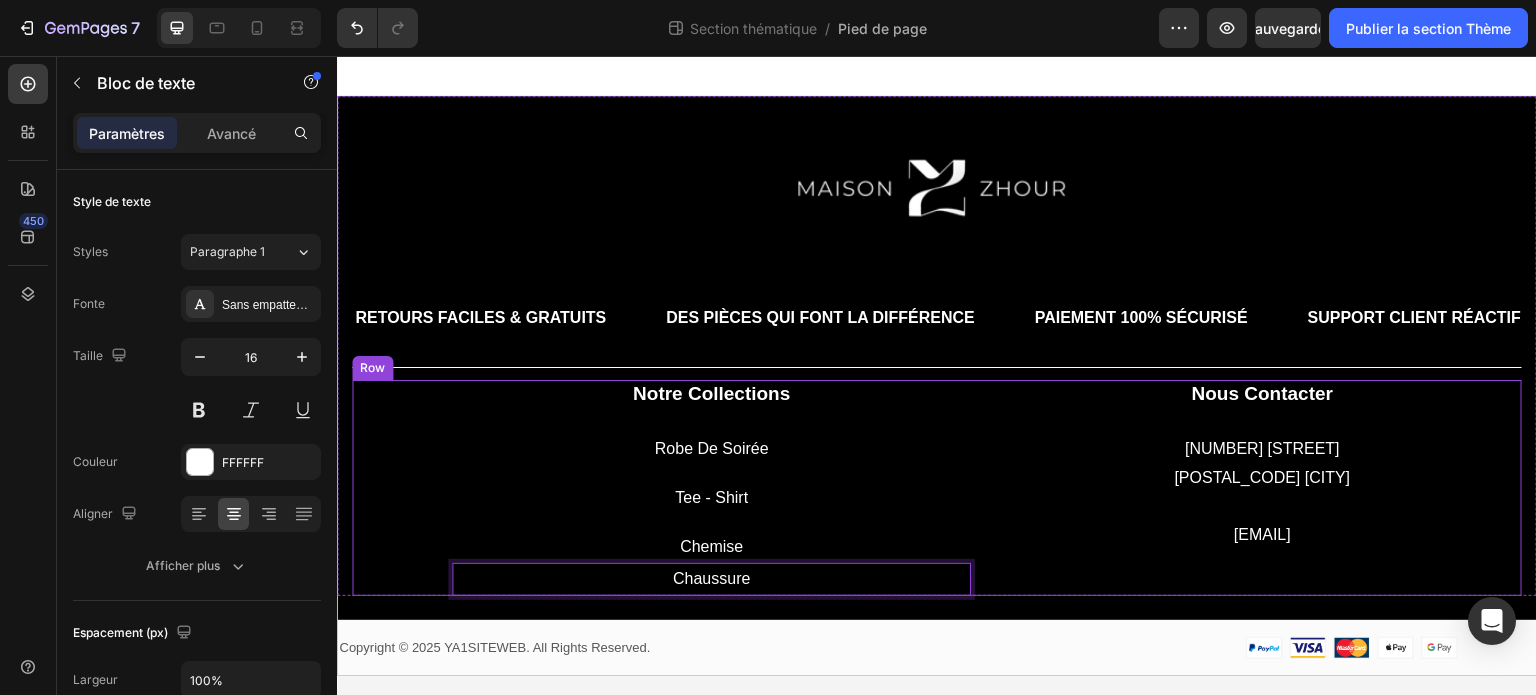 click on "nous contacter Heading [NUMBER] [STREET]  [POSTAL_CODE] [CITY] Text block [EMAIL] Text block" at bounding box center [1262, 488] 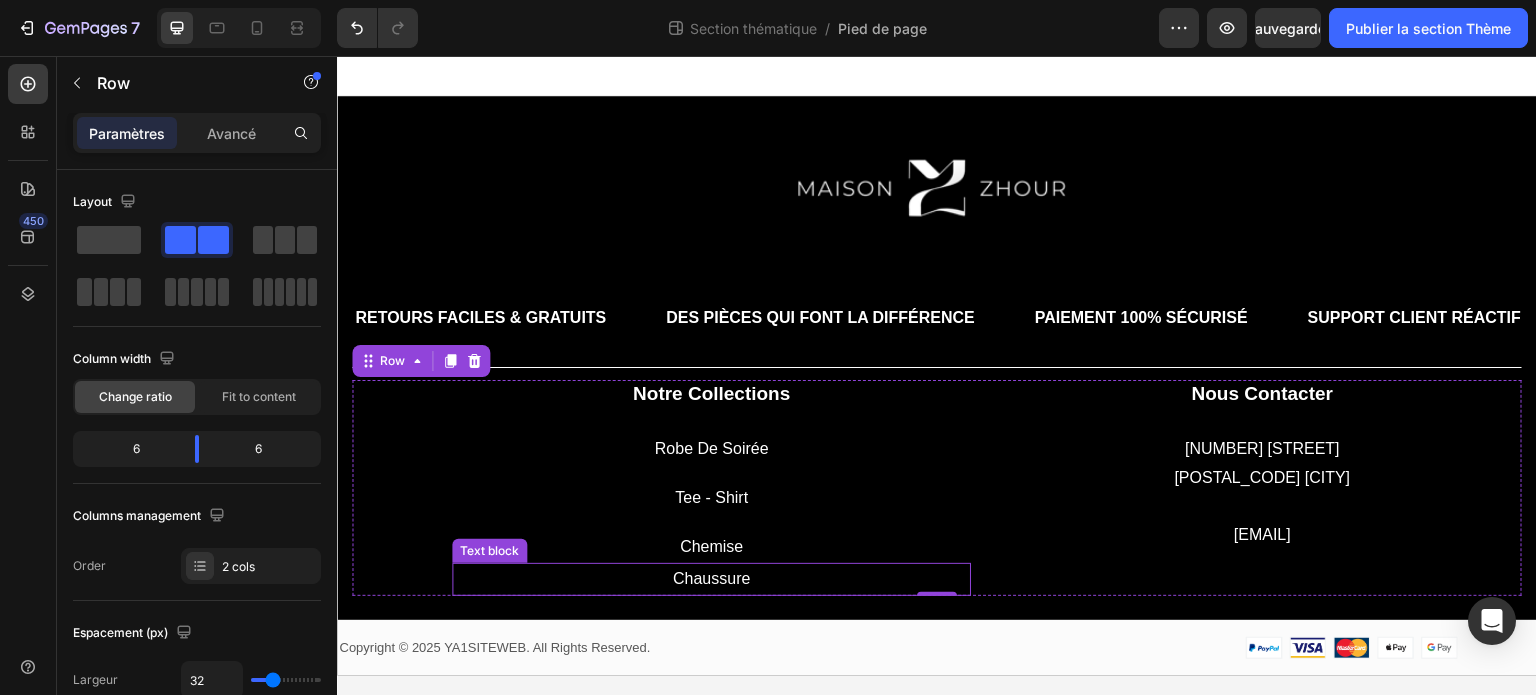 click on "chaussure" at bounding box center (711, 579) 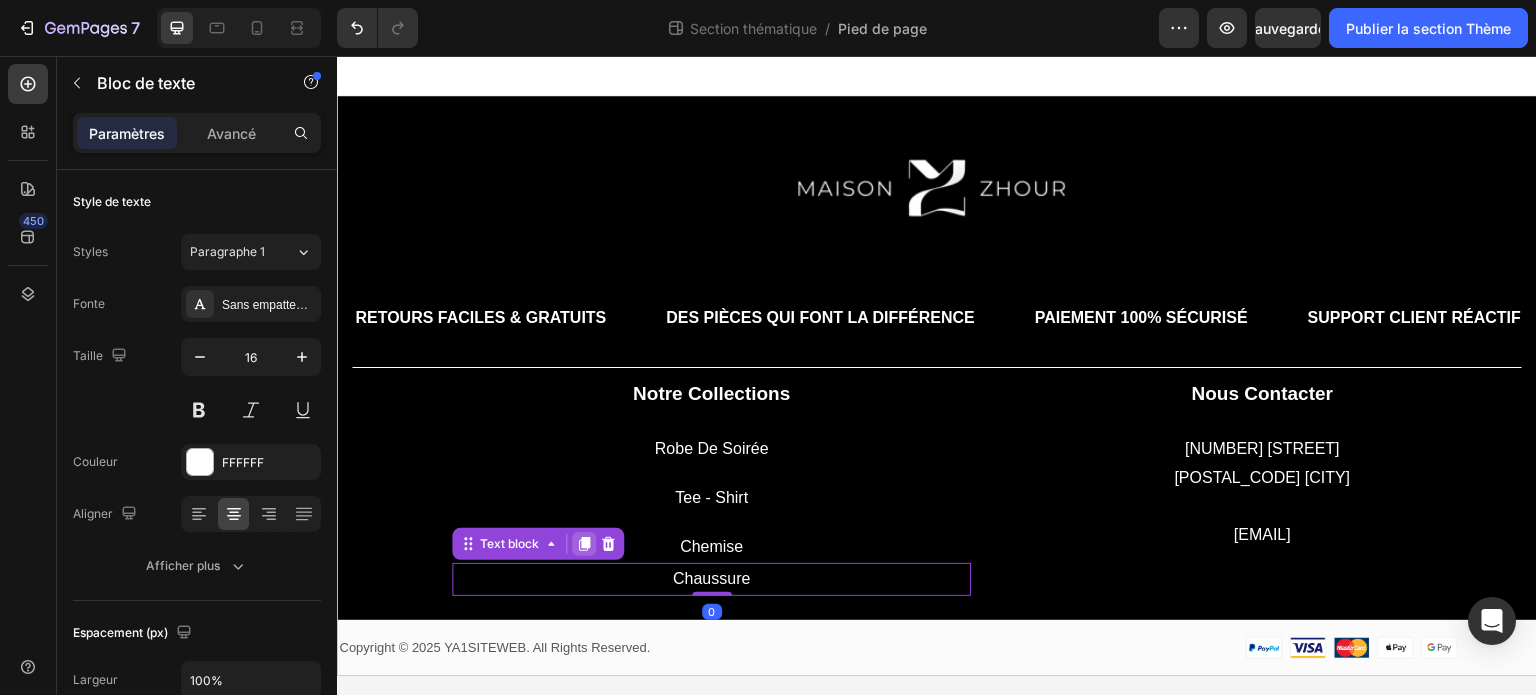 click 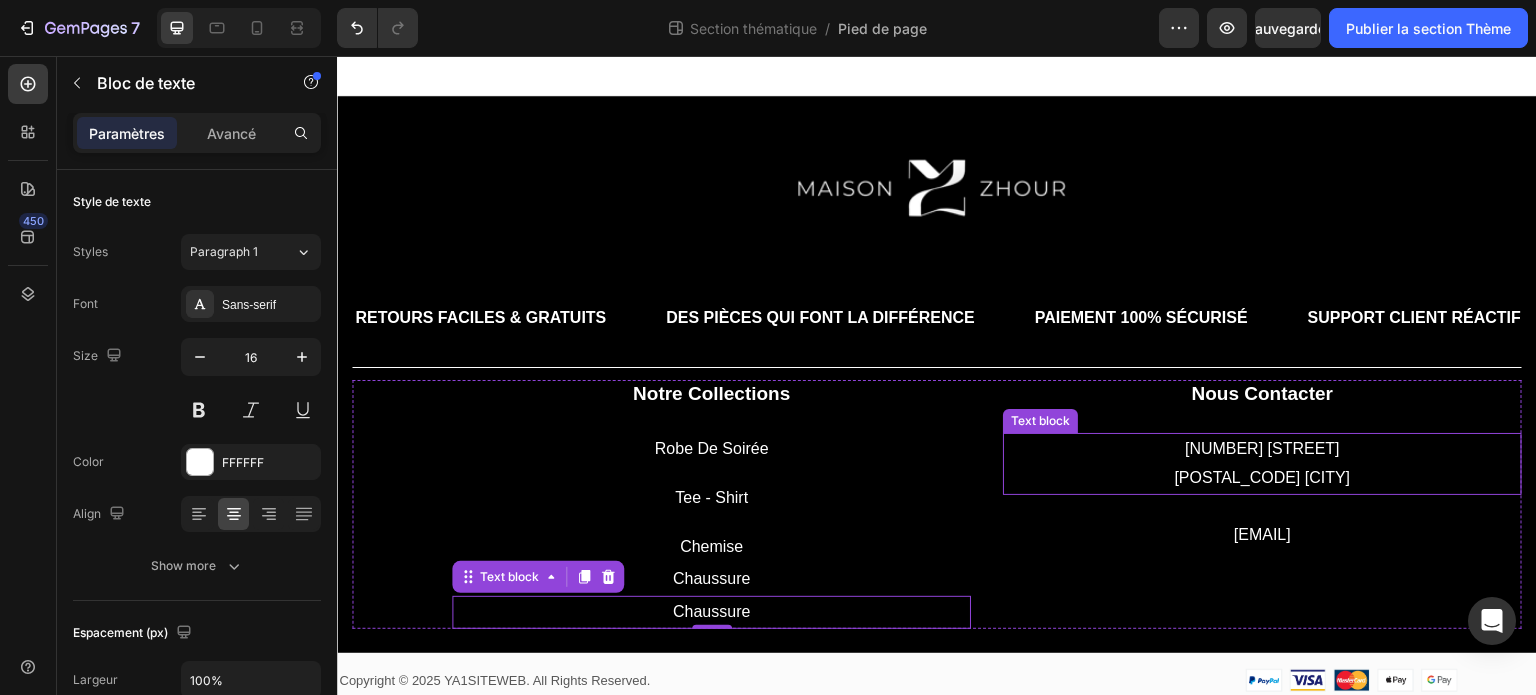 click on "[NUMBER] [STREET]" at bounding box center (1262, 448) 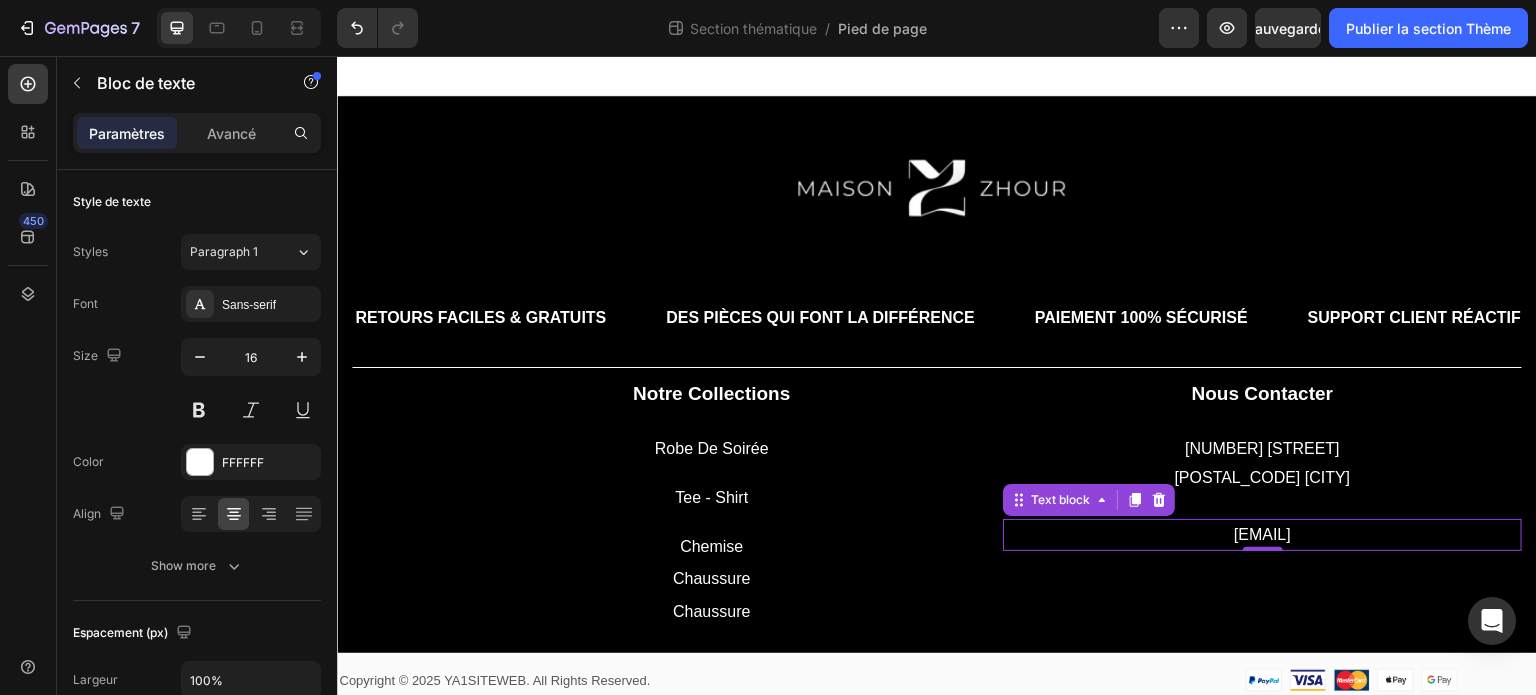 click on "[EMAIL]" at bounding box center [1262, 535] 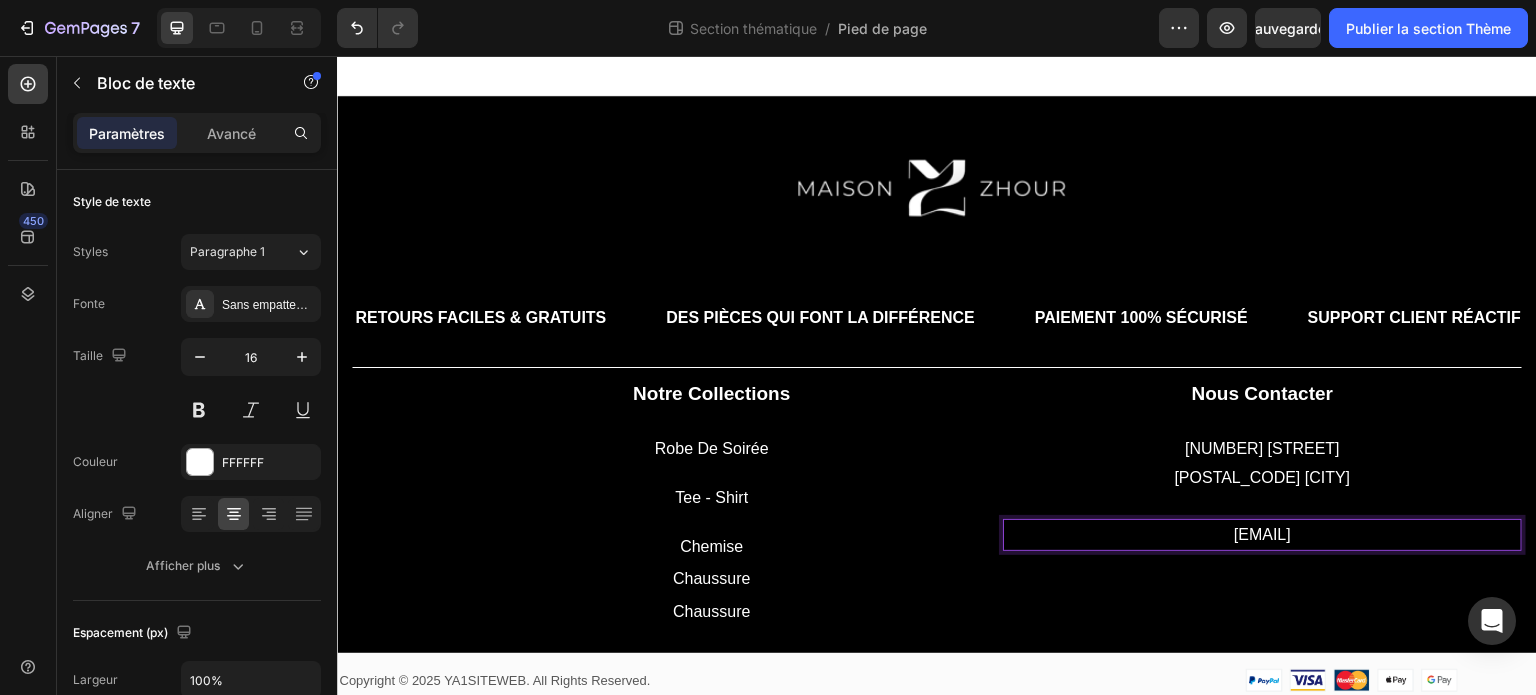 click on "[EMAIL]" at bounding box center (1262, 535) 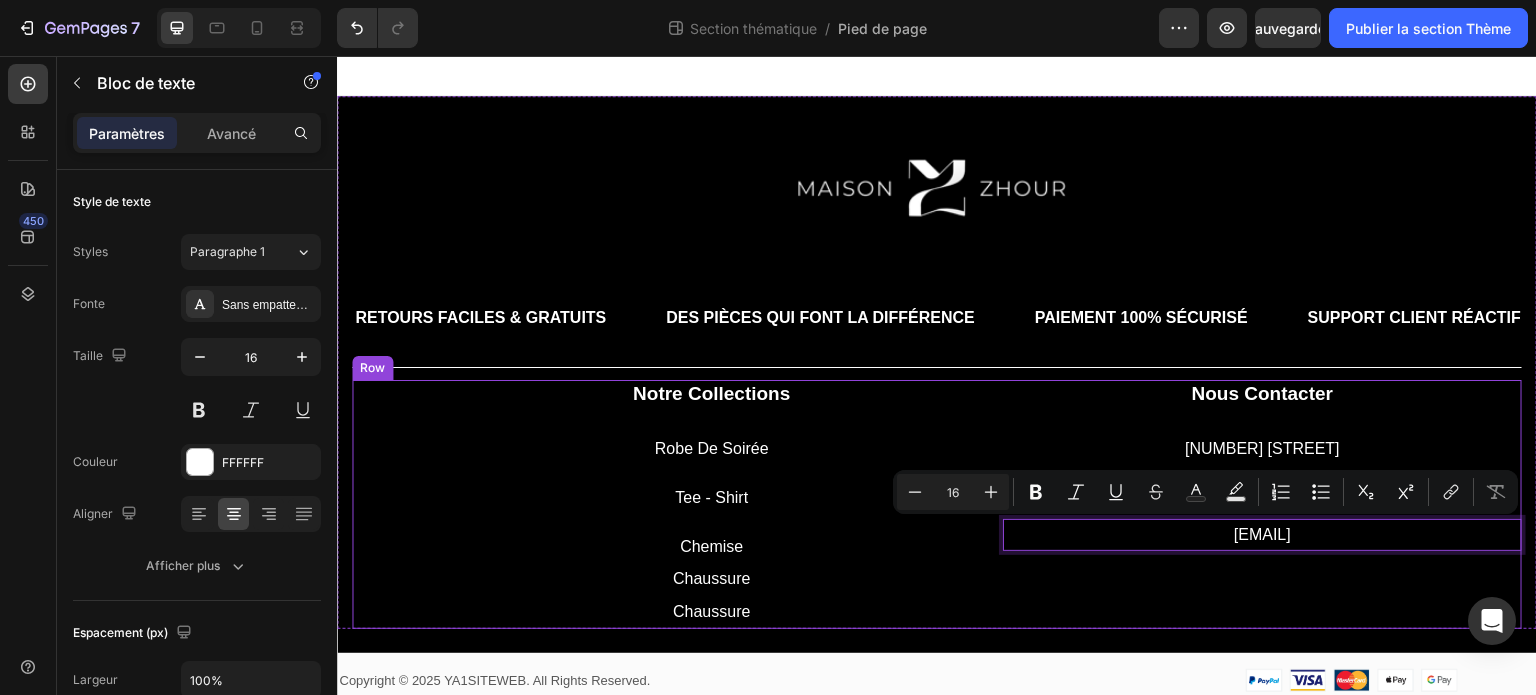 click on "nous contacter Heading [NUMBER] [STREET]  [POSTAL_CODE] [CITY] Text block [EMAIL] Text block   0" at bounding box center (1262, 504) 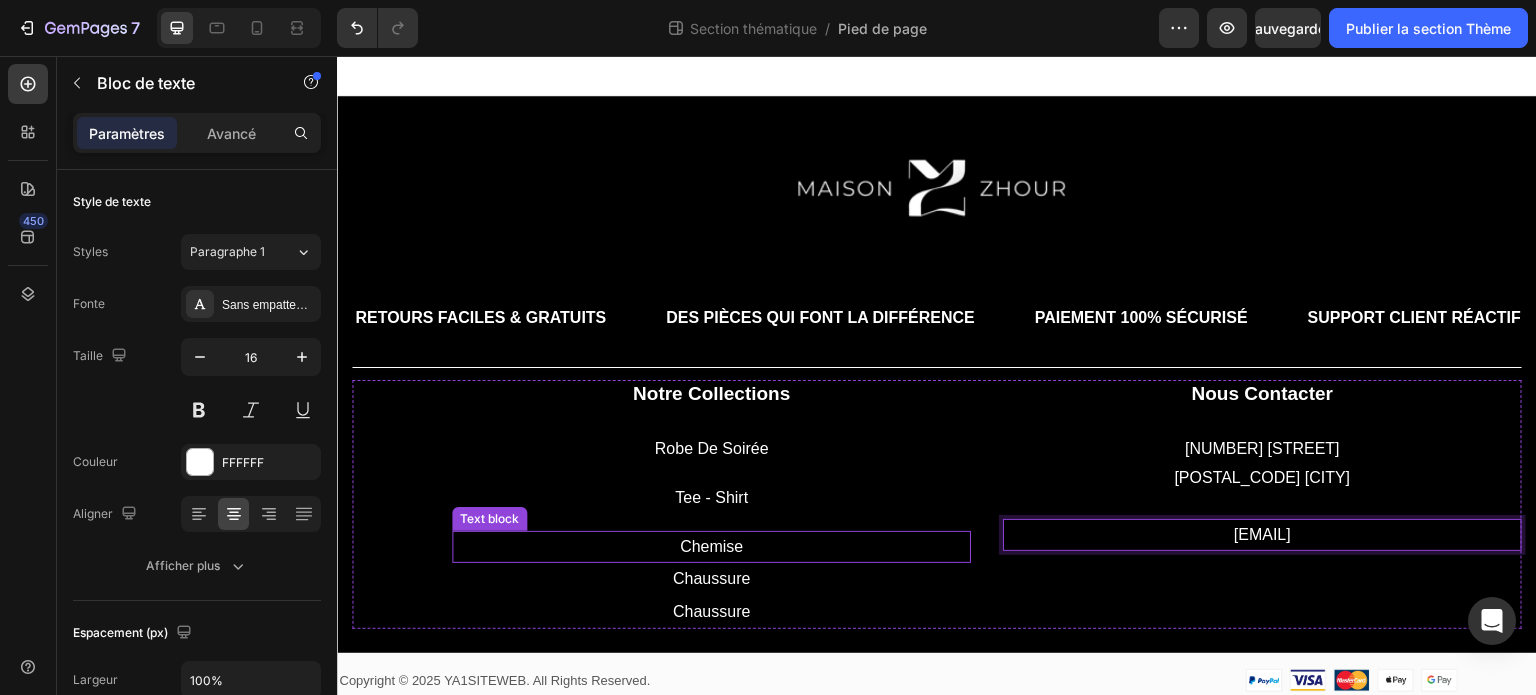 click on "chemise" at bounding box center [711, 547] 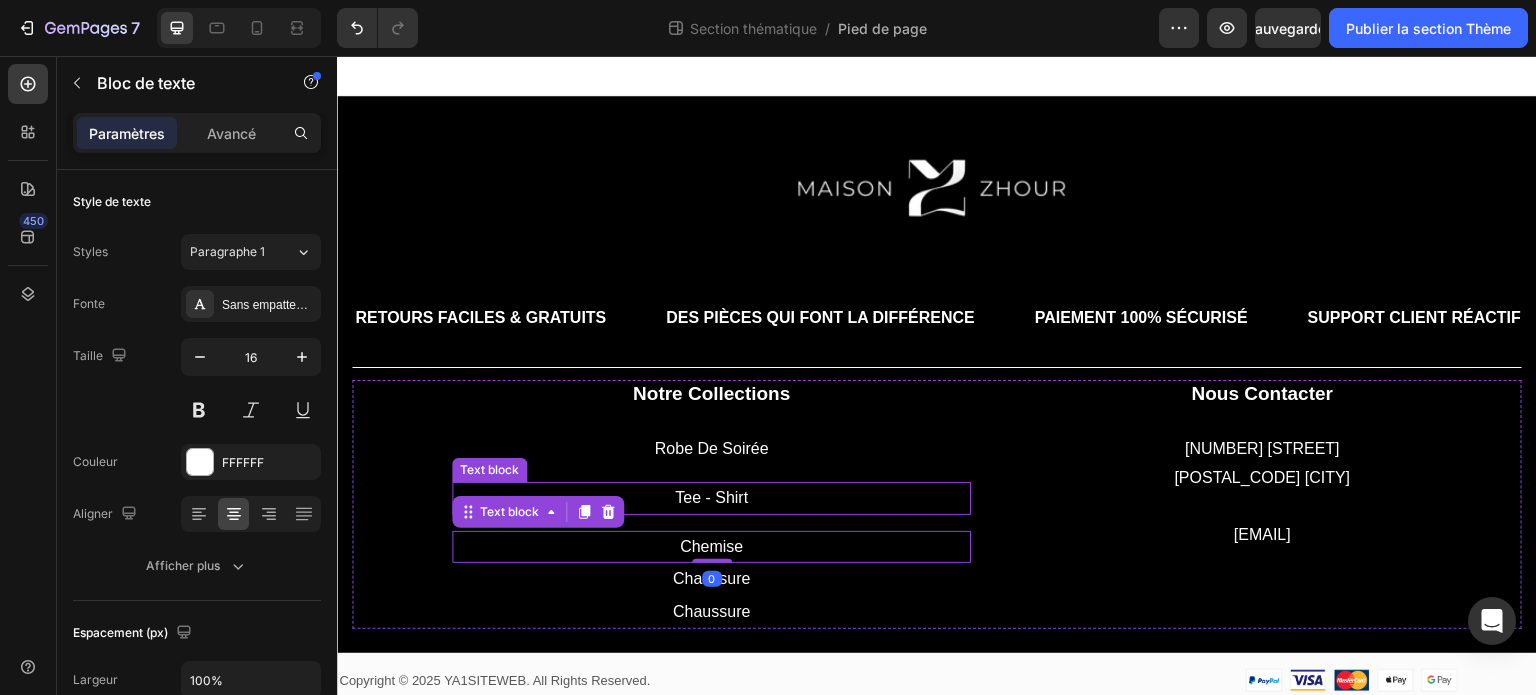 click on "tee - shirt" at bounding box center [711, 498] 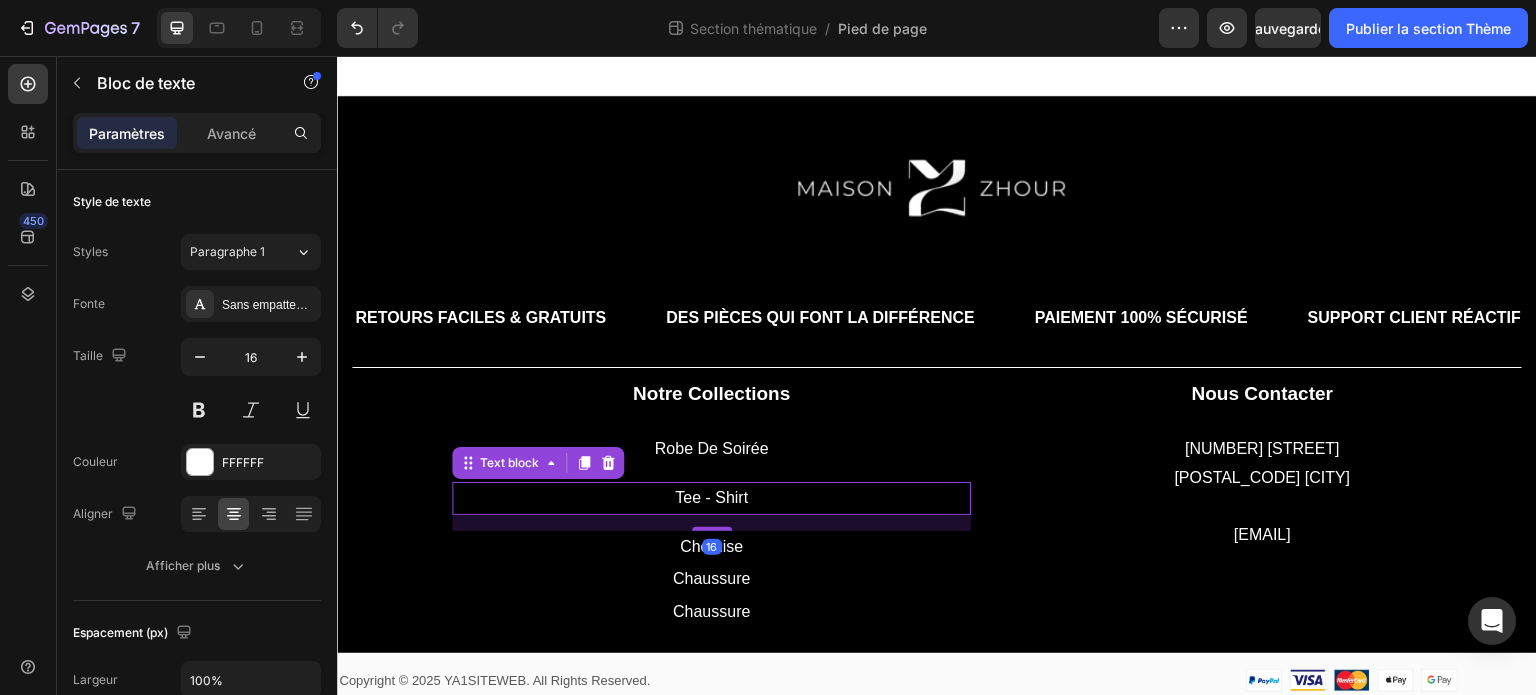 click on "16" at bounding box center (712, 547) 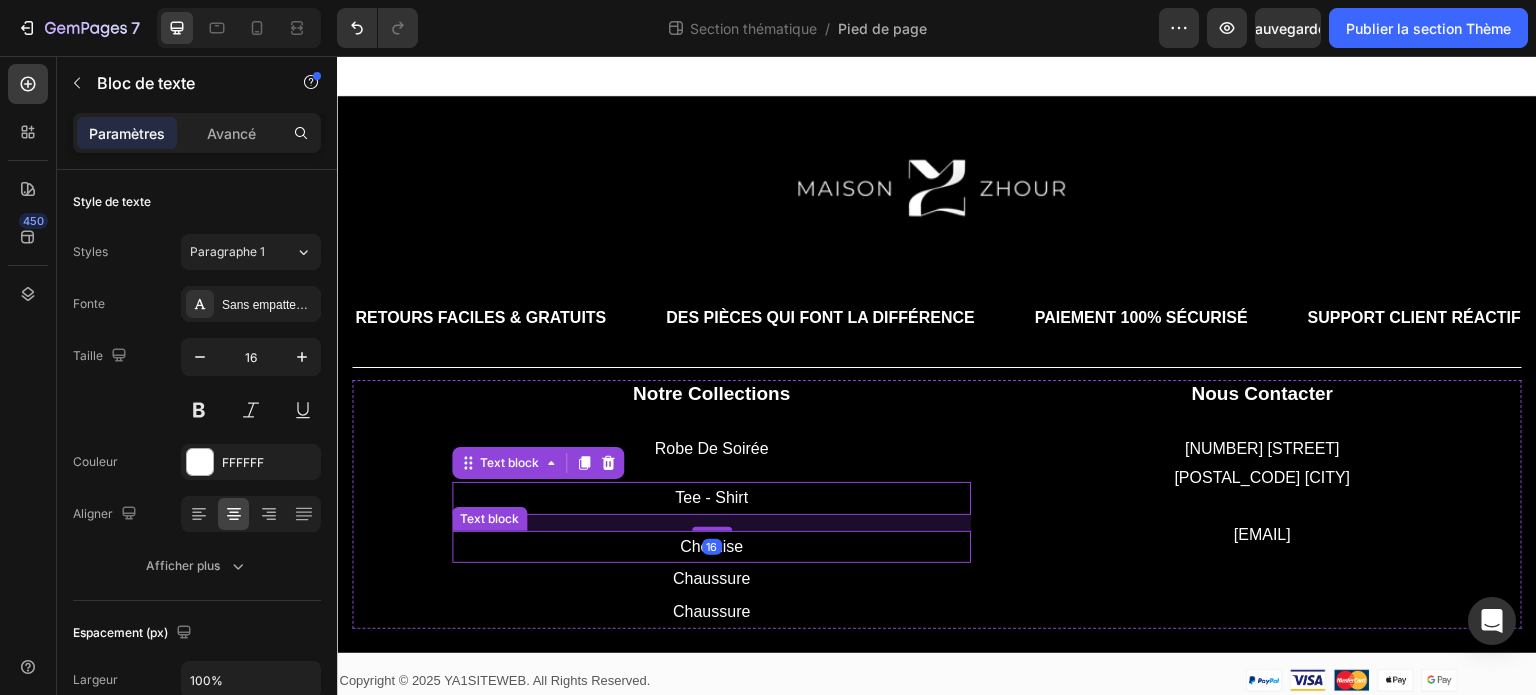 click on "chemise" at bounding box center [711, 547] 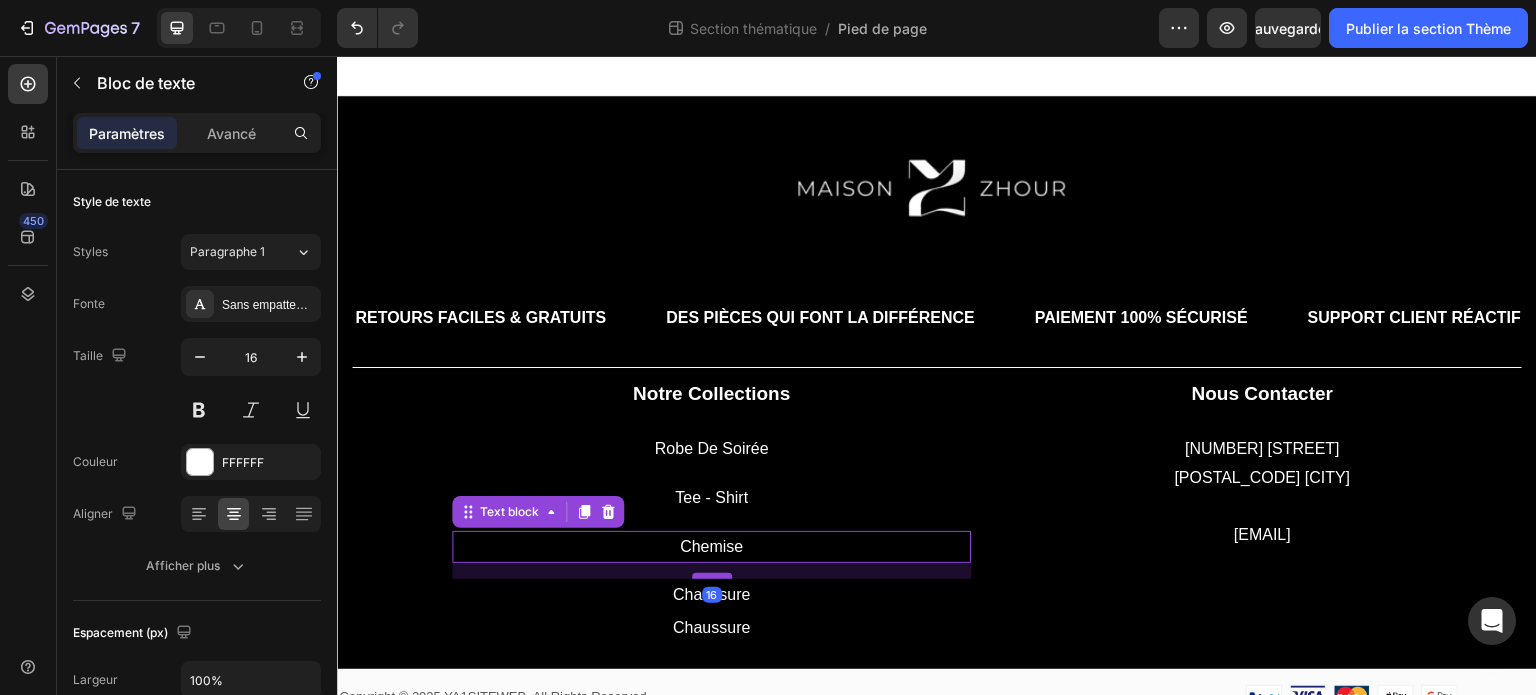 drag, startPoint x: 713, startPoint y: 557, endPoint x: 713, endPoint y: 573, distance: 16 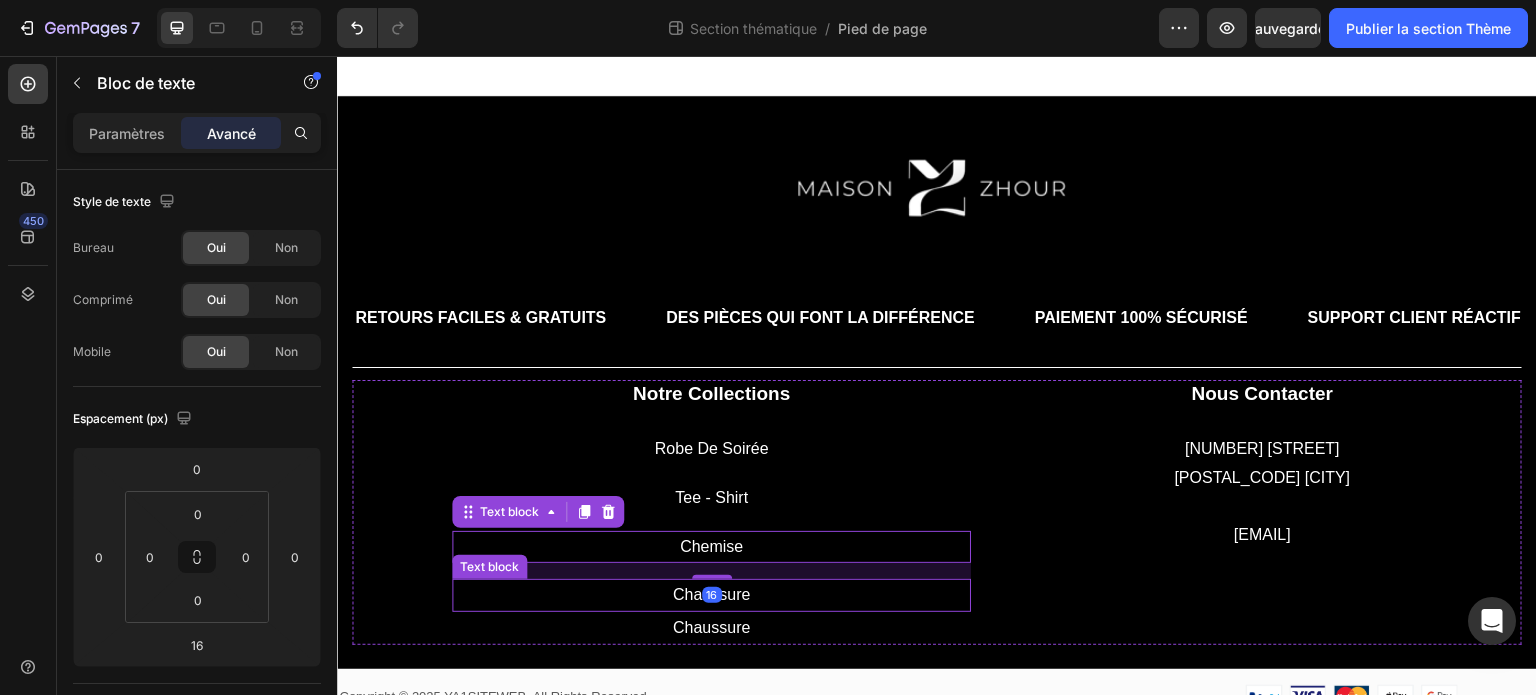 click on "chaussure" at bounding box center (711, 595) 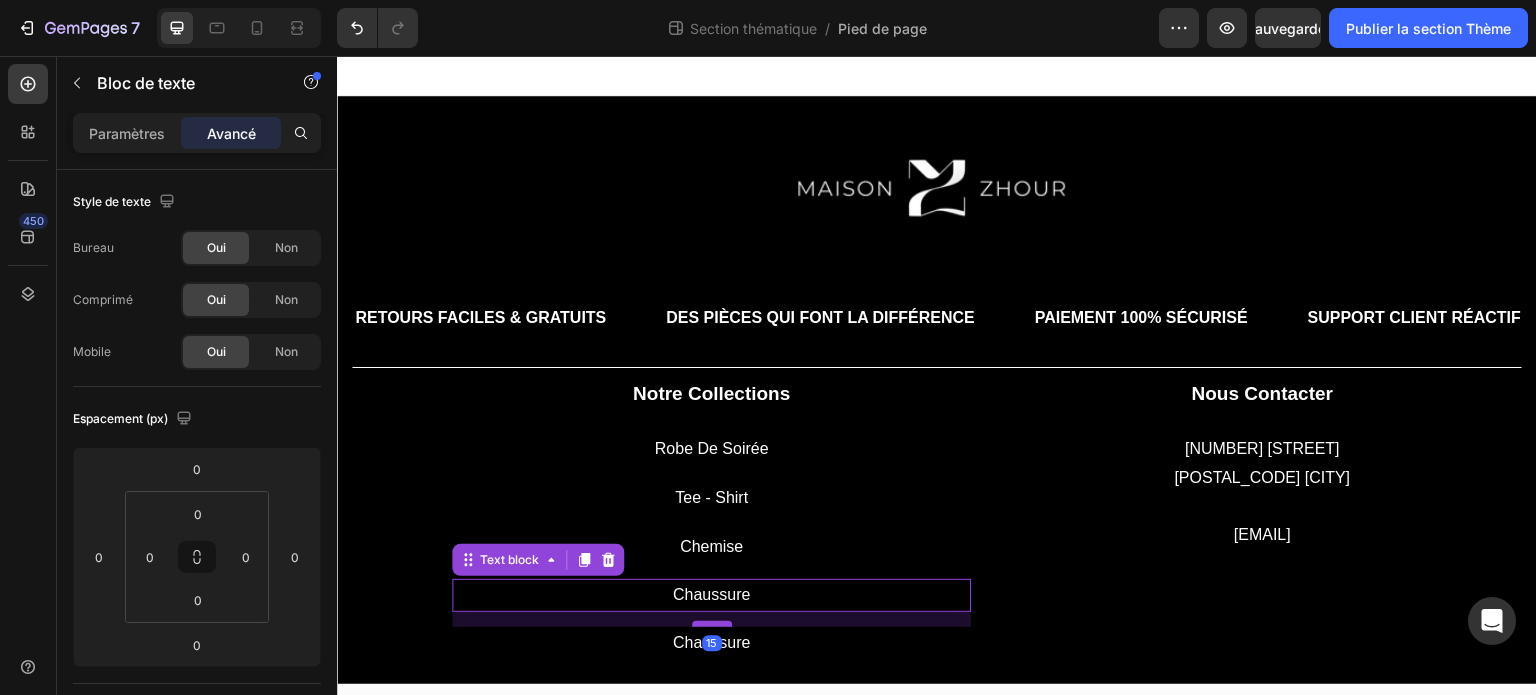 drag, startPoint x: 717, startPoint y: 607, endPoint x: 715, endPoint y: 622, distance: 15.132746 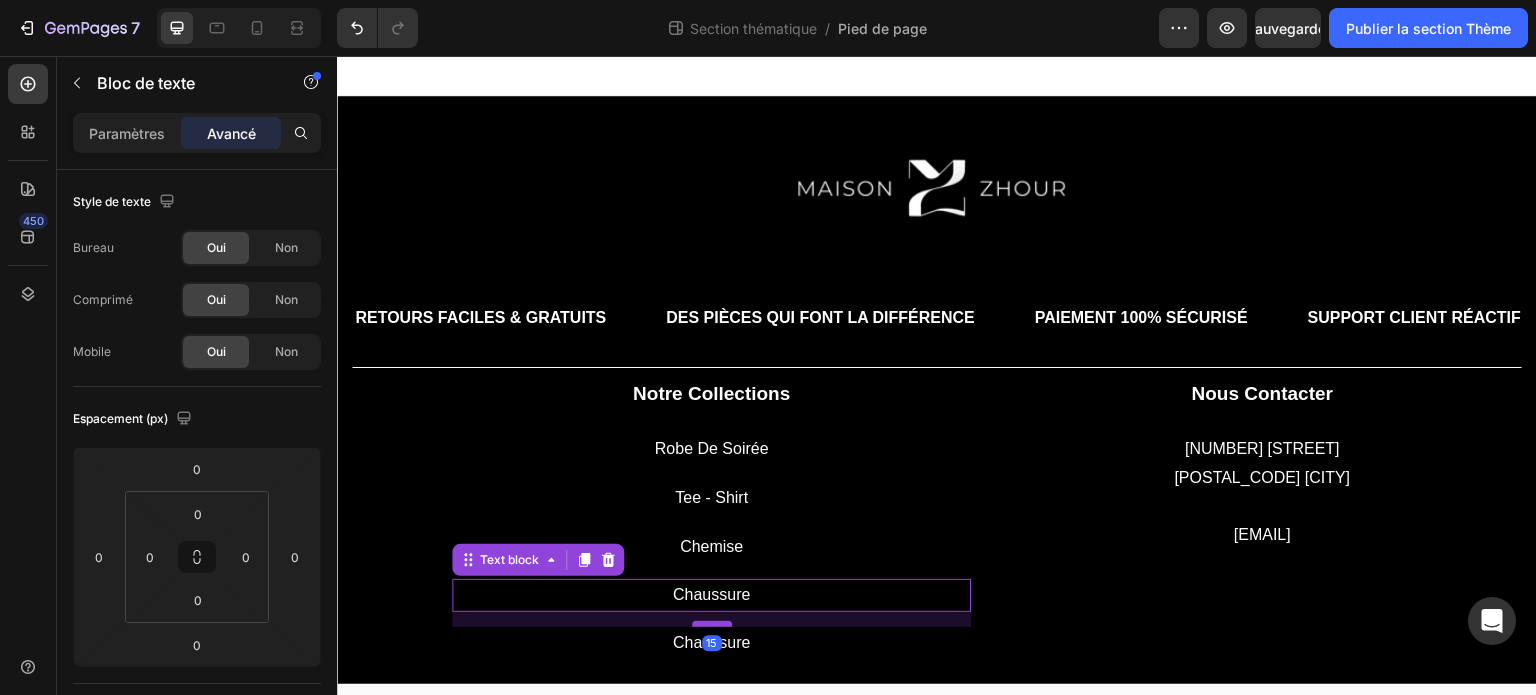 click at bounding box center (712, 624) 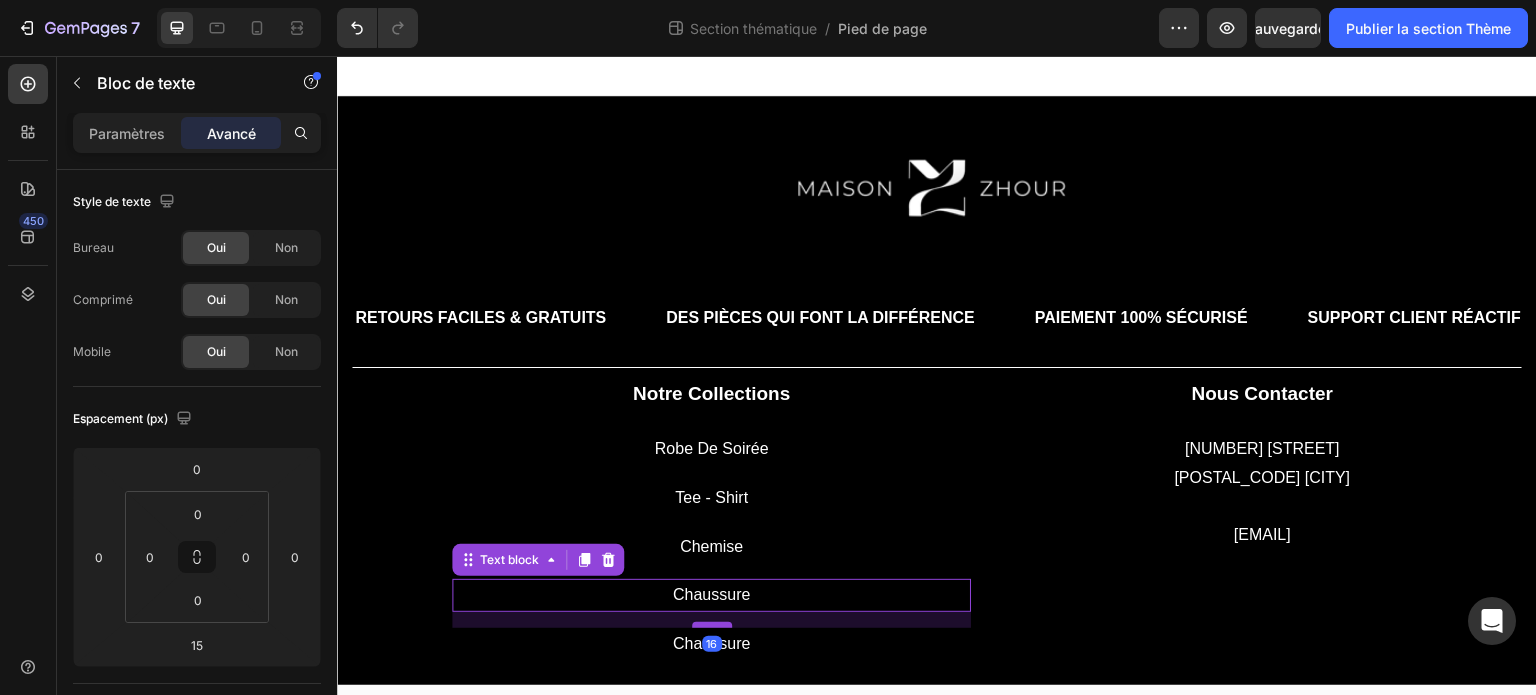 click at bounding box center [712, 625] 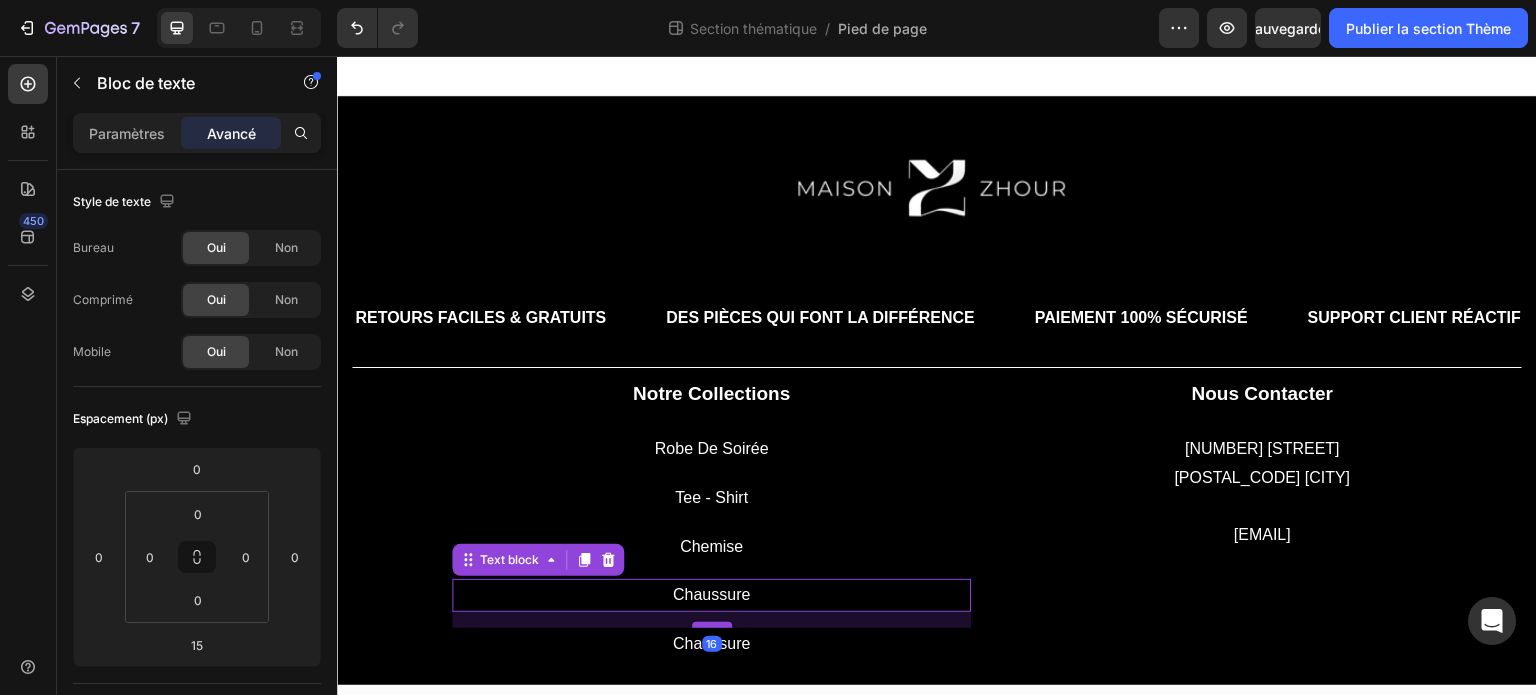 type on "16" 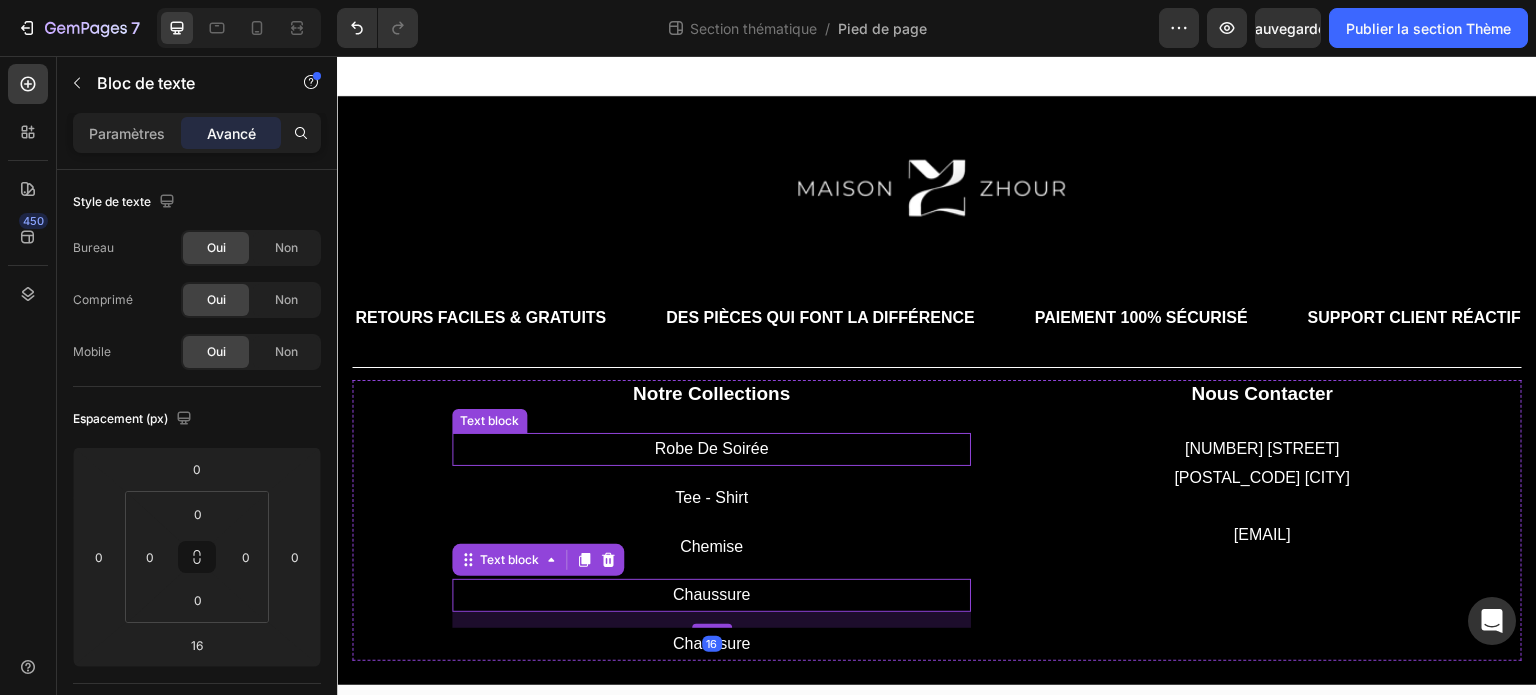 click on "robe de soirée" at bounding box center (711, 449) 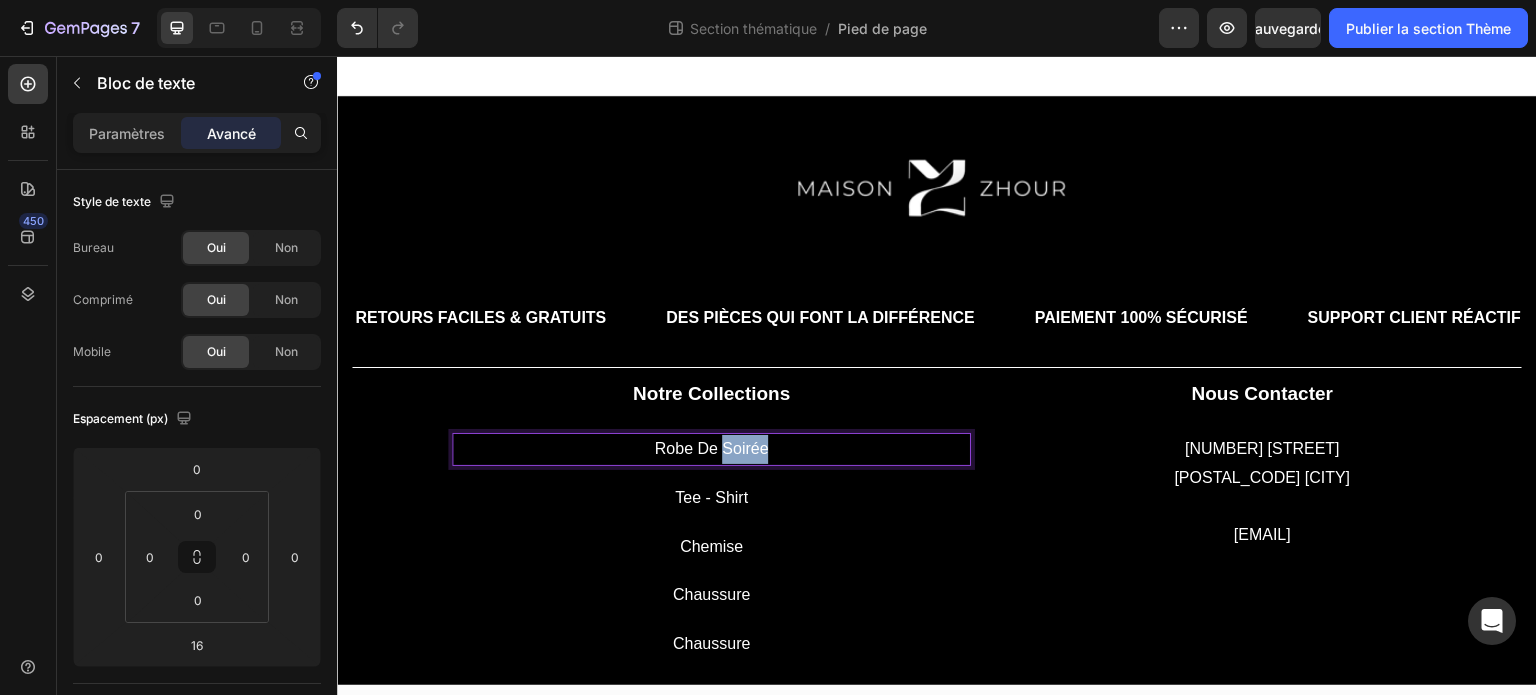 click on "robe de soirée" at bounding box center [711, 449] 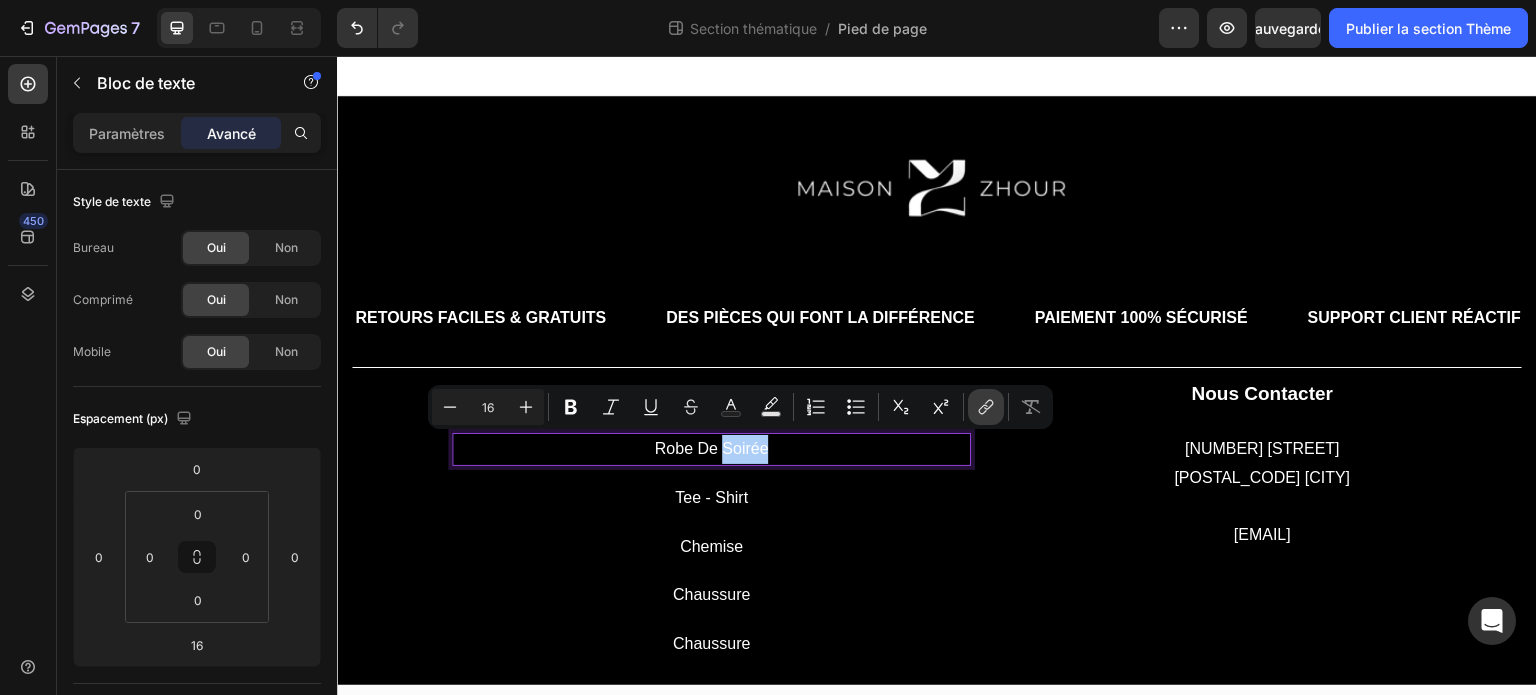 click 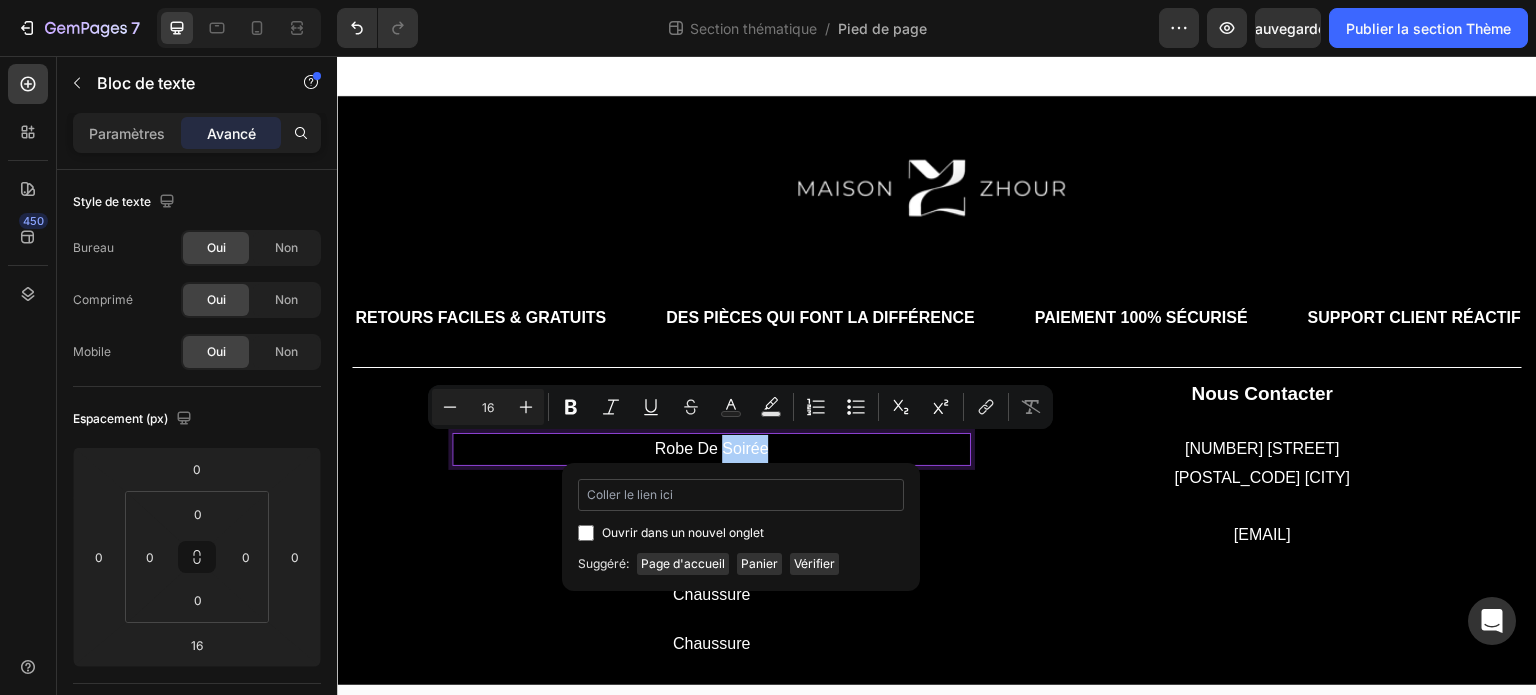 click at bounding box center [741, 495] 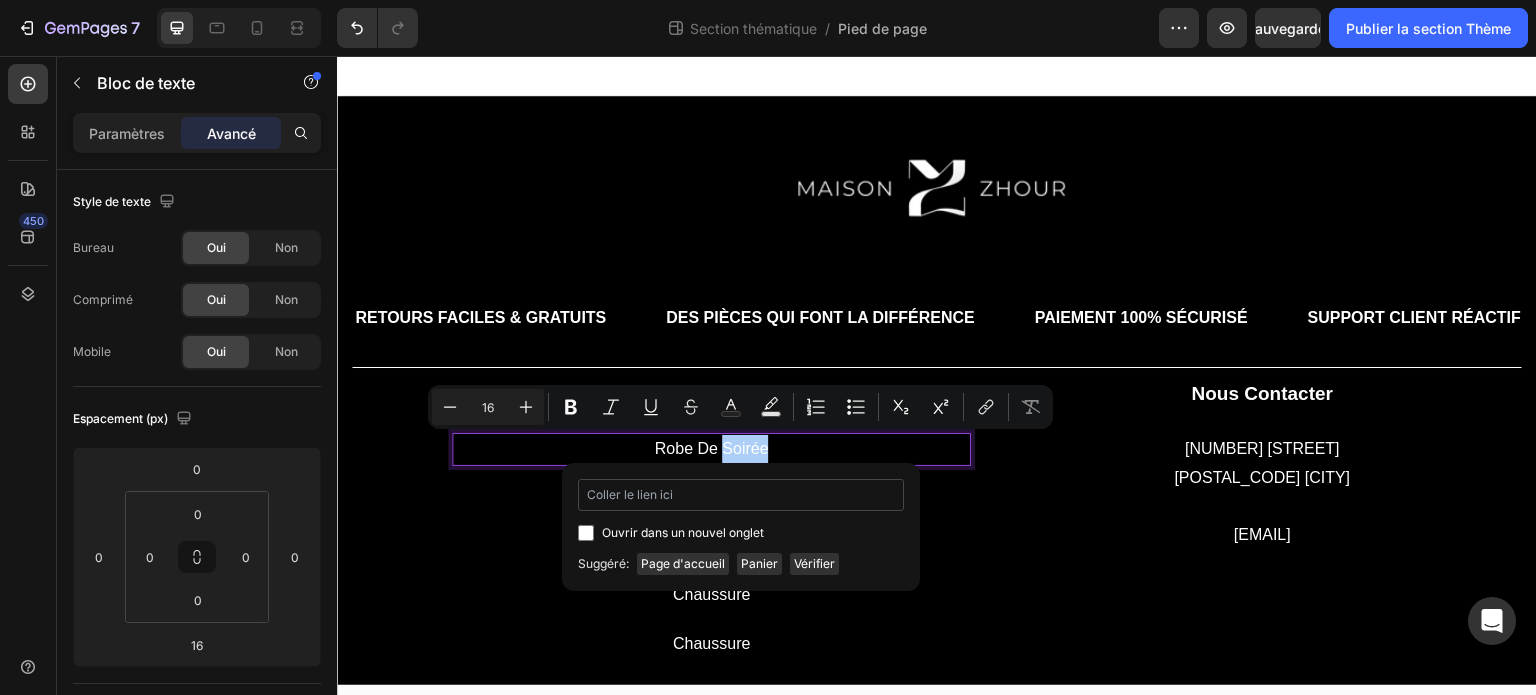 type on "c" 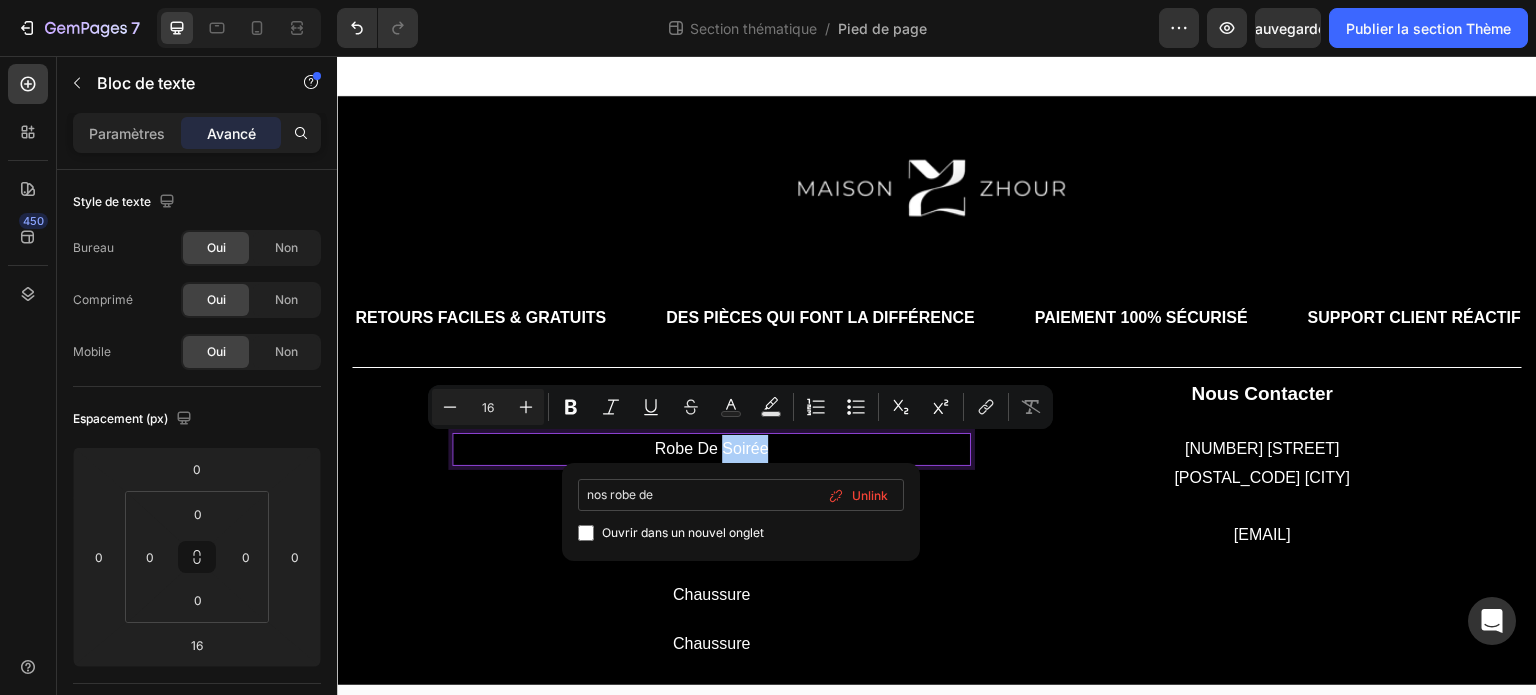 type on "nos robe des" 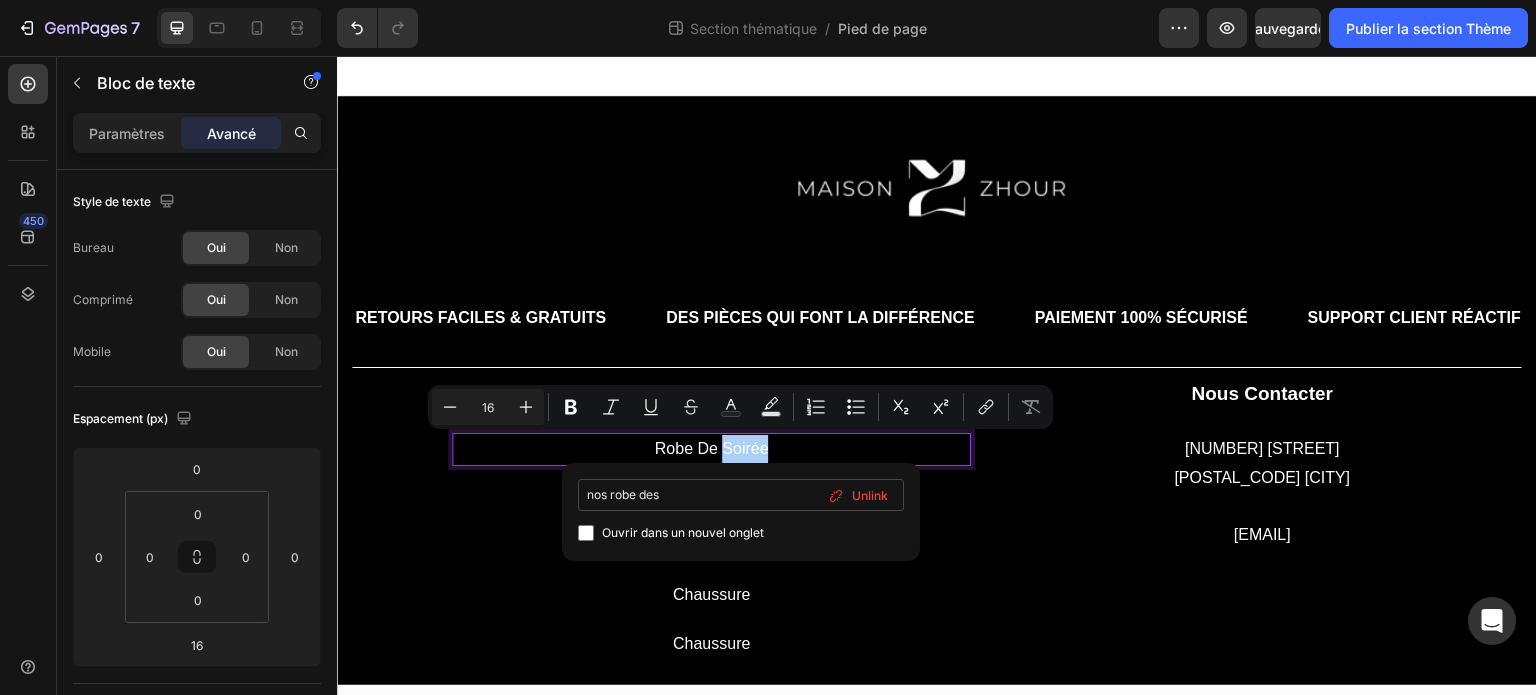 type 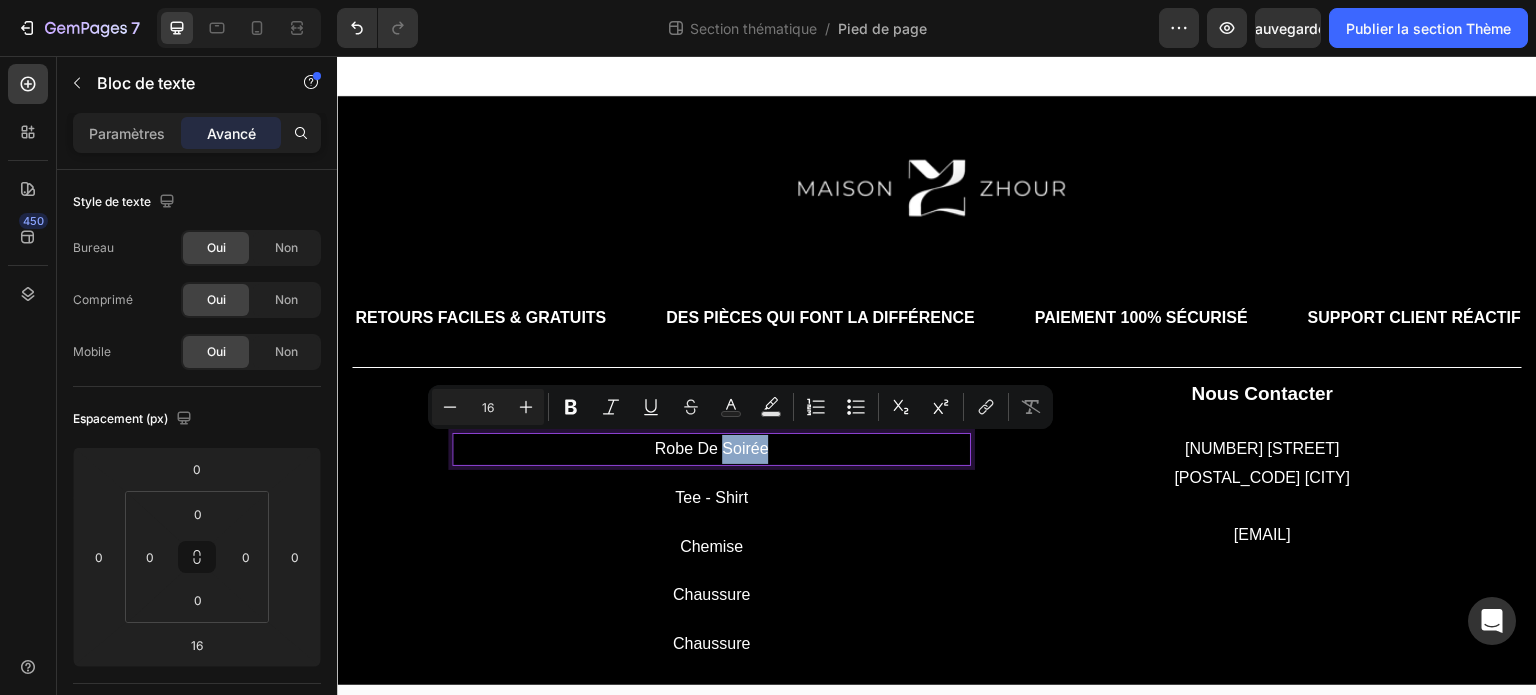 click on "robe de soirée" at bounding box center [711, 449] 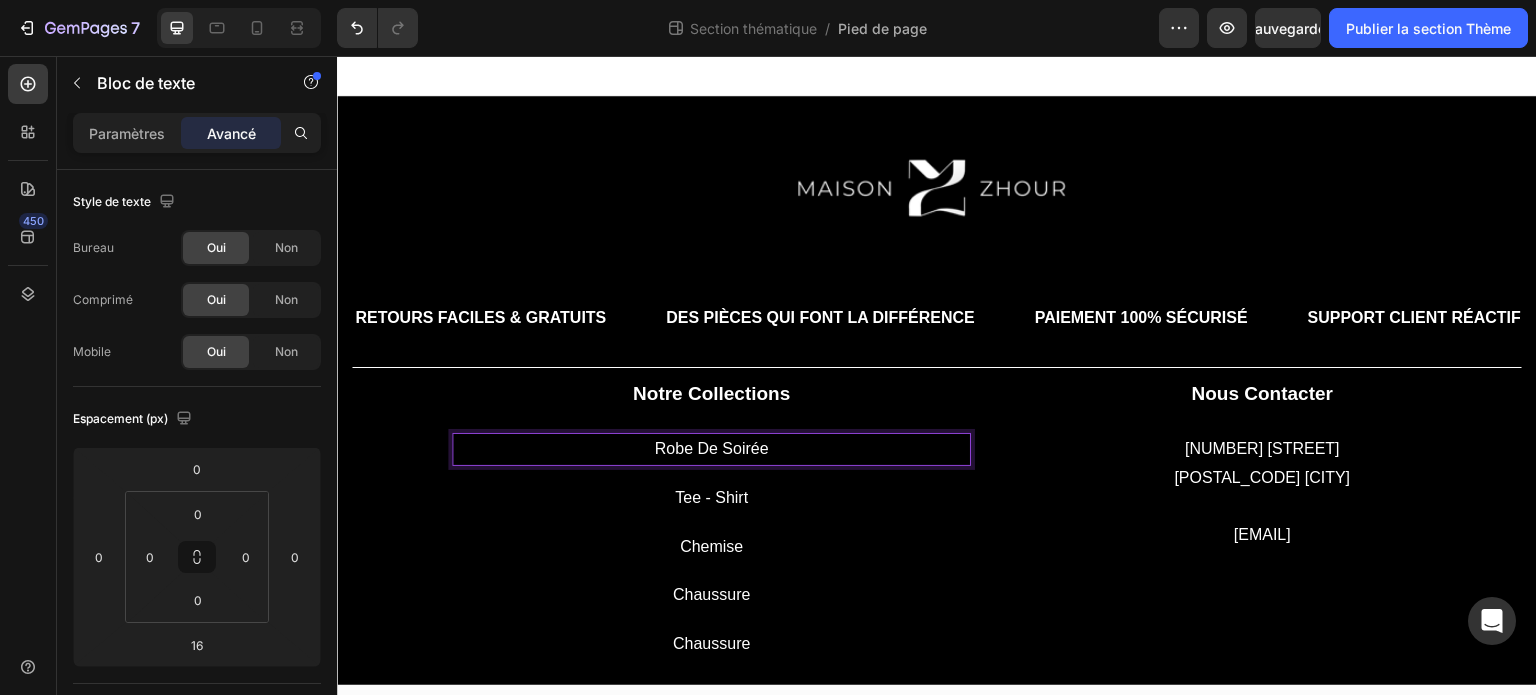 click on "robe de soirée" at bounding box center (711, 449) 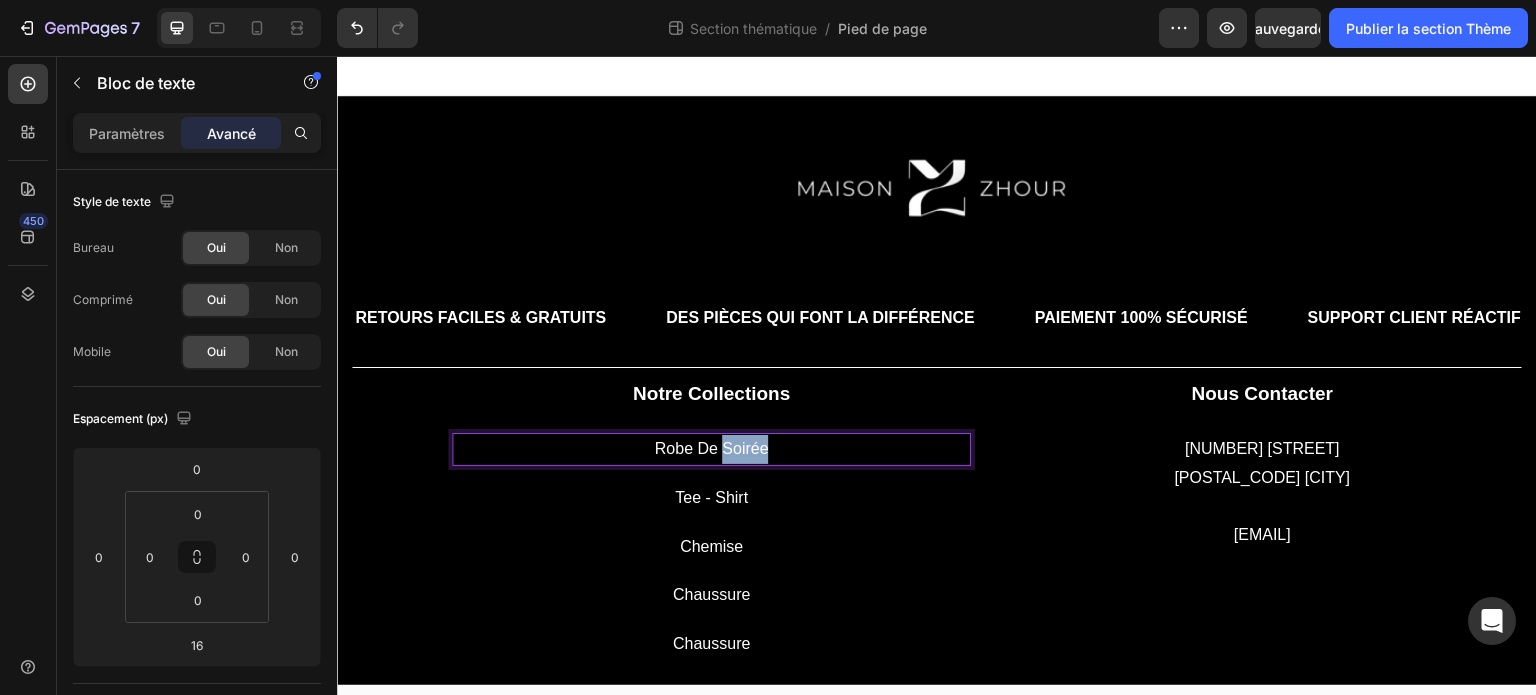 click on "robe de soirée" at bounding box center (711, 449) 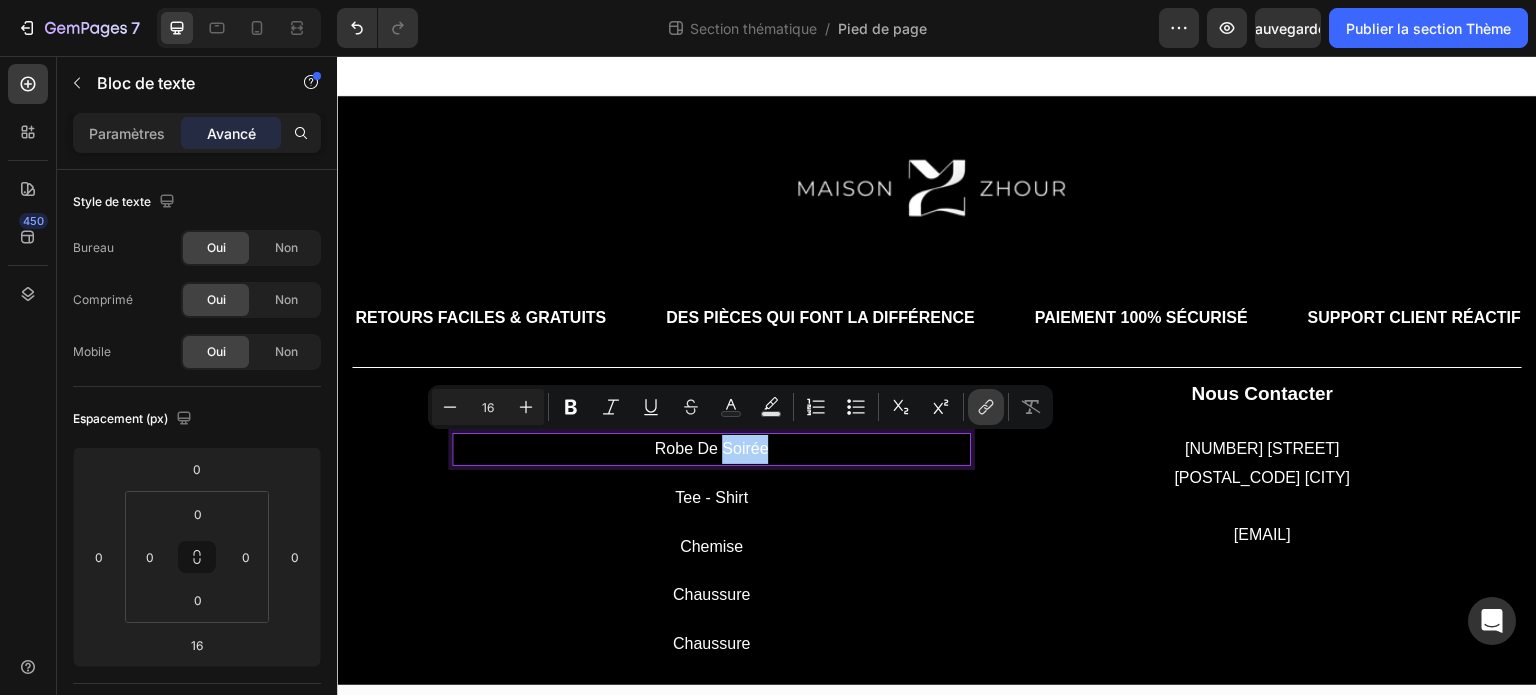 click on "lien" at bounding box center (986, 407) 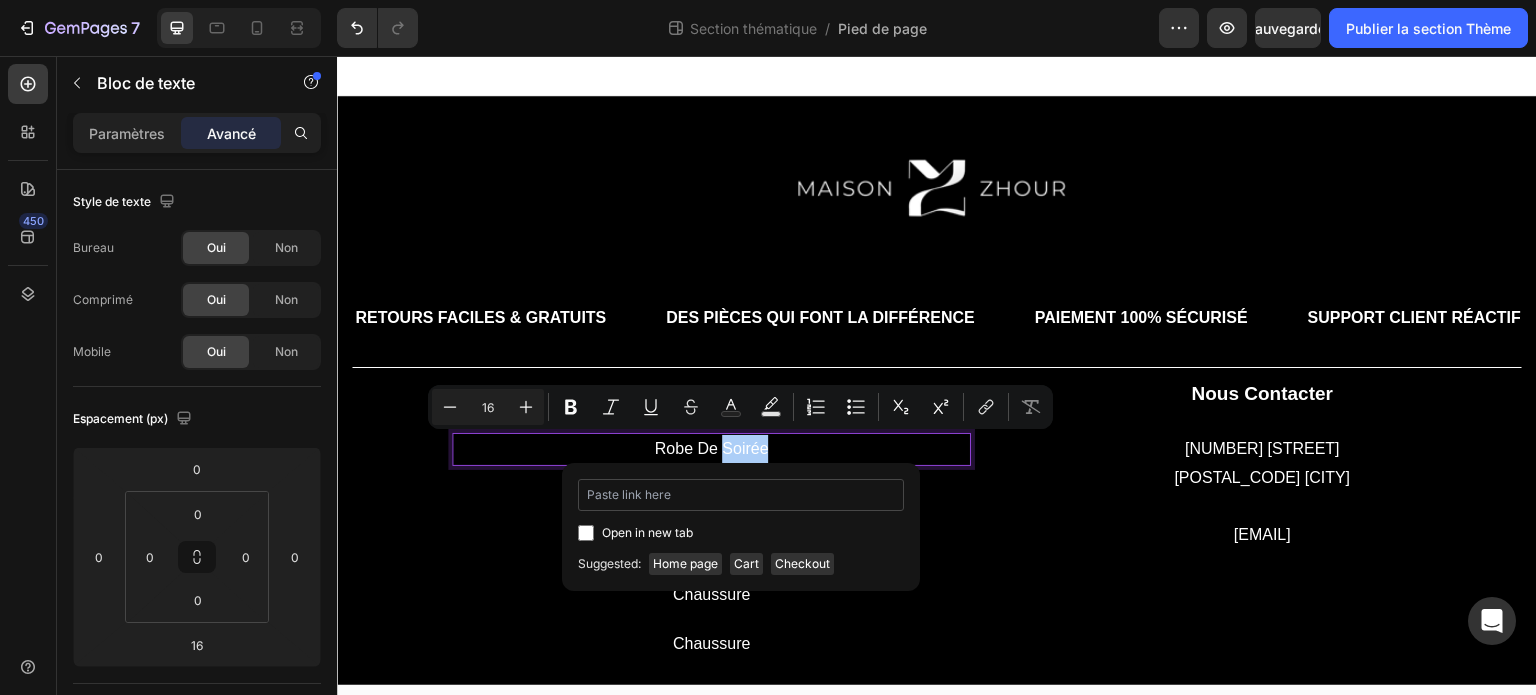 click at bounding box center (741, 495) 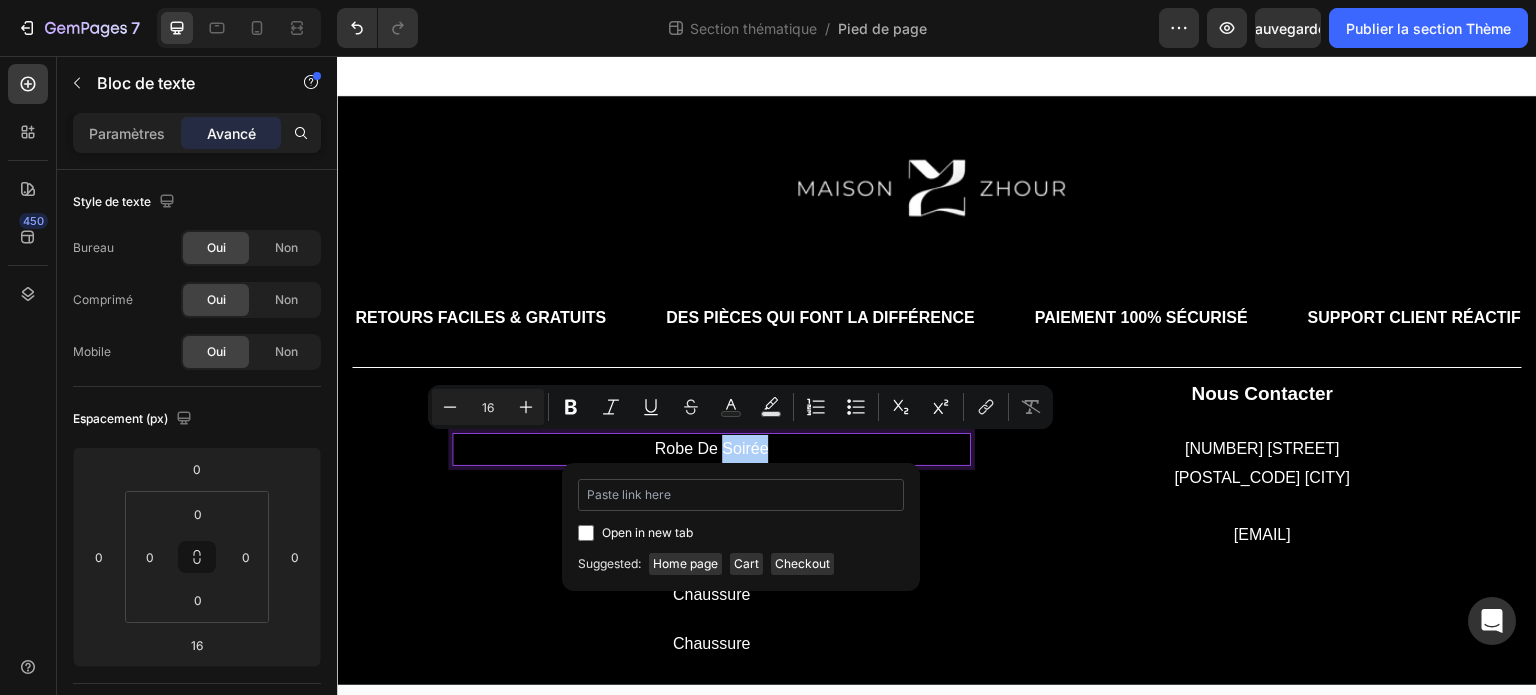 type on "https://maisonzhour.com/collections/robe-de-soiree" 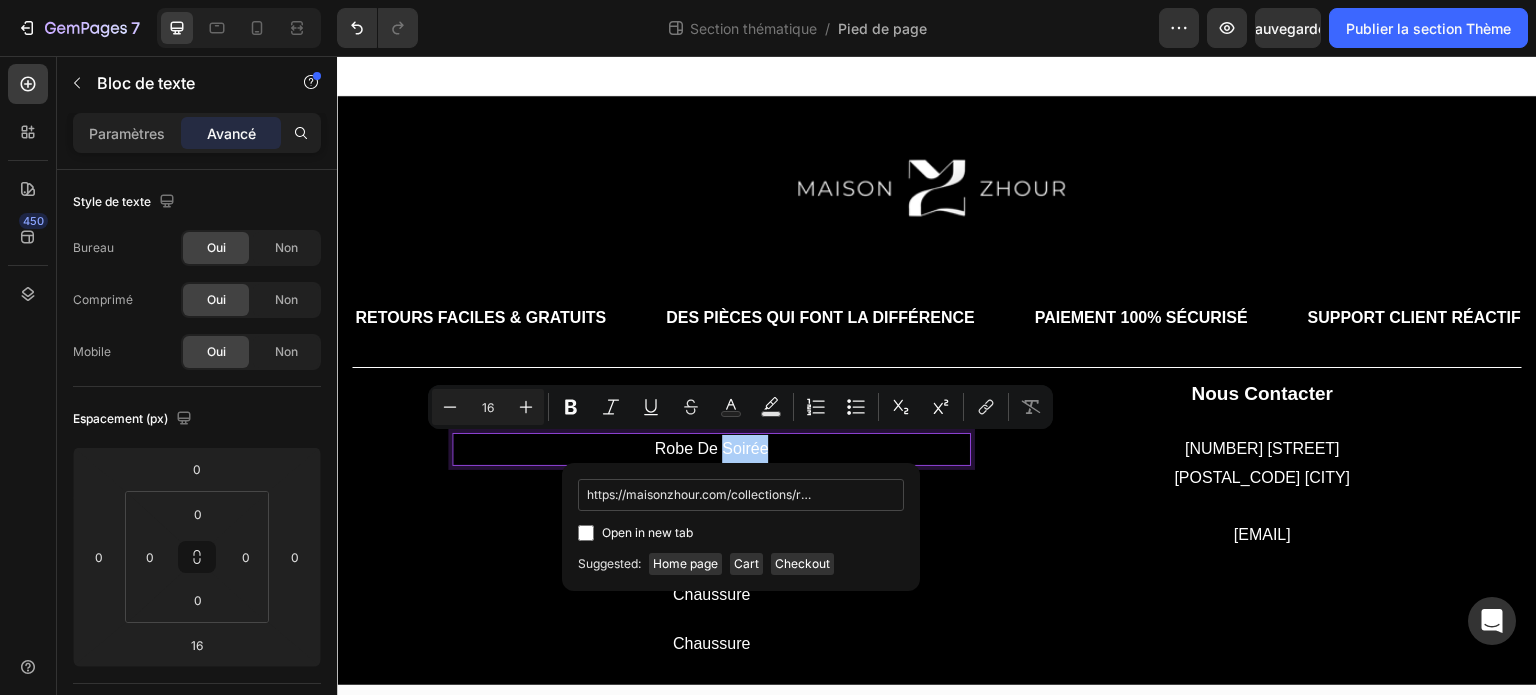 scroll, scrollTop: 0, scrollLeft: 72, axis: horizontal 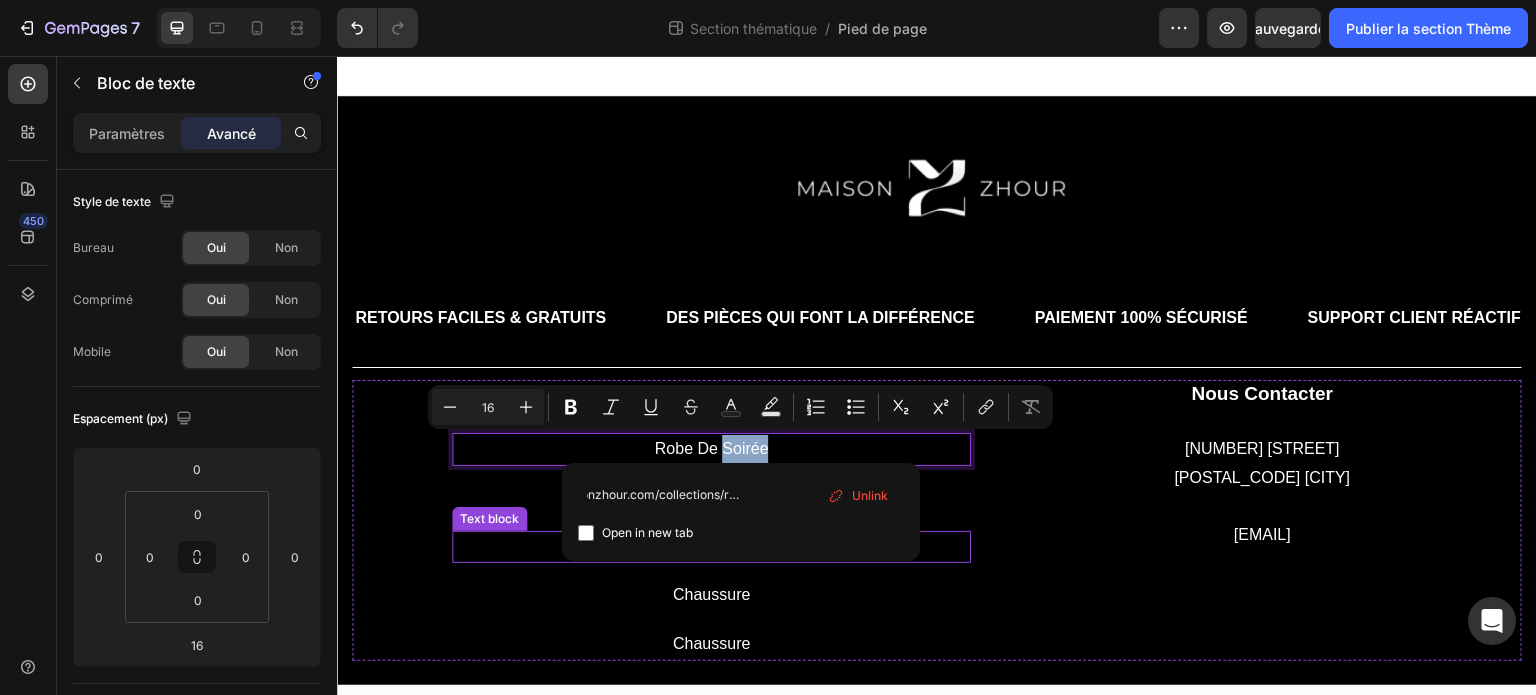 click on "chemise" at bounding box center (711, 547) 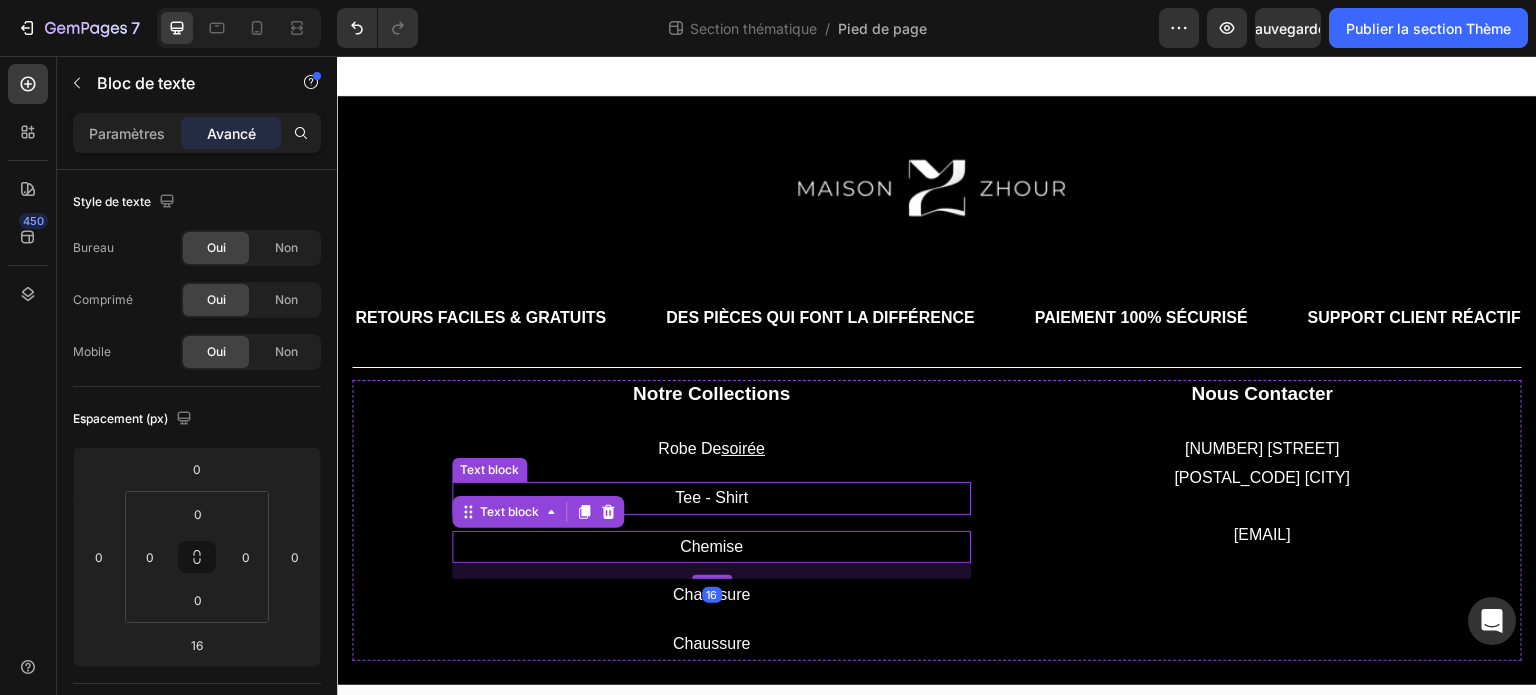 click on "tee - shirt" at bounding box center (711, 498) 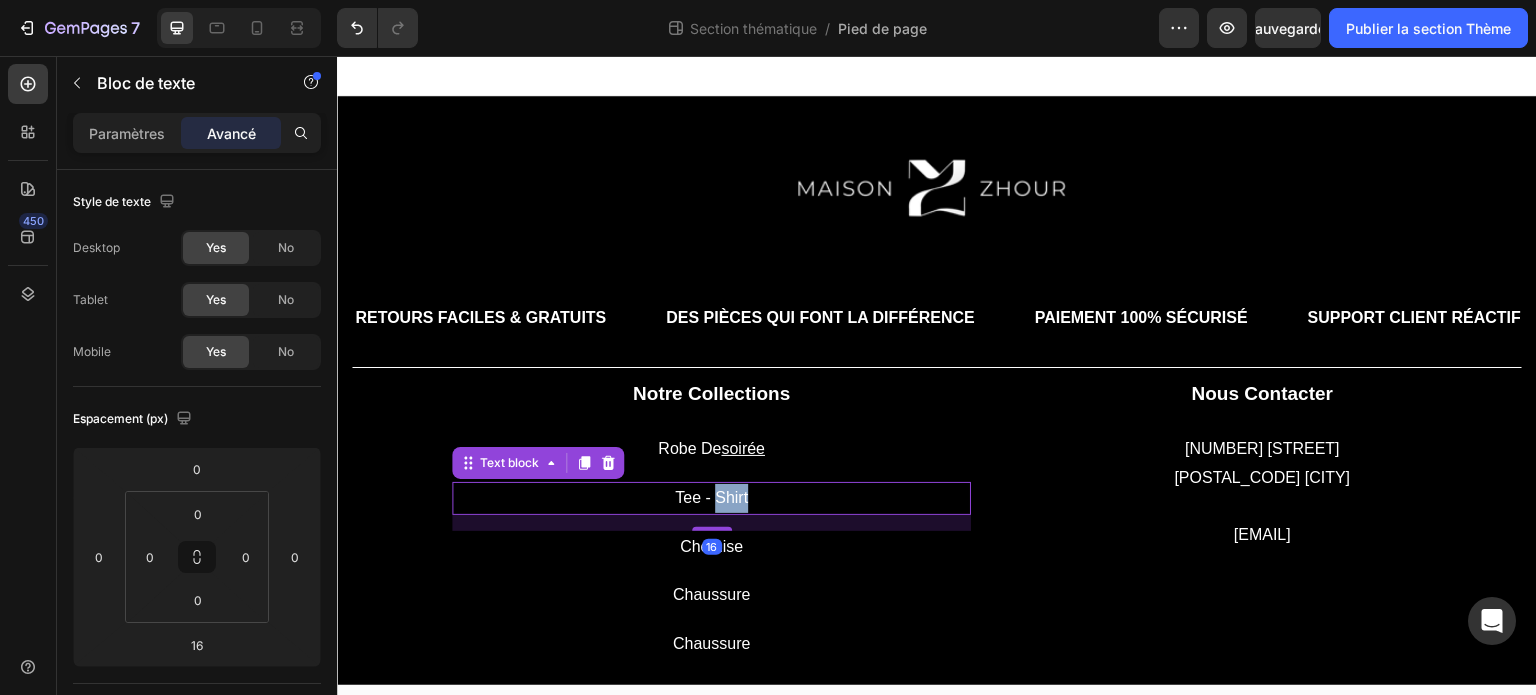 click on "tee - shirt" at bounding box center (711, 498) 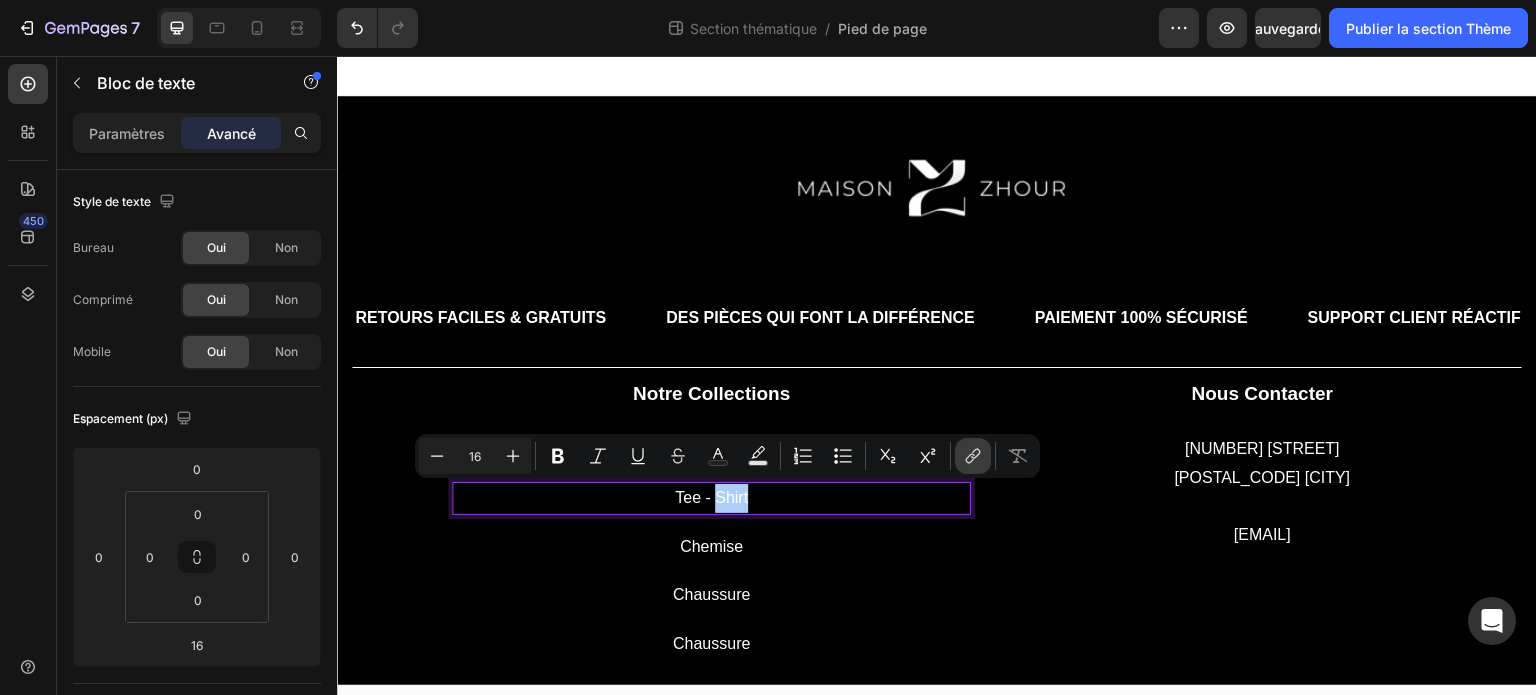 click 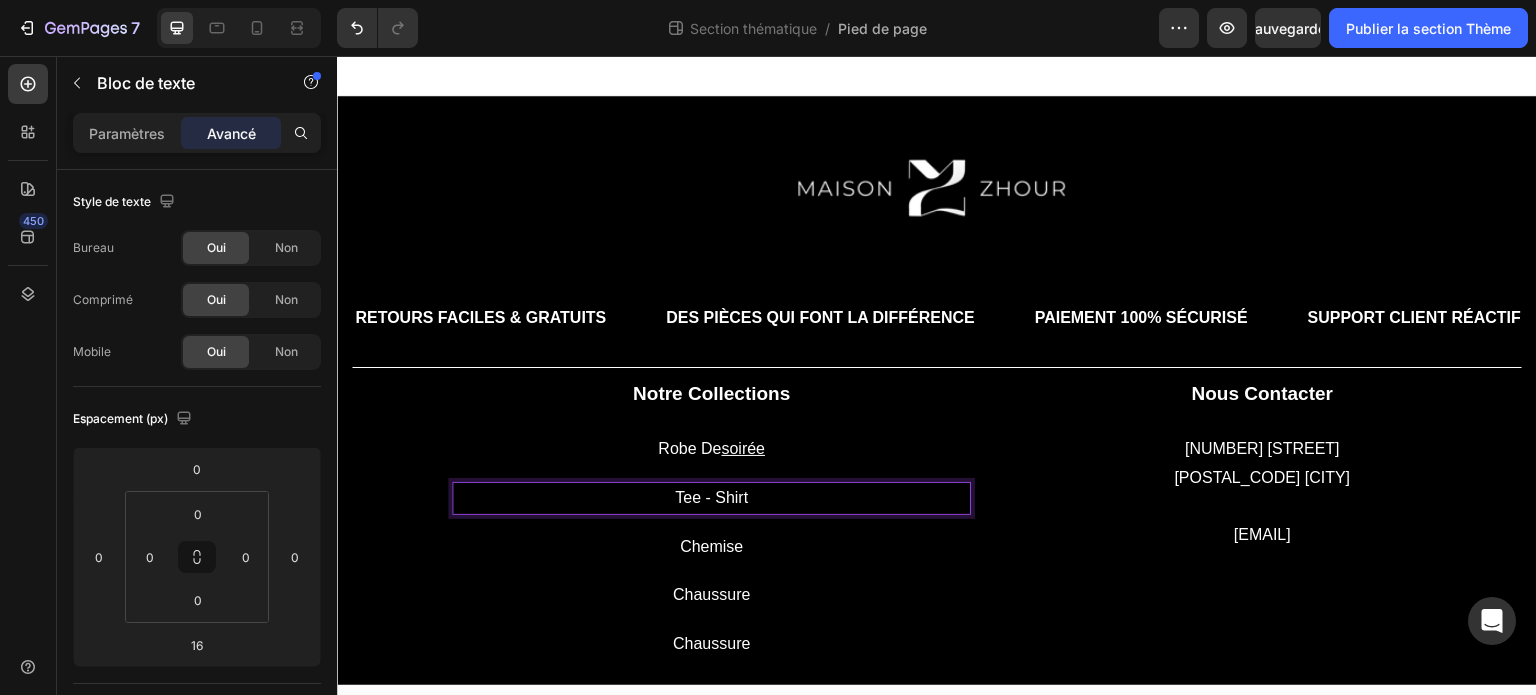 click on "tee - shirt" at bounding box center [711, 498] 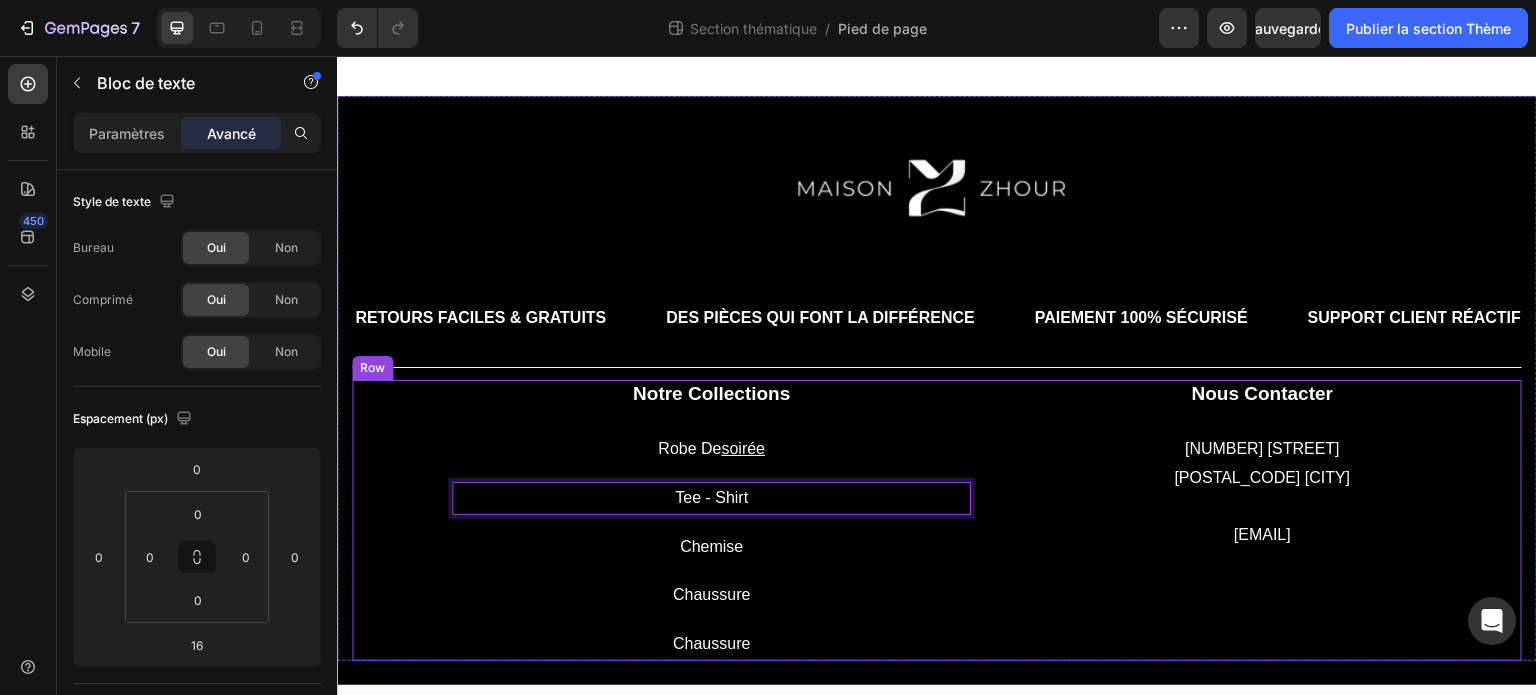 click on "soirée" at bounding box center (743, 448) 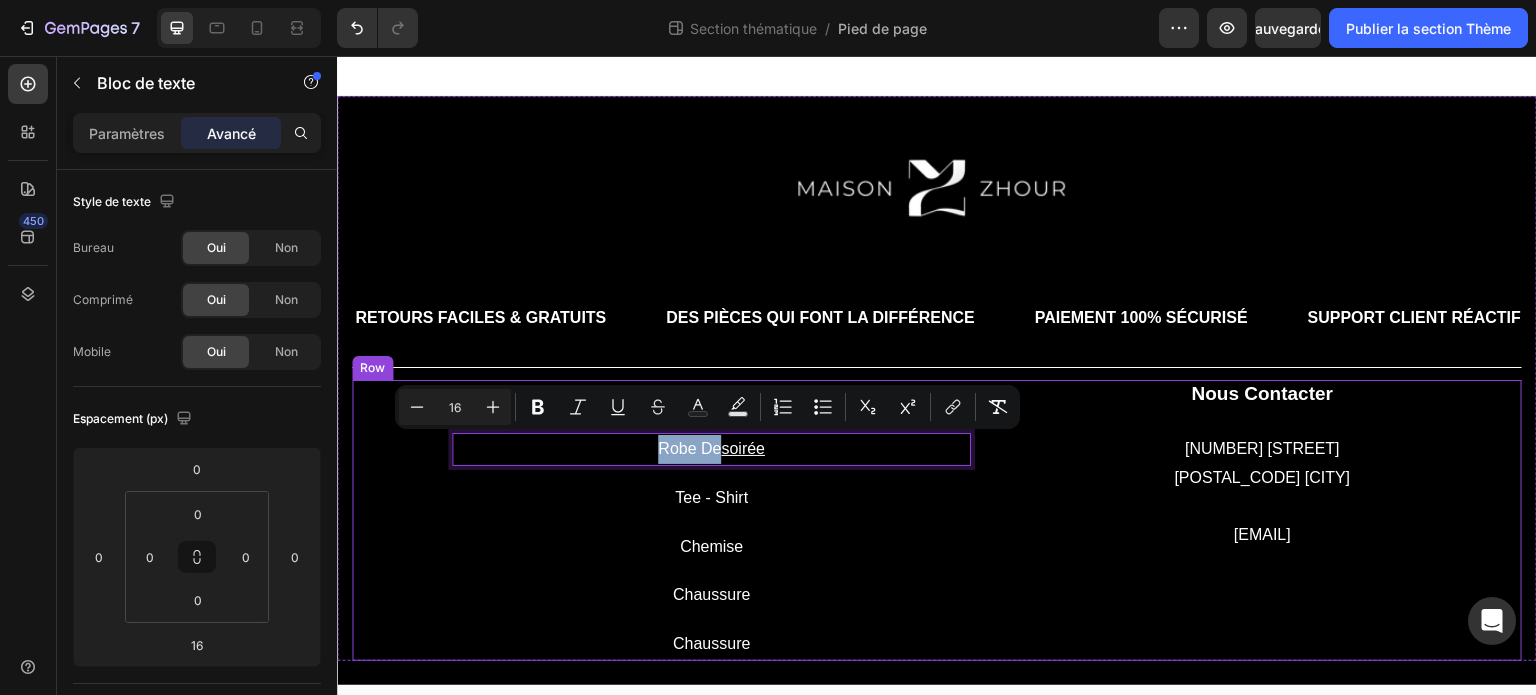 click on "notre collections Heading robe de soirée Text block   16 tee - shirt Text block chemise Text block chaussure Text block chaussure Text block" at bounding box center [711, 520] 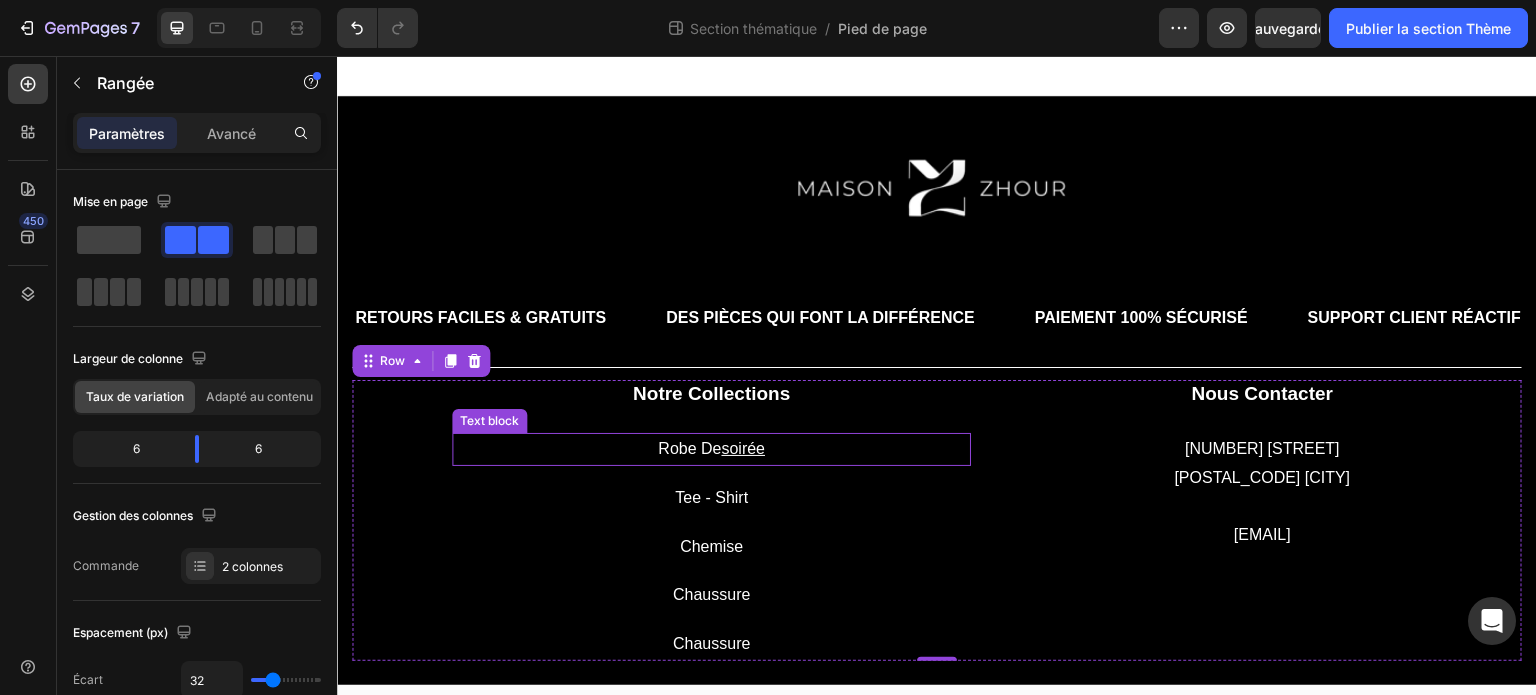 click on "robe de soirée" at bounding box center (711, 449) 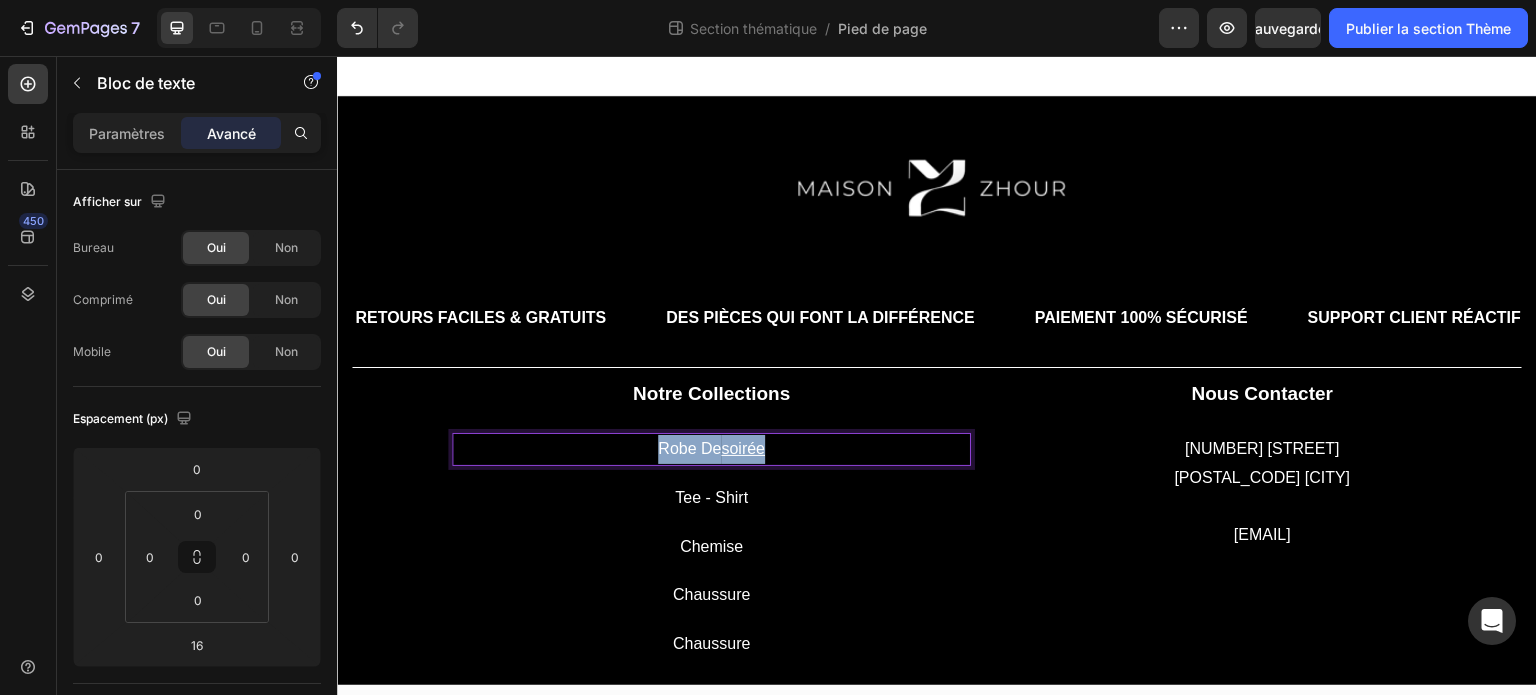 drag, startPoint x: 768, startPoint y: 444, endPoint x: 622, endPoint y: 449, distance: 146.08559 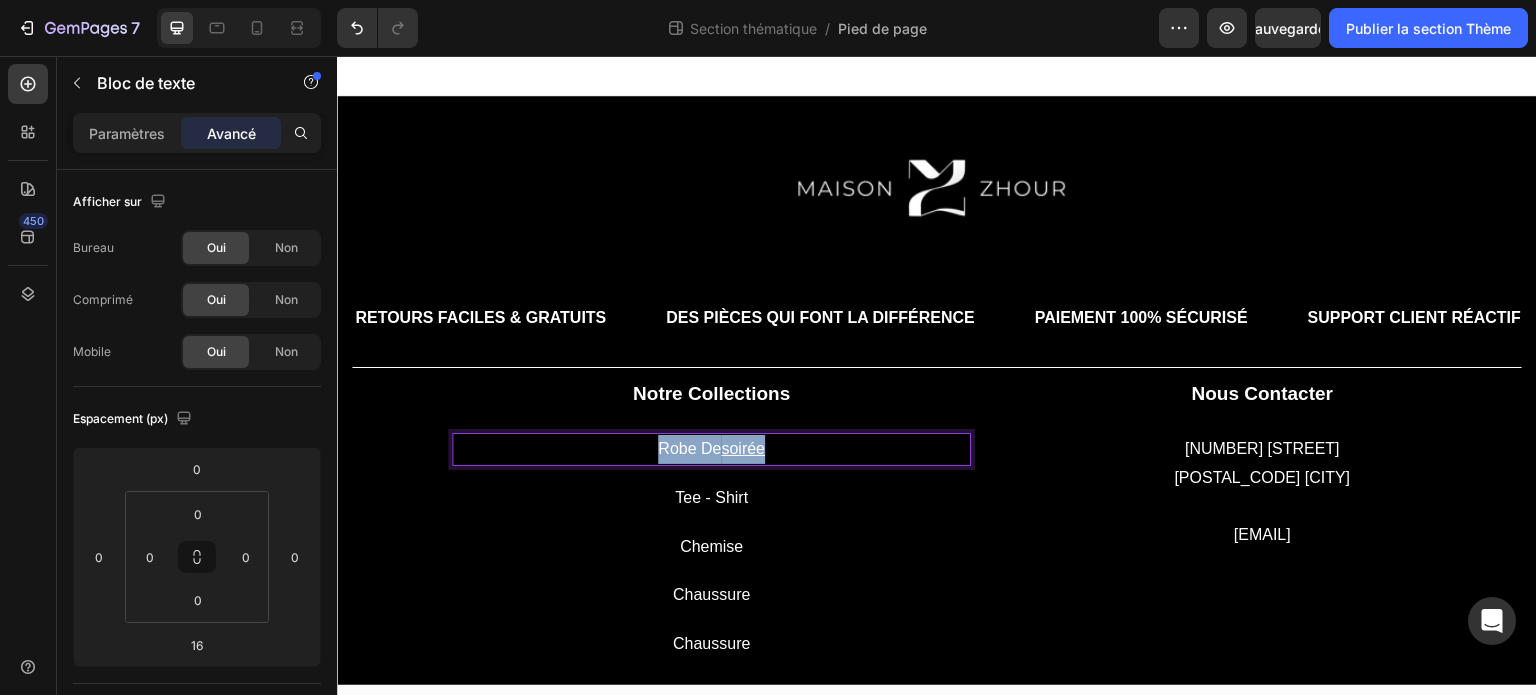 click on "robe de soirée" at bounding box center [711, 449] 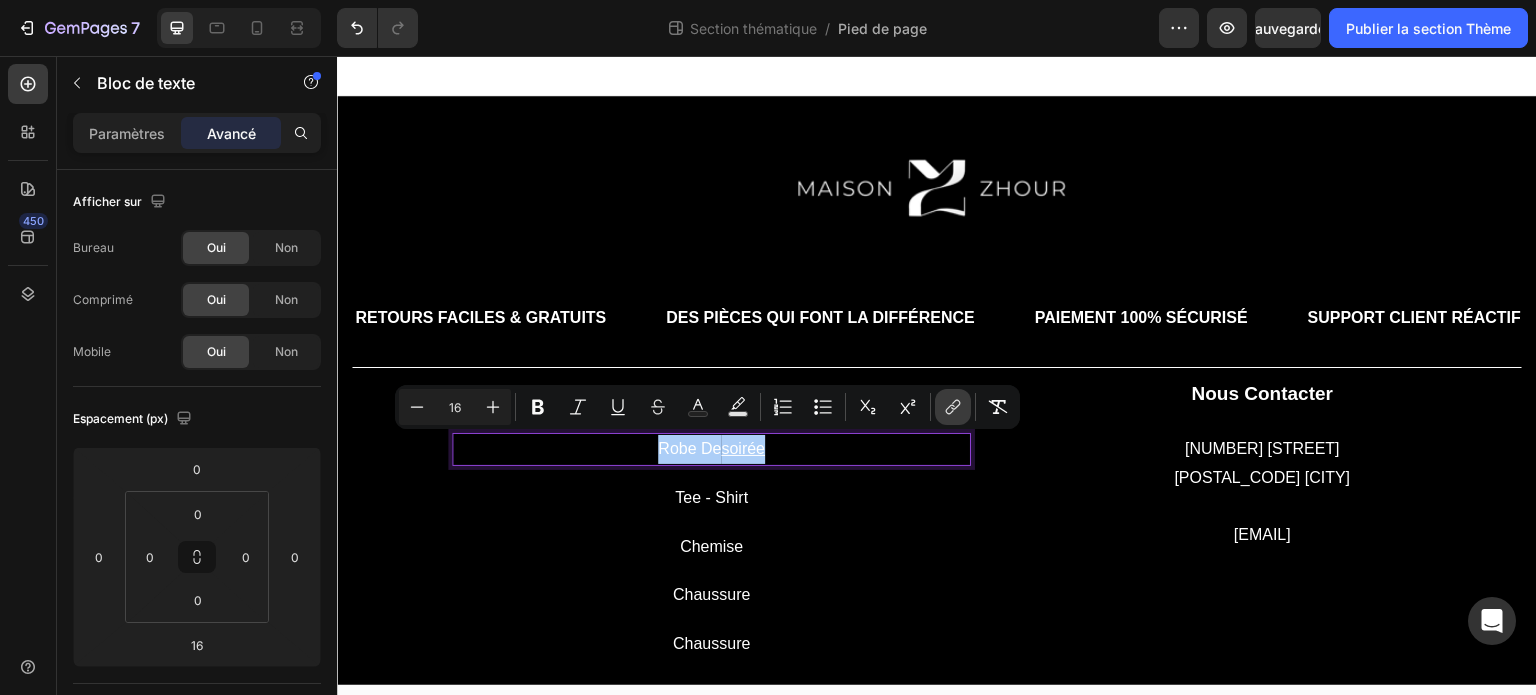 click 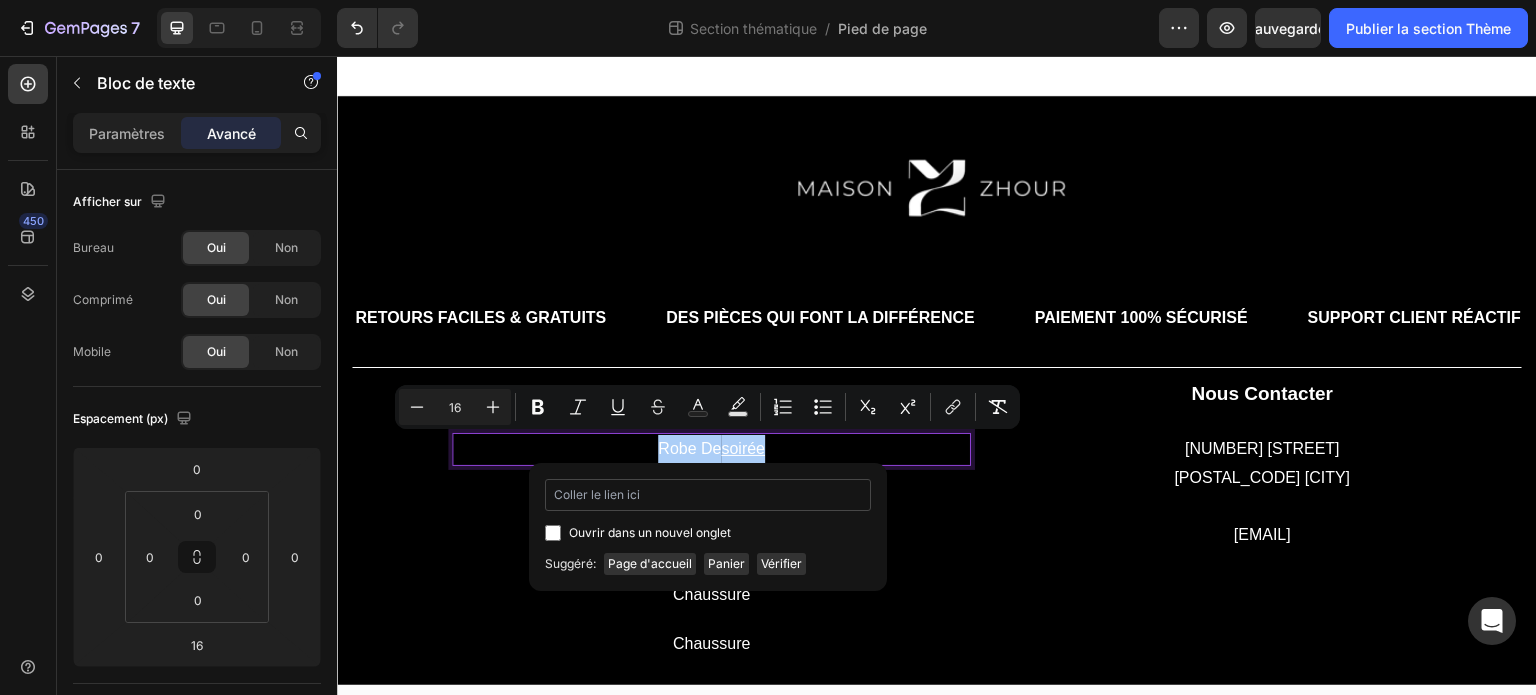 click at bounding box center [708, 495] 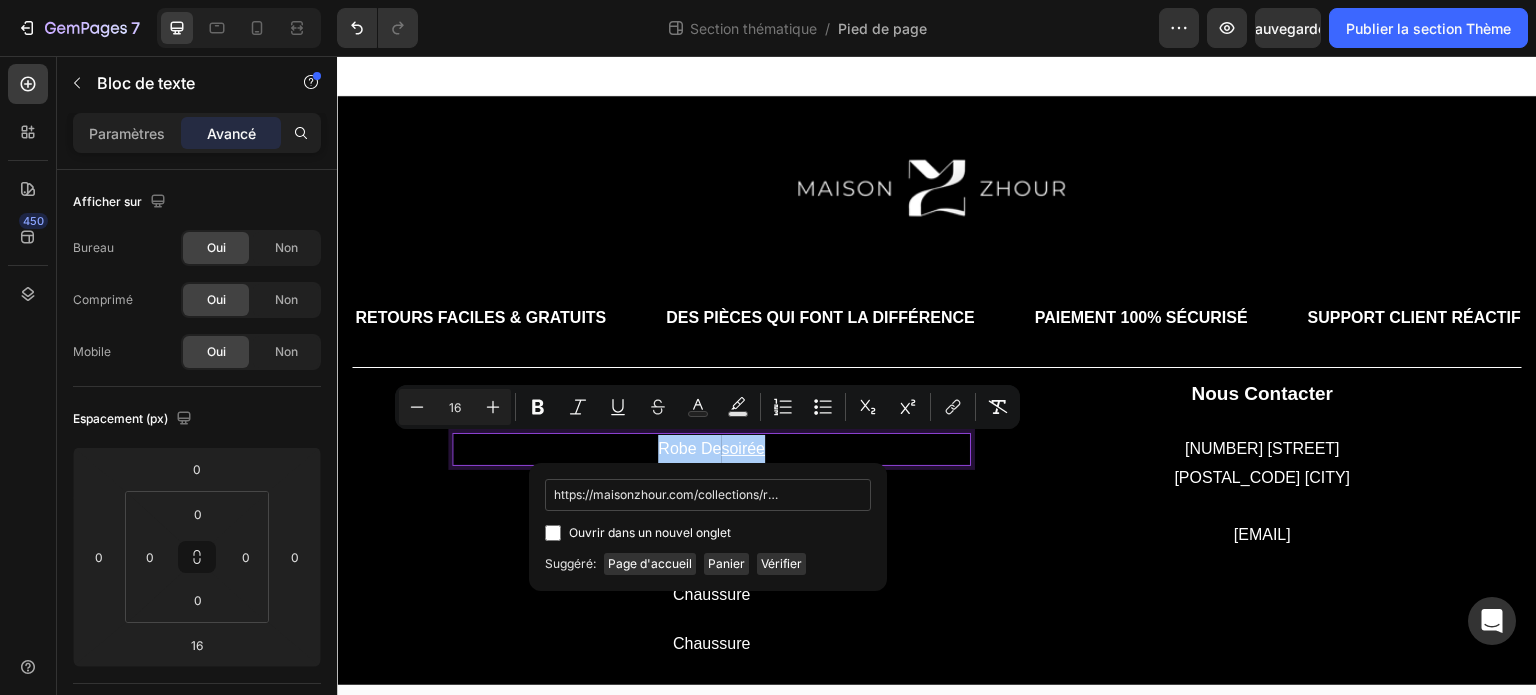 scroll, scrollTop: 0, scrollLeft: 72, axis: horizontal 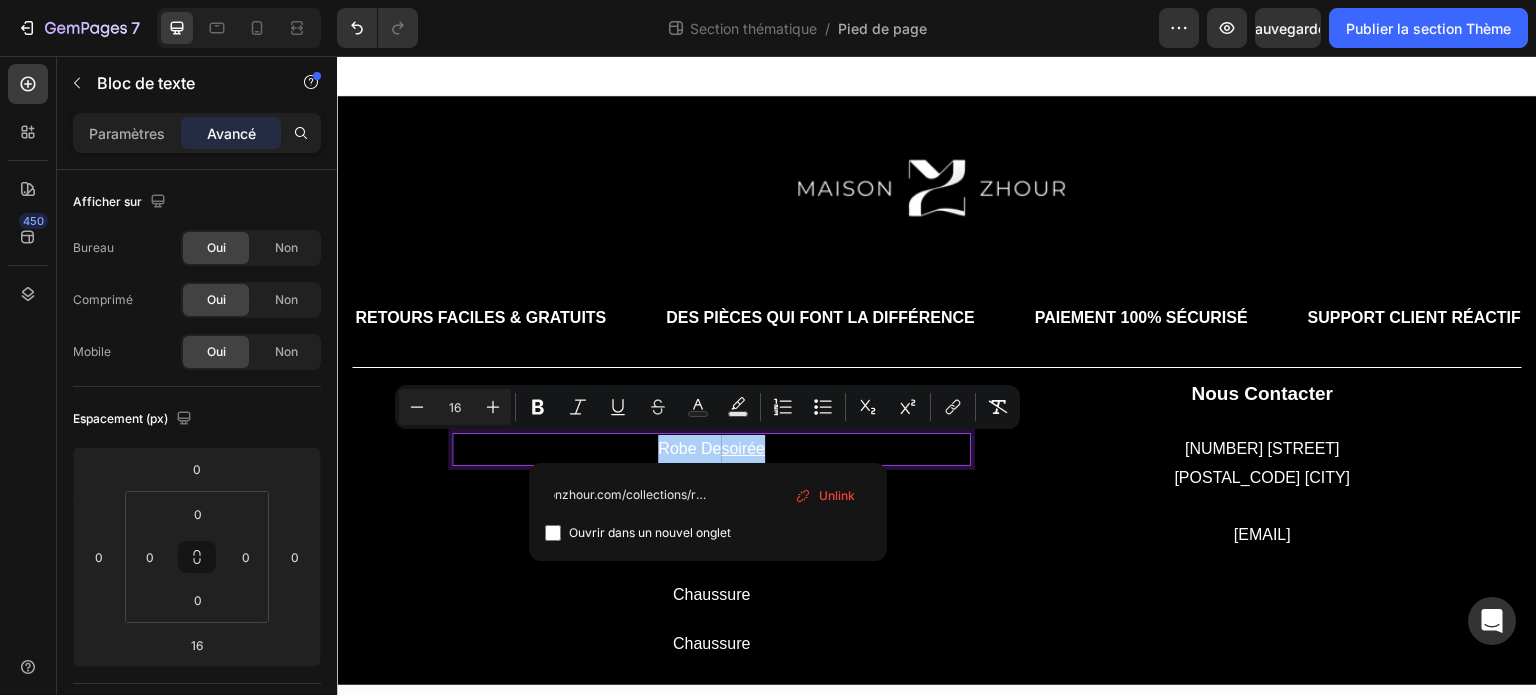 type on "https://maisonzhour.com/collections/robe-de-soiree" 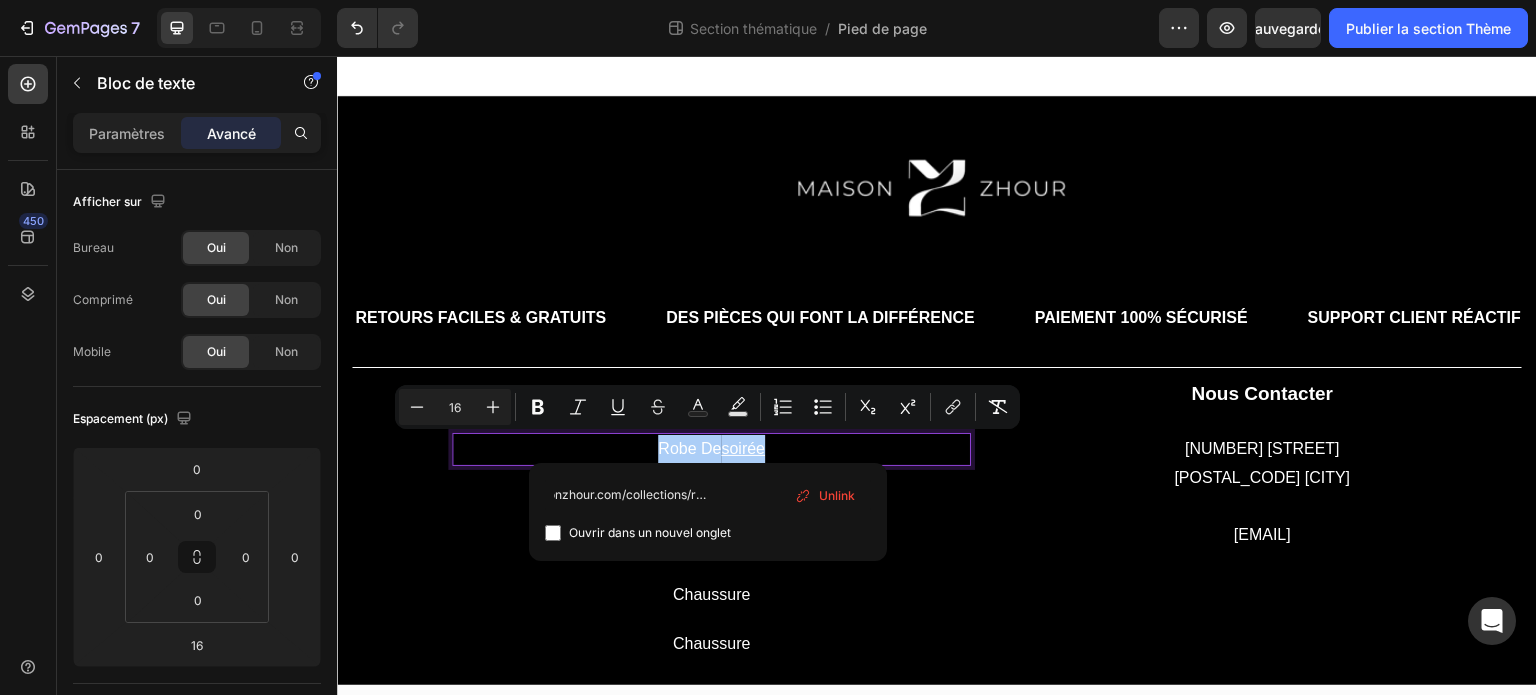 scroll, scrollTop: 0, scrollLeft: 0, axis: both 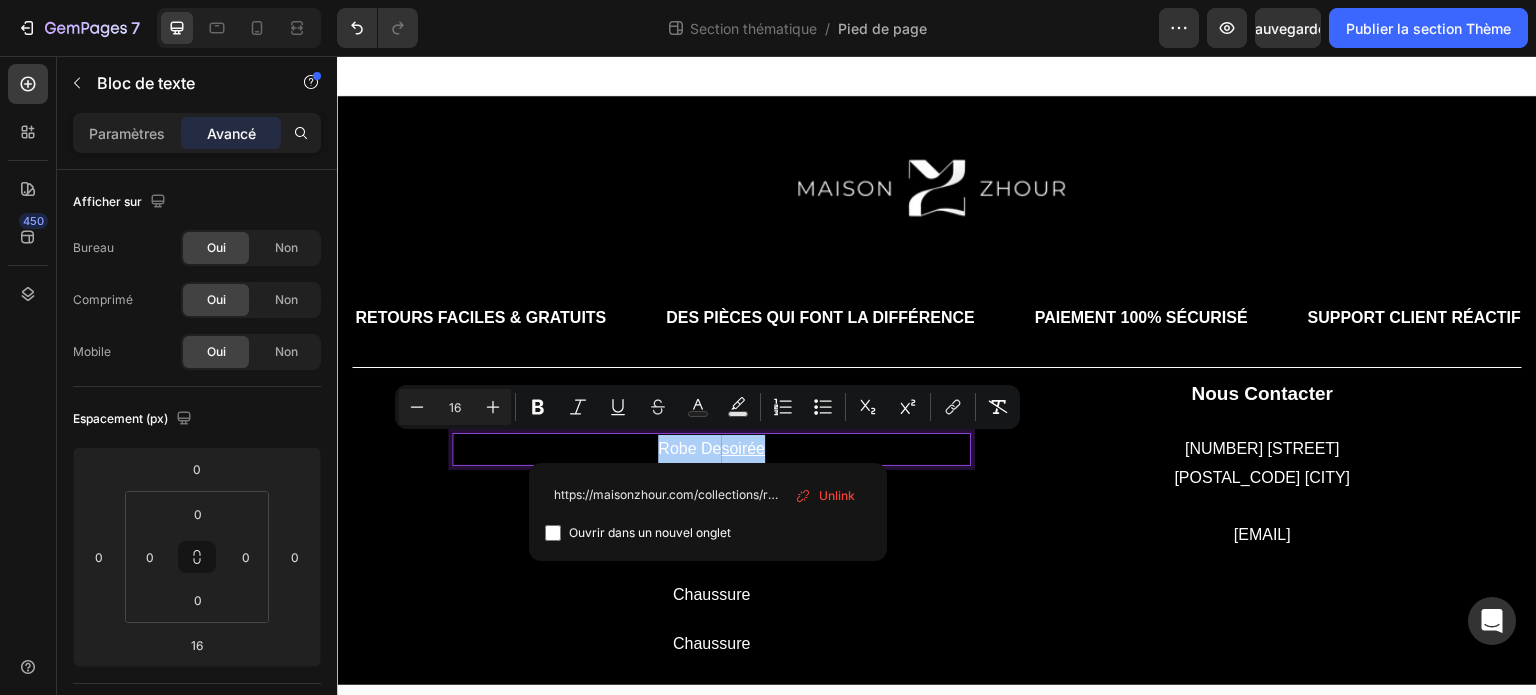click on "Unlink" at bounding box center (837, 496) 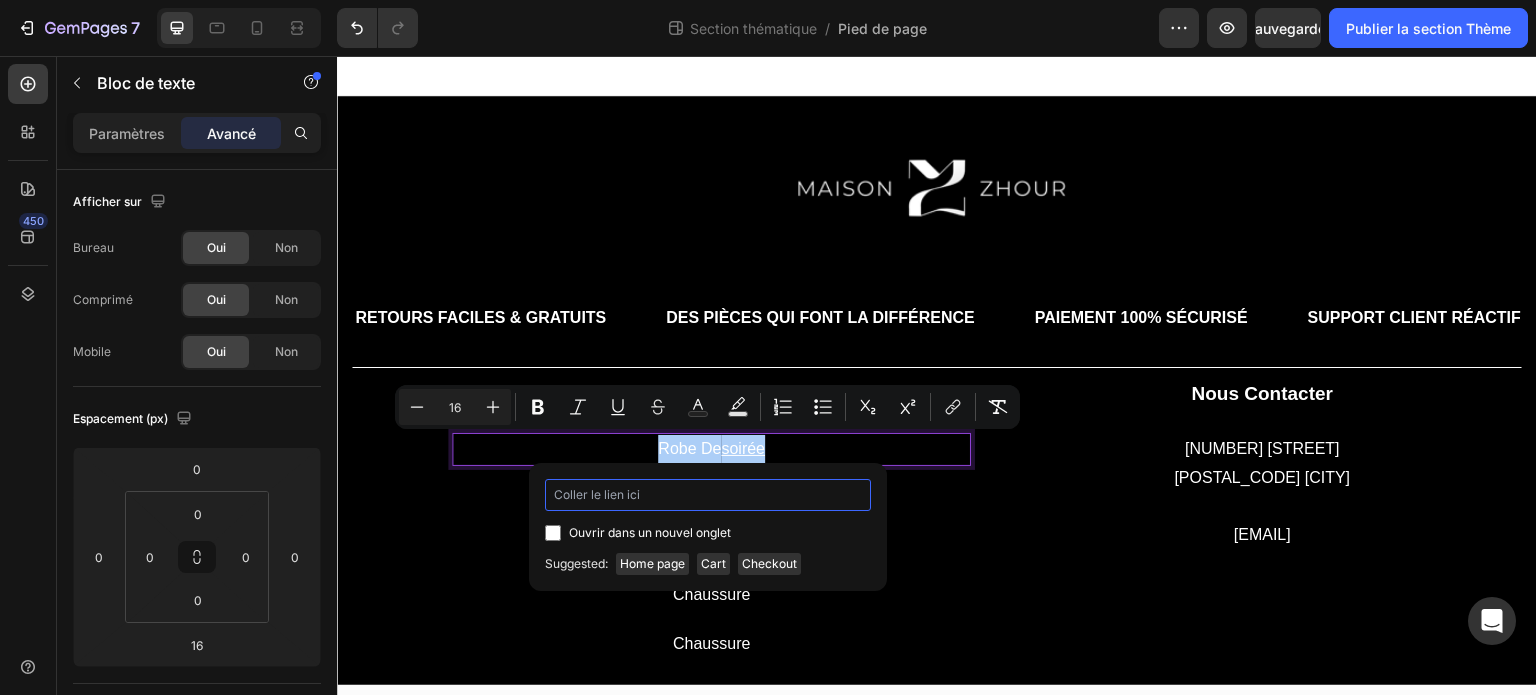 click at bounding box center [708, 495] 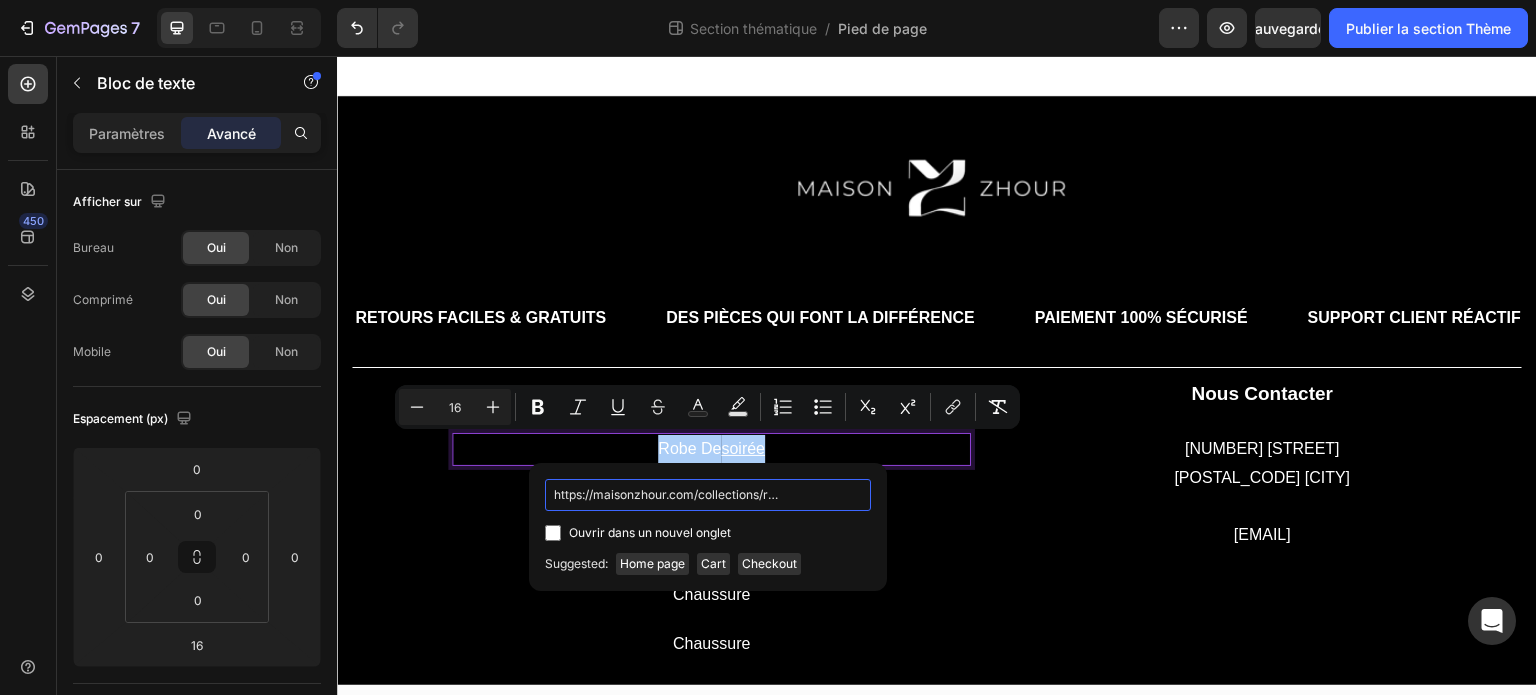 scroll, scrollTop: 0, scrollLeft: 72, axis: horizontal 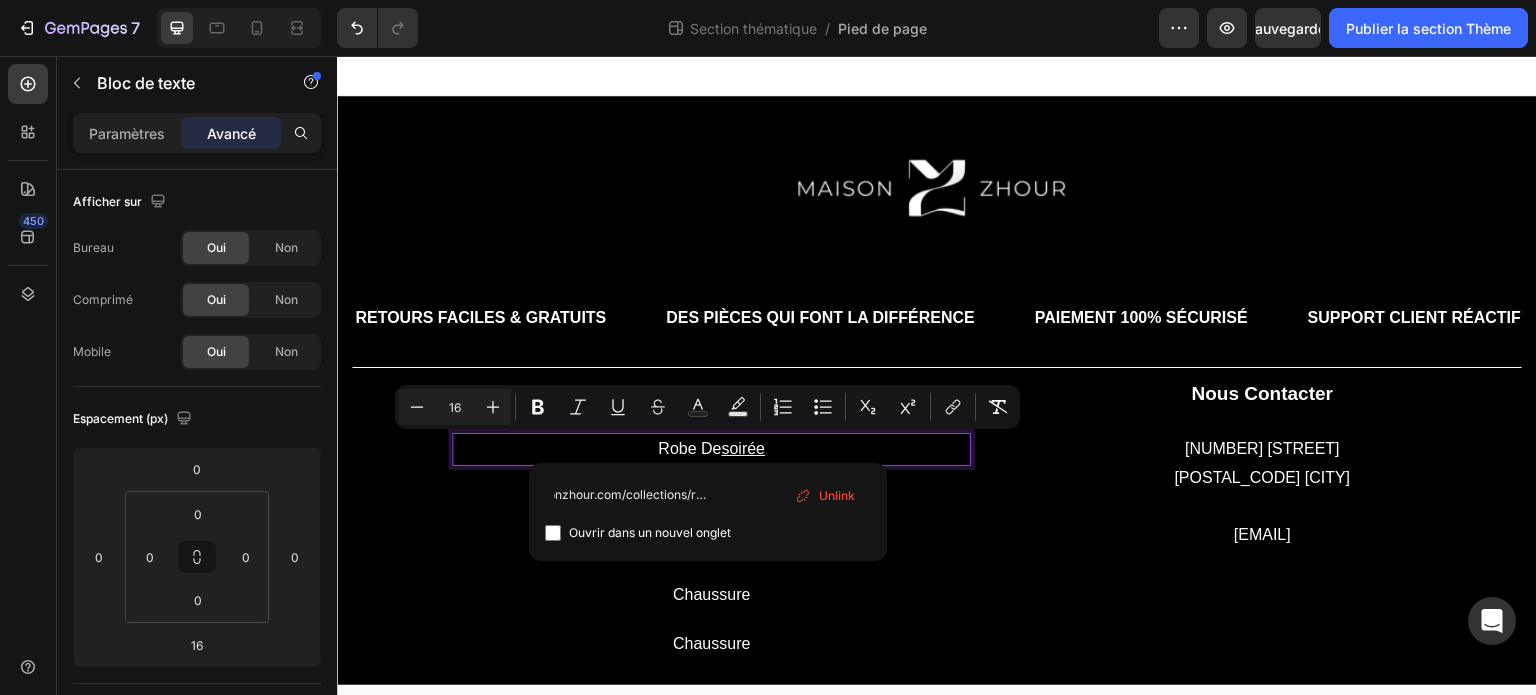 click on "robe de soirée" at bounding box center (711, 449) 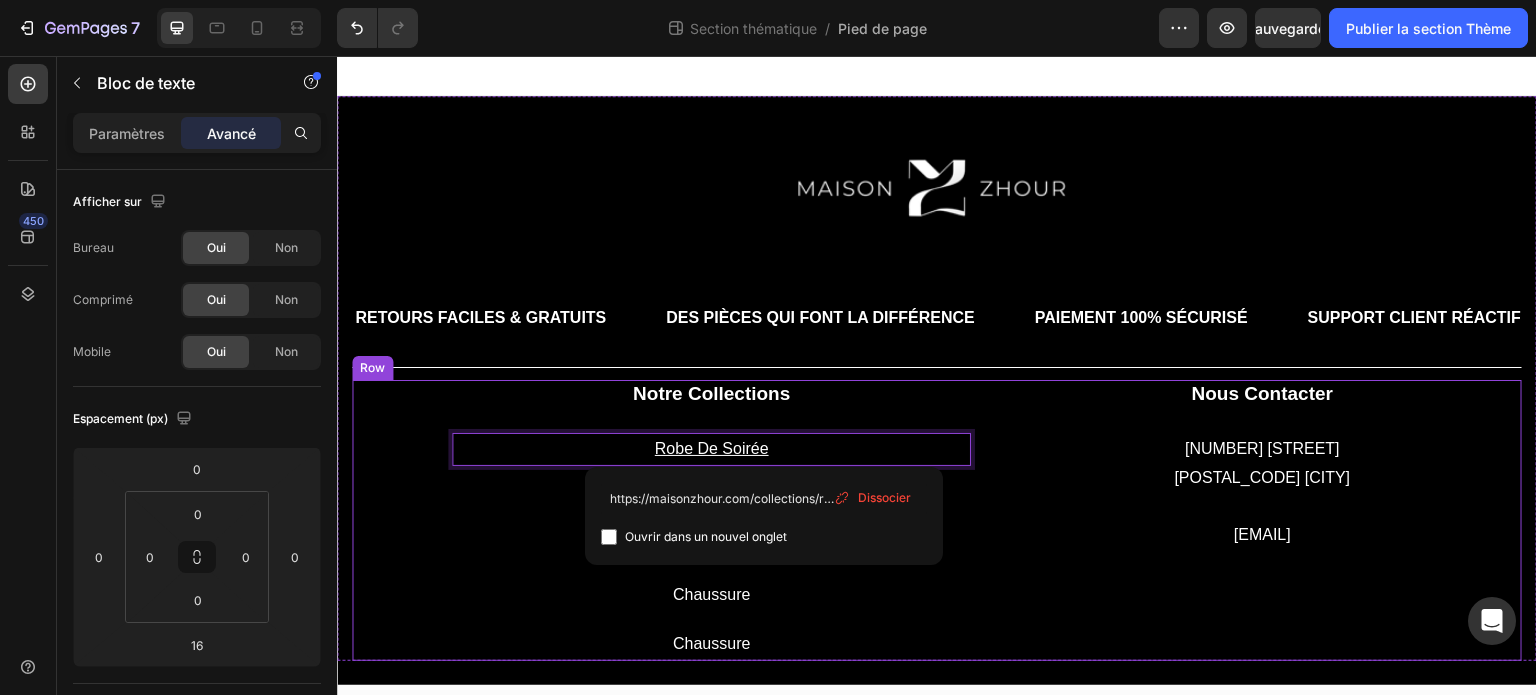 click on "notre collections Heading robe de soirée ⁠⁠⁠⁠⁠⁠⁠ Text block   16 tee - shirt Text block chemise Text block chaussure Text block chaussure Text block nous contacter Heading [NUMBER] [STREET]  [POSTAL_CODE] [CITY] Text block [EMAIL] Text block Row" at bounding box center [937, 520] 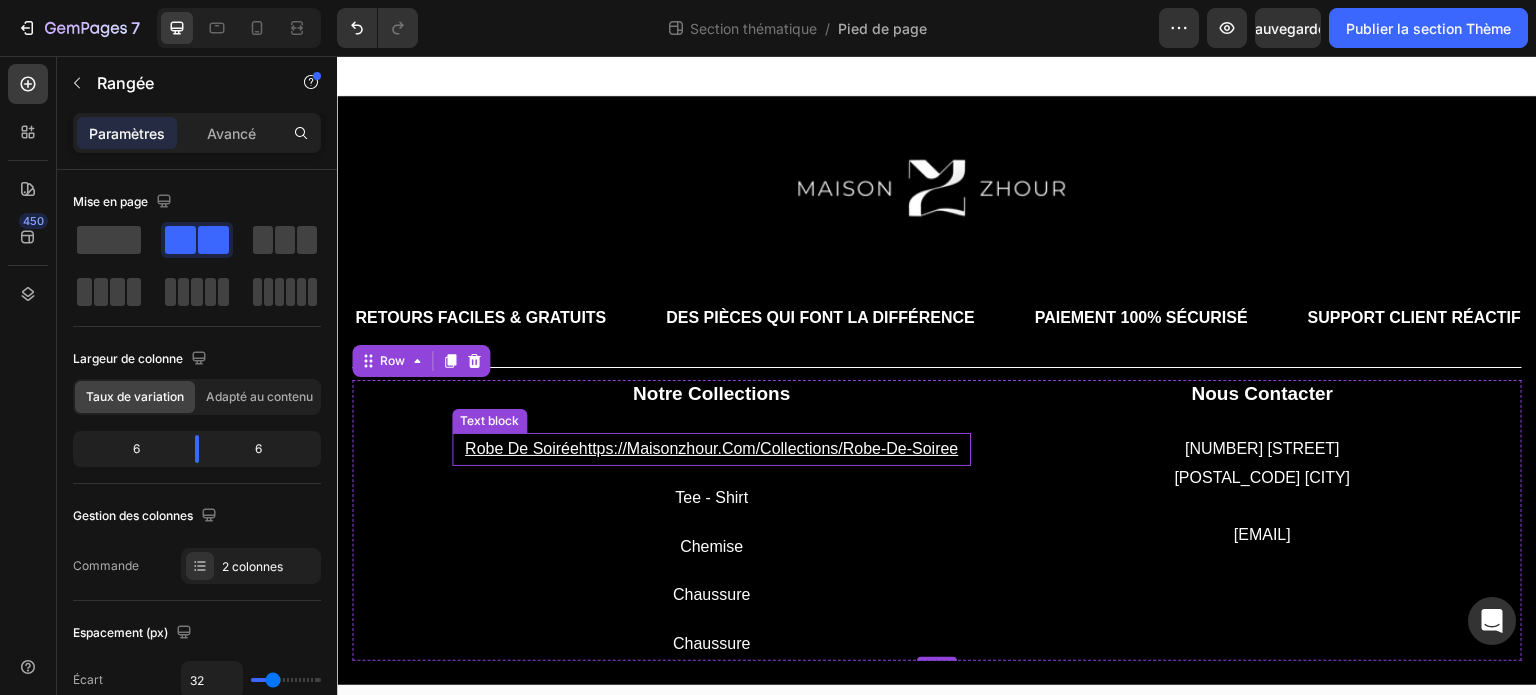 click on "robe de soiréehttps://maisonzhour.com/collections/robe-de-soiree" at bounding box center [712, 448] 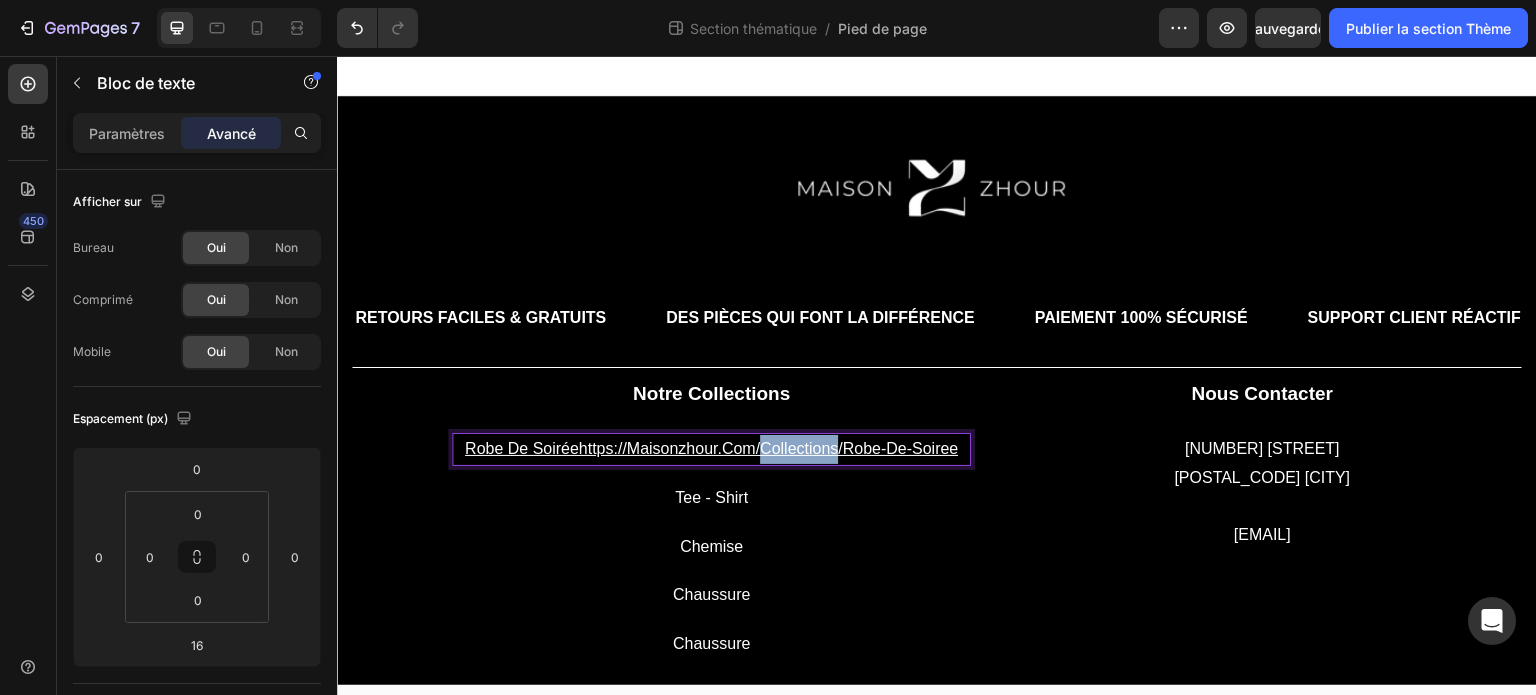 click on "robe de soiréehttps://maisonzhour.com/collections/robe-de-soiree" at bounding box center (712, 448) 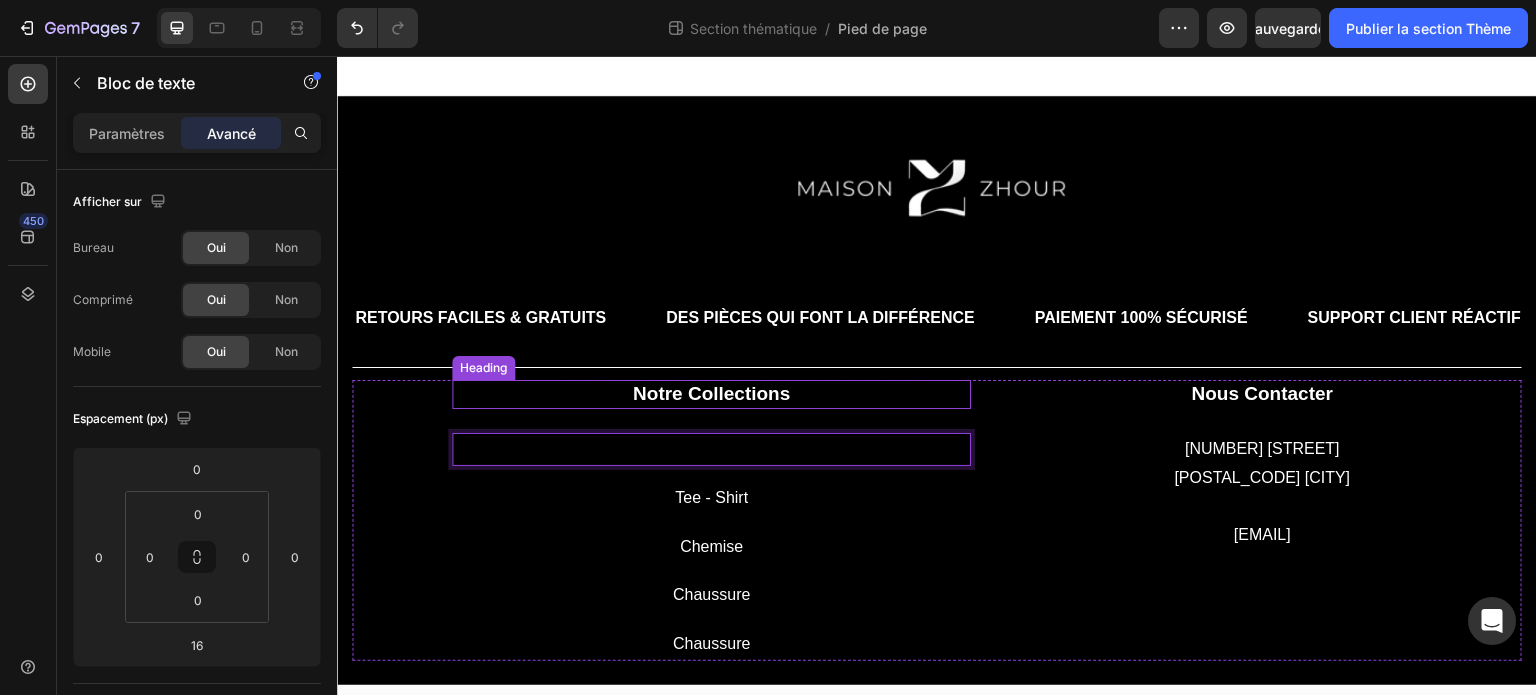 click on "notre collections" at bounding box center [711, 394] 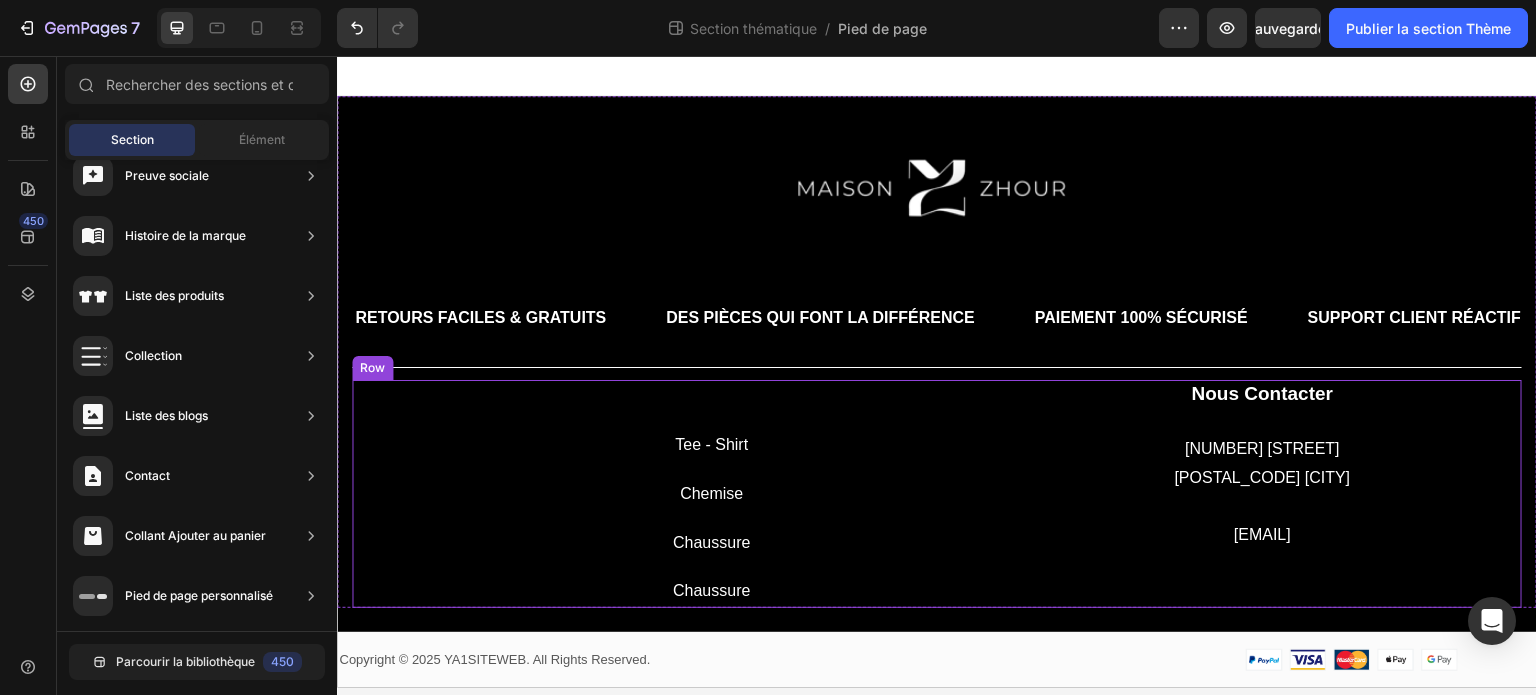 click on "Text block tee - shirt Text block chemise Text block chaussure Text block chaussure Text block" at bounding box center (711, 494) 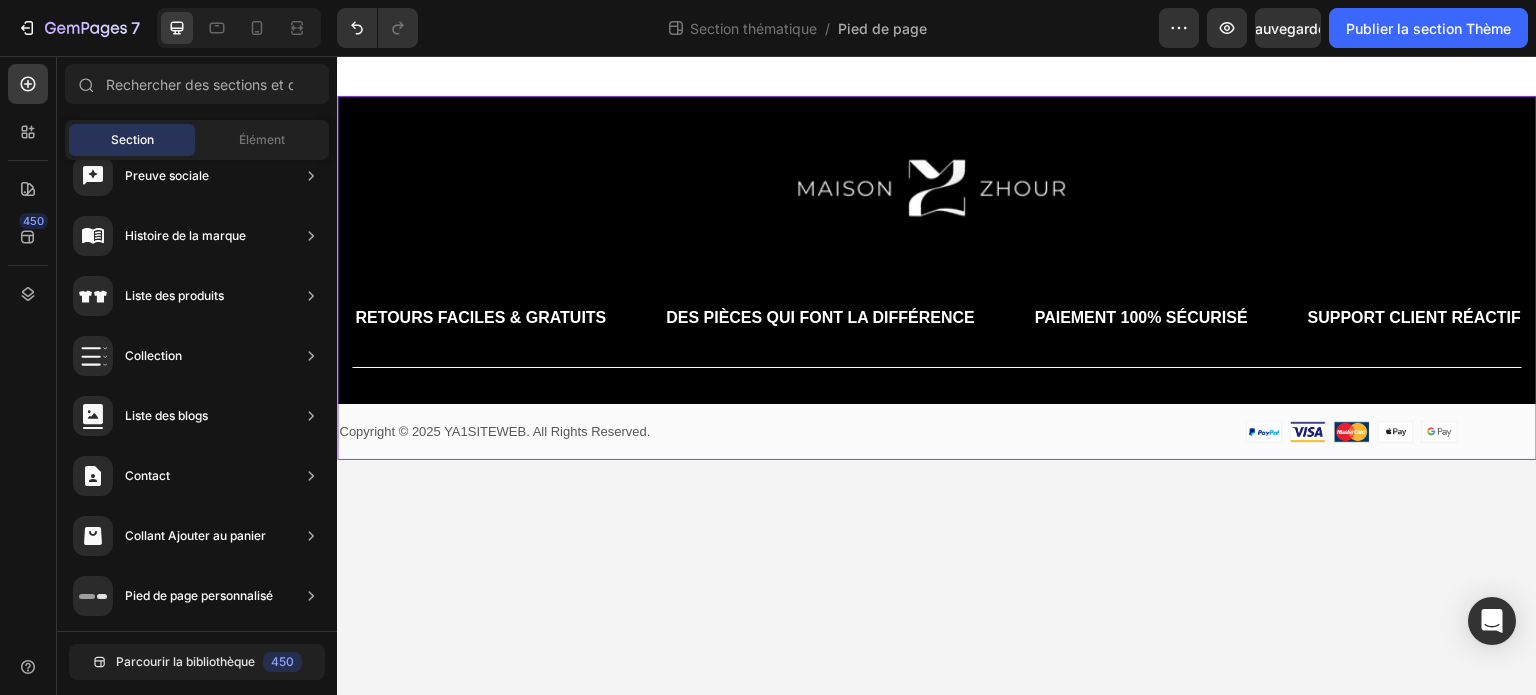 click on "Image Retours Faciles & Gratuits Text Des Pièces Qui Font la Différence Text Paiement 100% Sécurisé Text Block Support Client Réactif Text Block Élégance Garantie Text Block Retours Faciles & Gratuits Text Des Pièces Qui Font la Différence Text Paiement 100% Sécurisé Text Block Support Client Réactif Text Block Élégance Garantie Text Block Marquee                Title Line Row Copyright © 2025 YA1SITEWEB. All Rights Reserved. Text block Image Row Row" at bounding box center [937, 278] 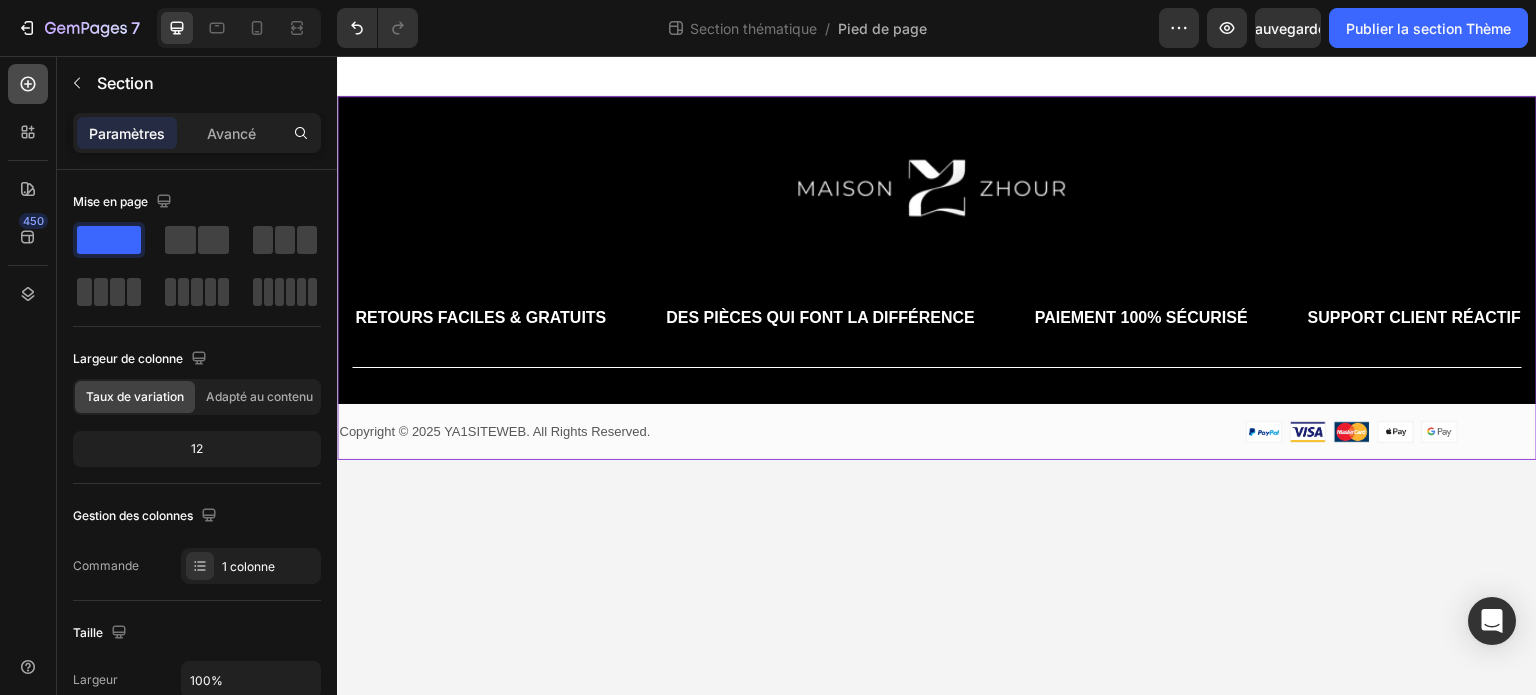 click 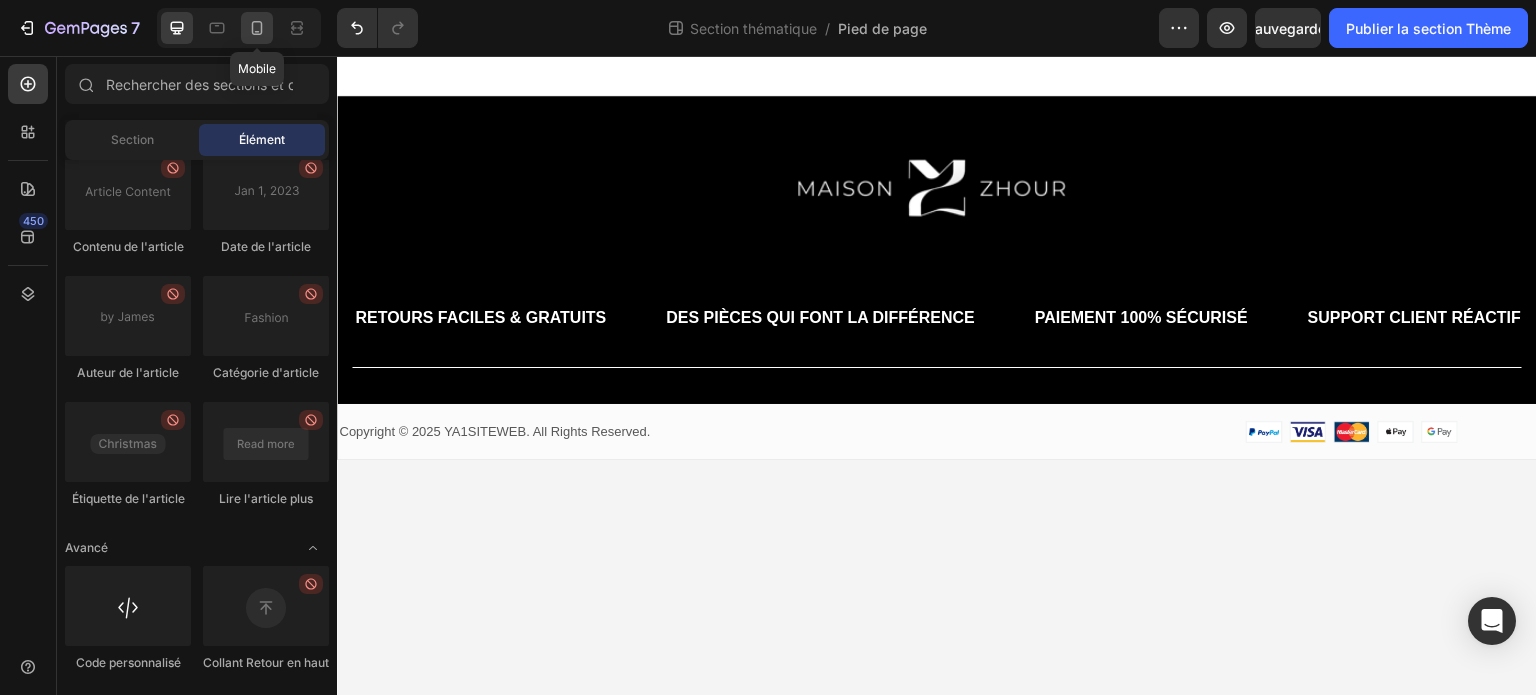 click 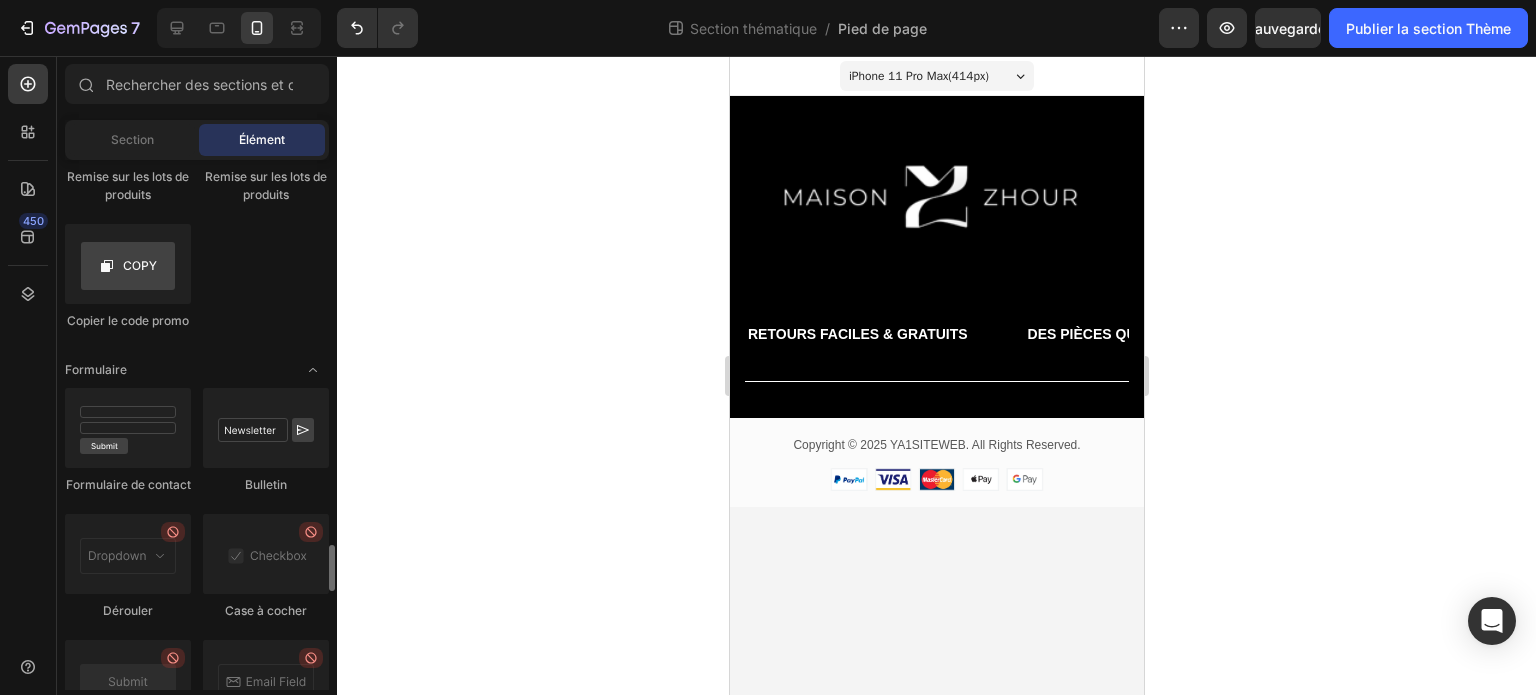 scroll, scrollTop: 4433, scrollLeft: 0, axis: vertical 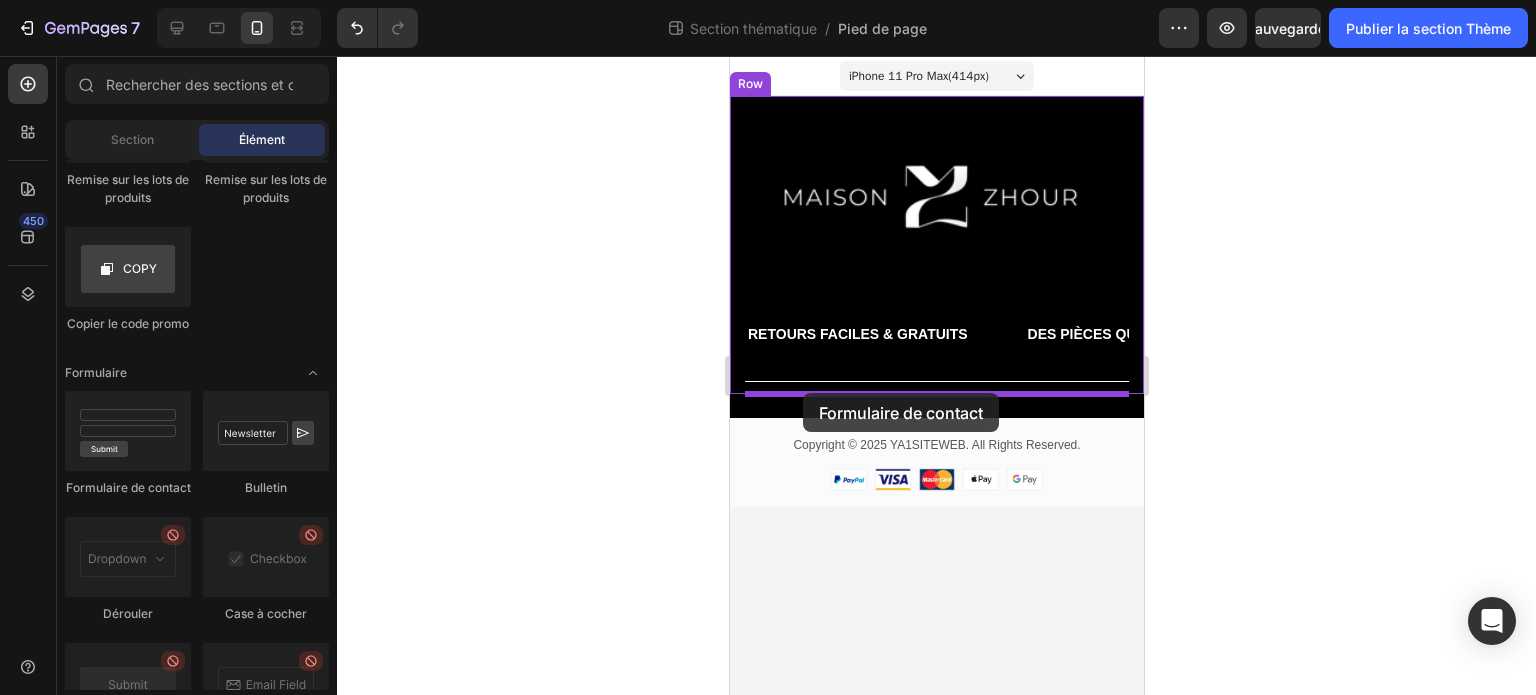 drag, startPoint x: 851, startPoint y: 520, endPoint x: 802, endPoint y: 393, distance: 136.12494 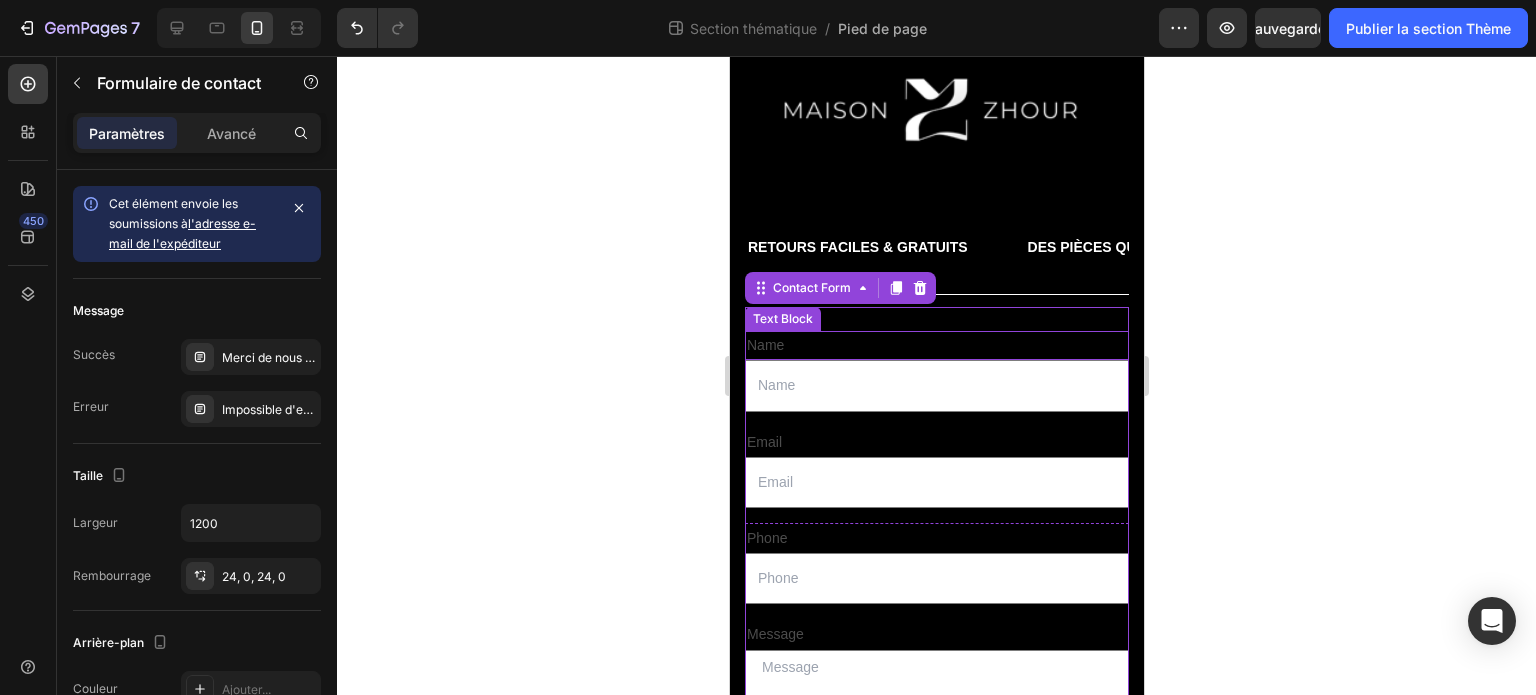 scroll, scrollTop: 82, scrollLeft: 0, axis: vertical 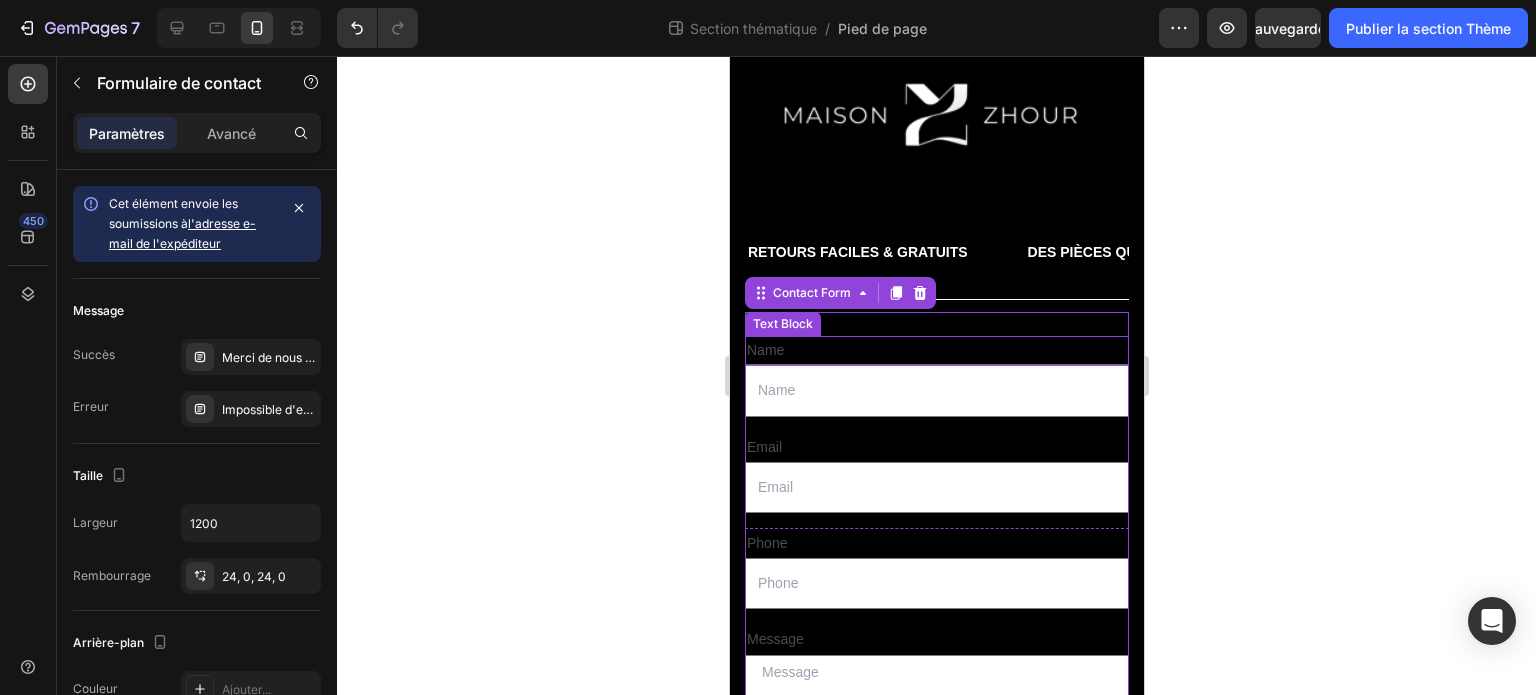 click on "Name" at bounding box center (936, 350) 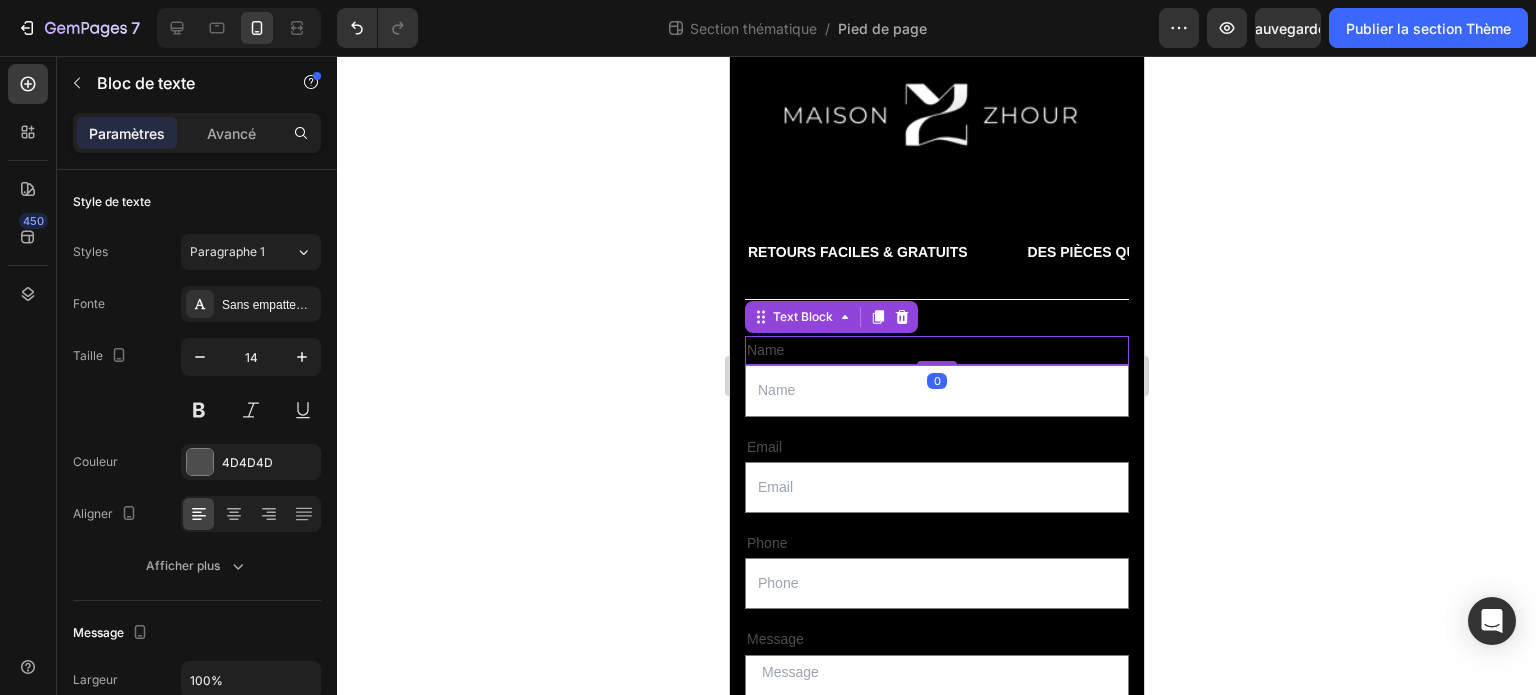 click on "Name" at bounding box center [936, 350] 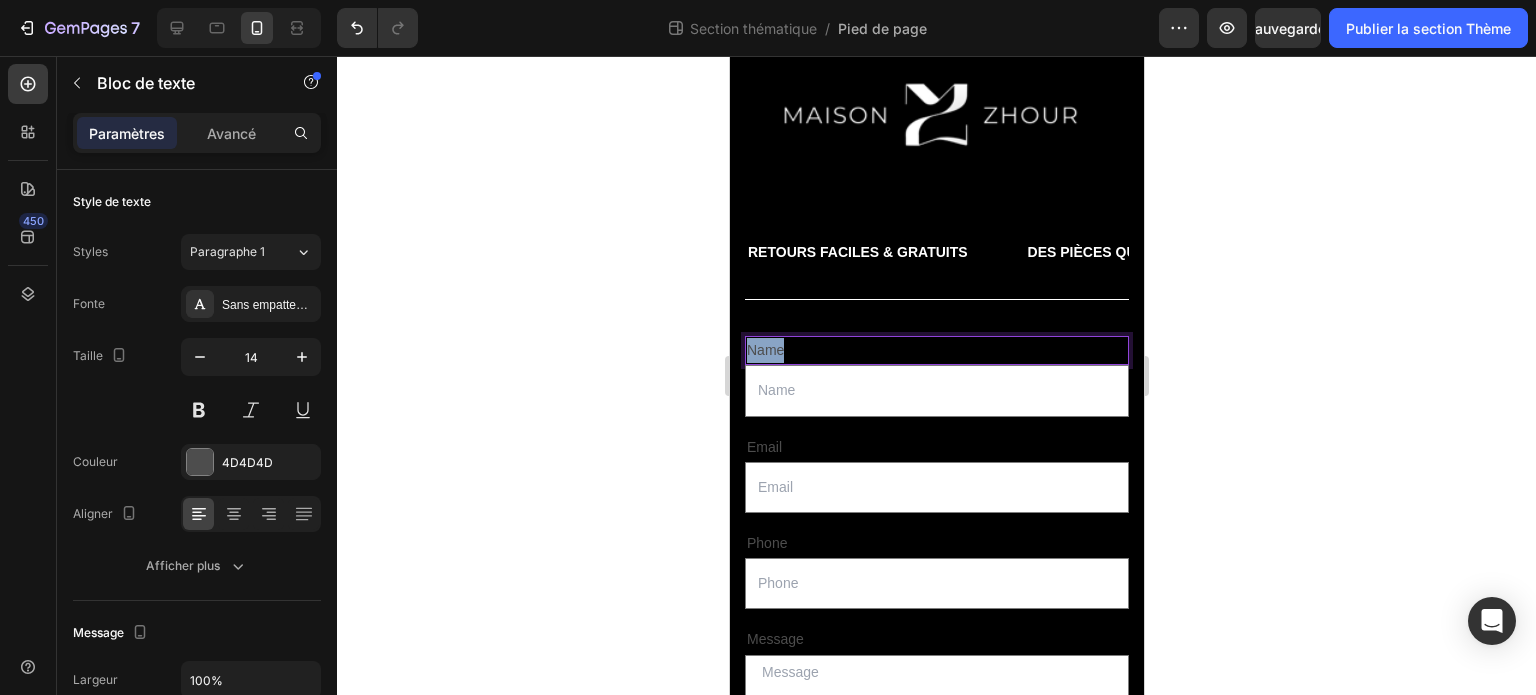 click on "Name" at bounding box center [936, 350] 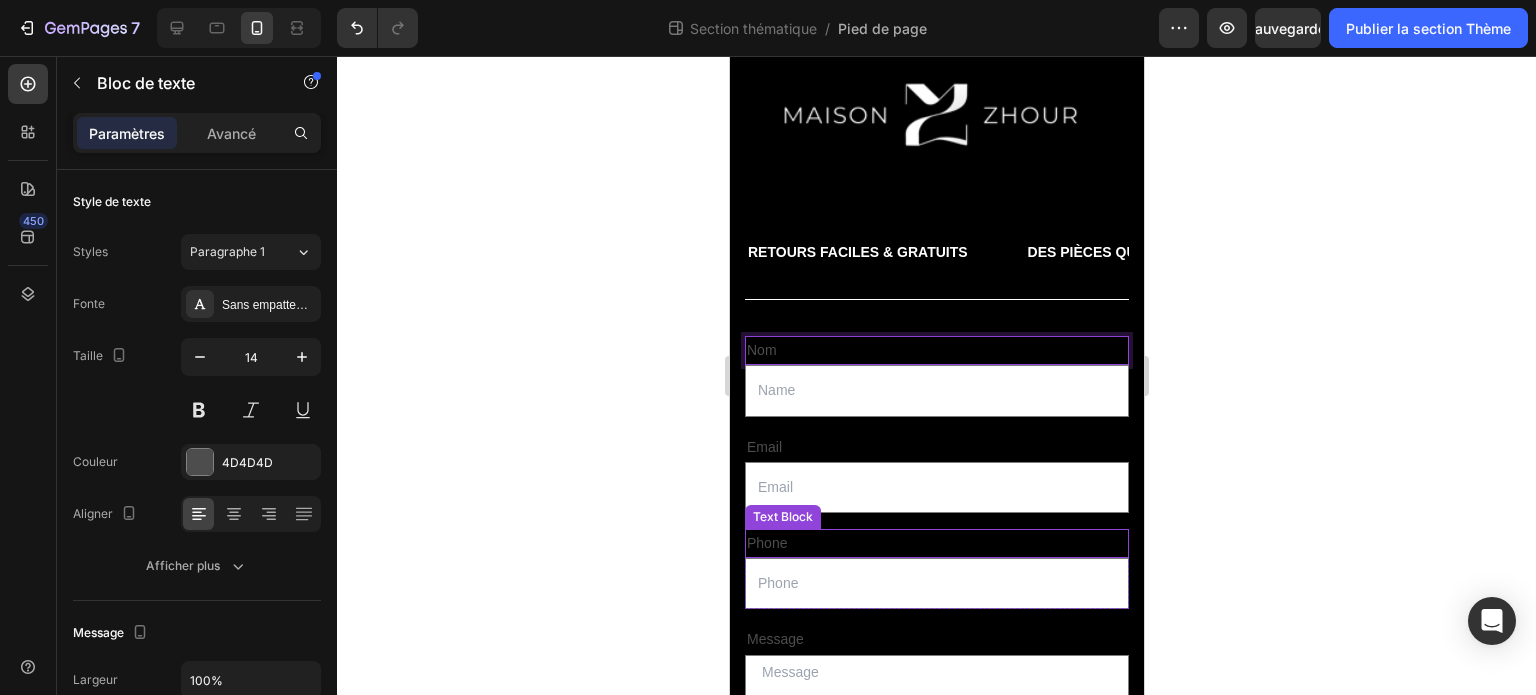 click on "Phone" at bounding box center [936, 543] 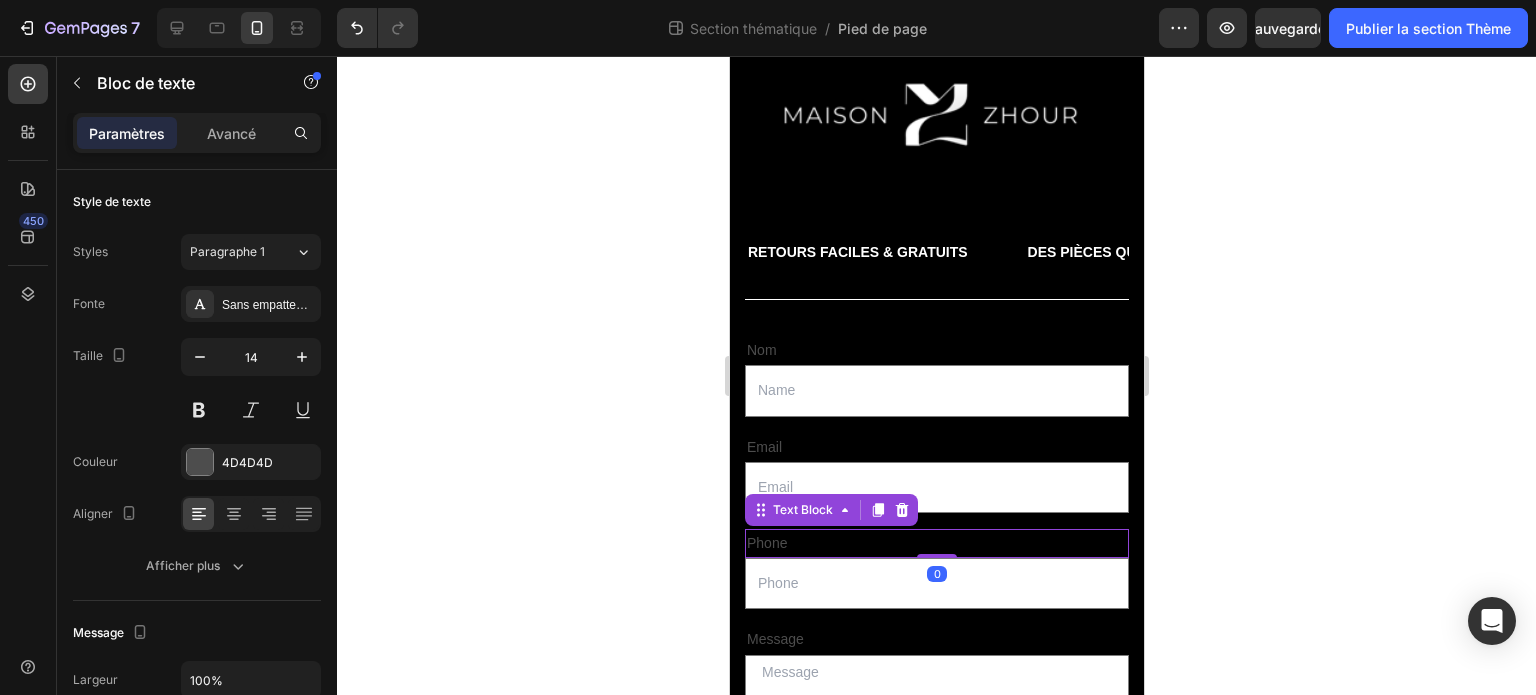 click on "Phone" at bounding box center [936, 543] 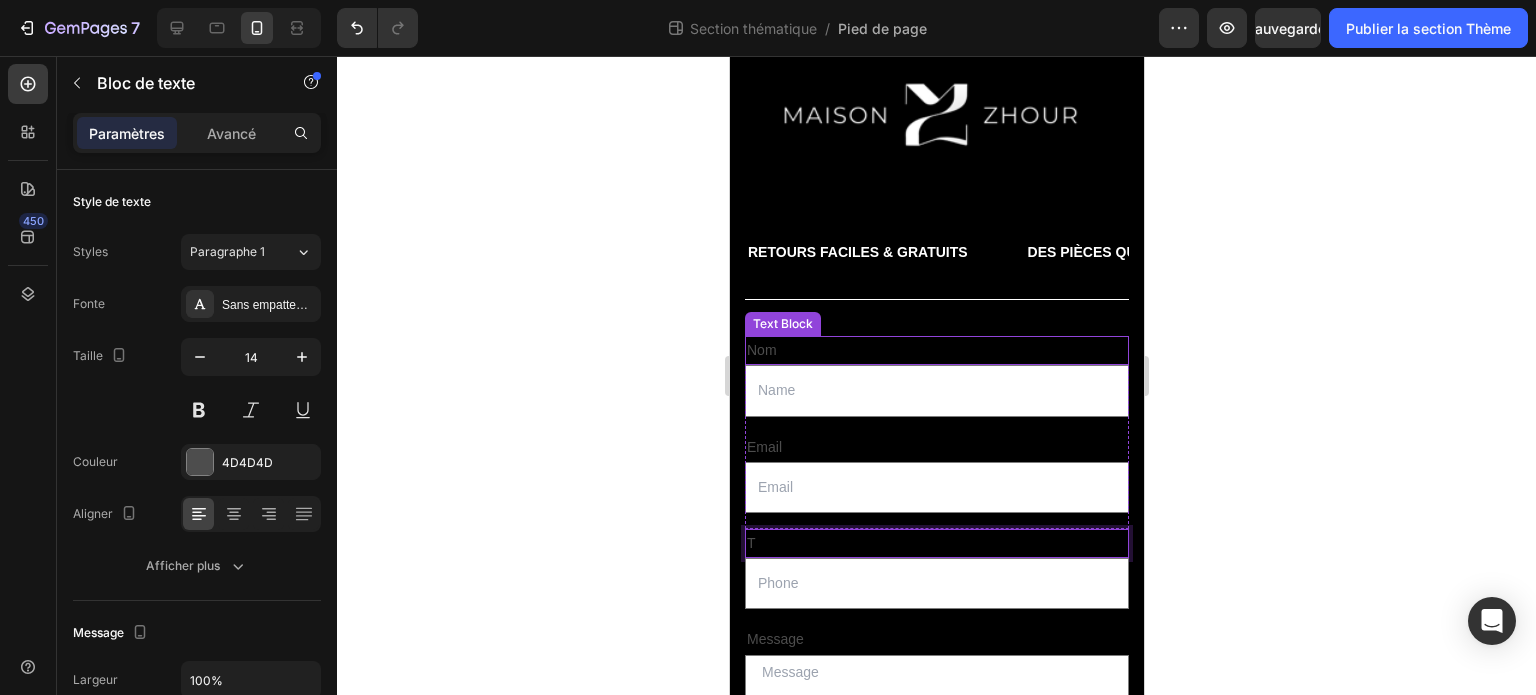 click on "Nom" at bounding box center [936, 350] 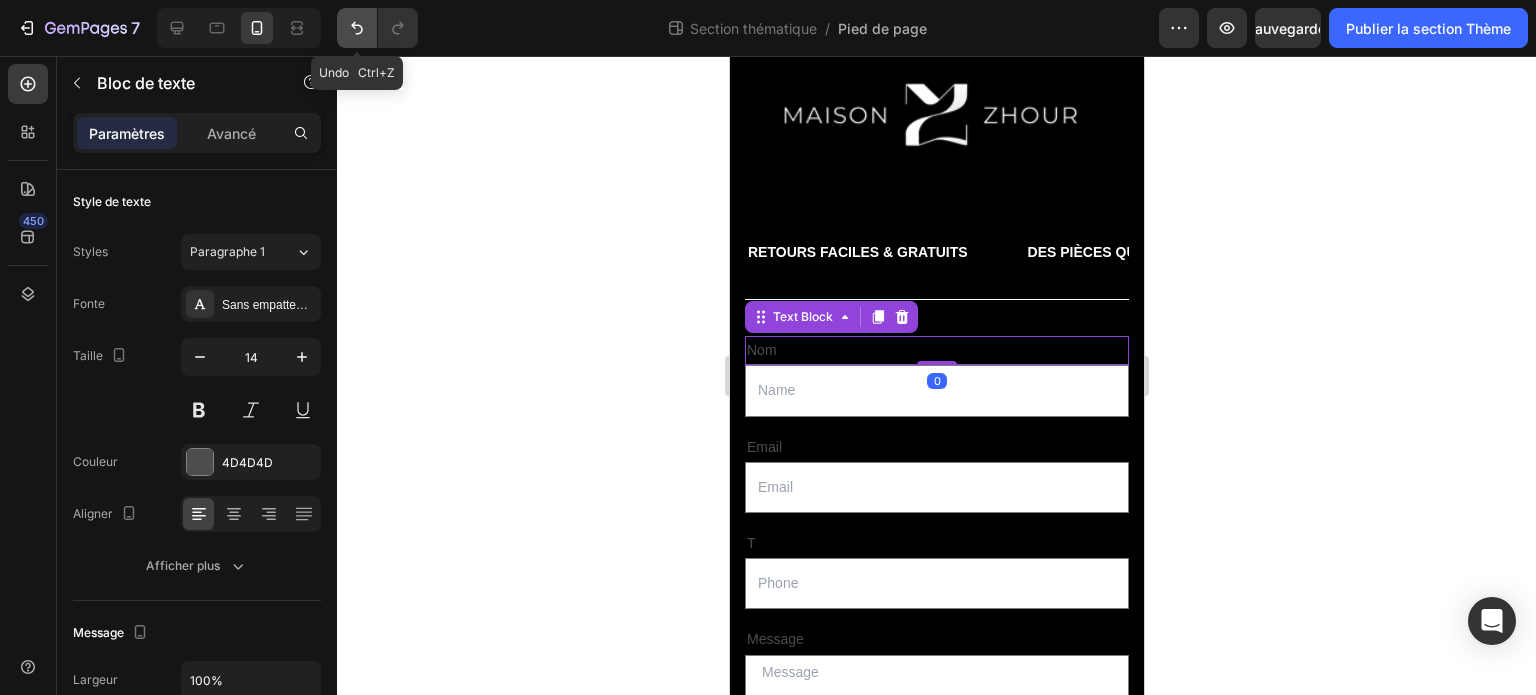 click 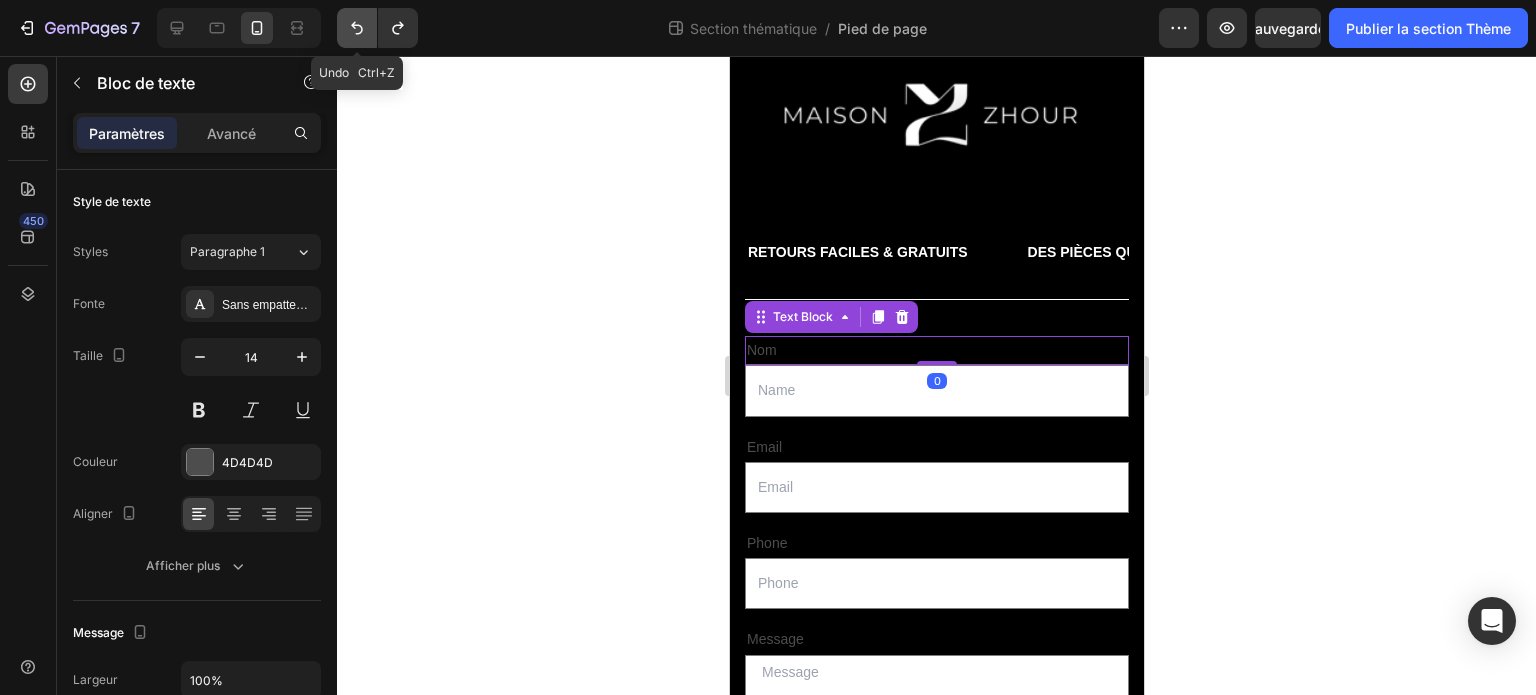 click 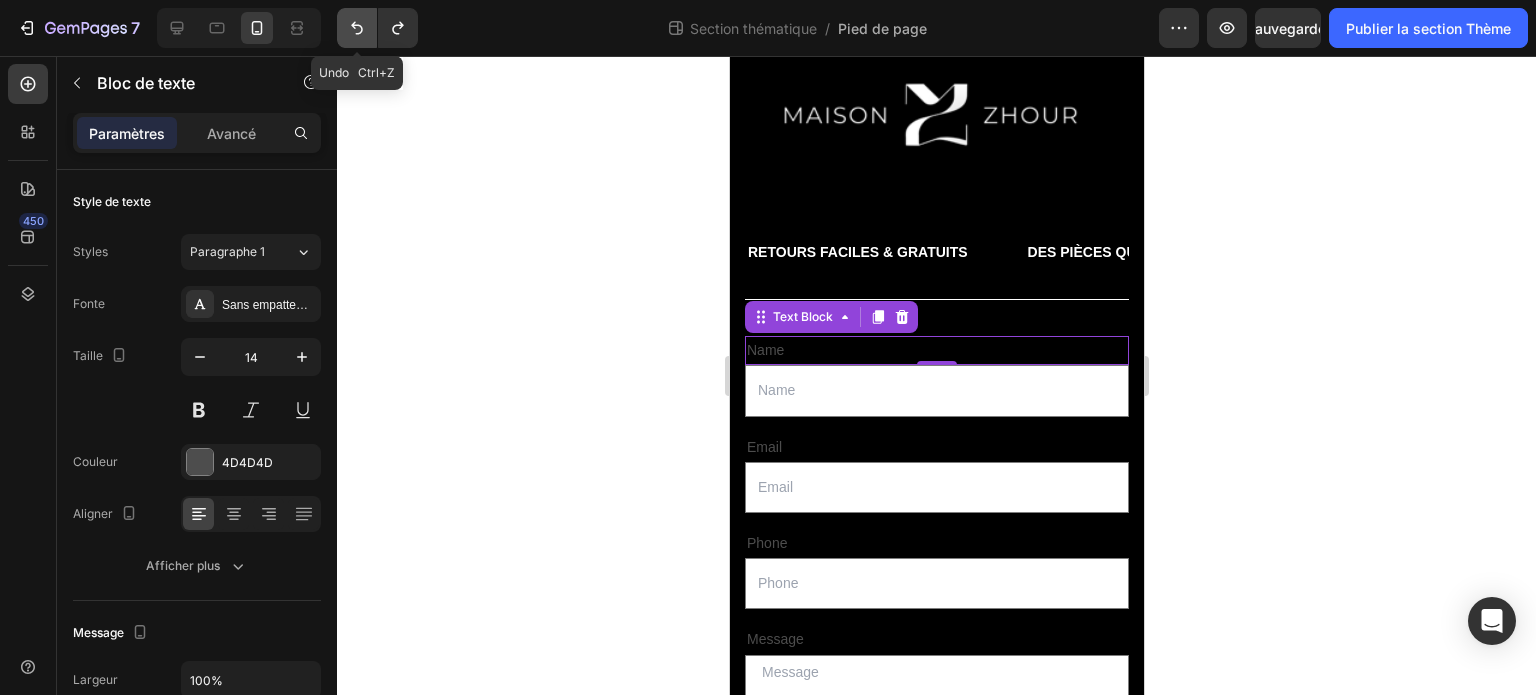 click 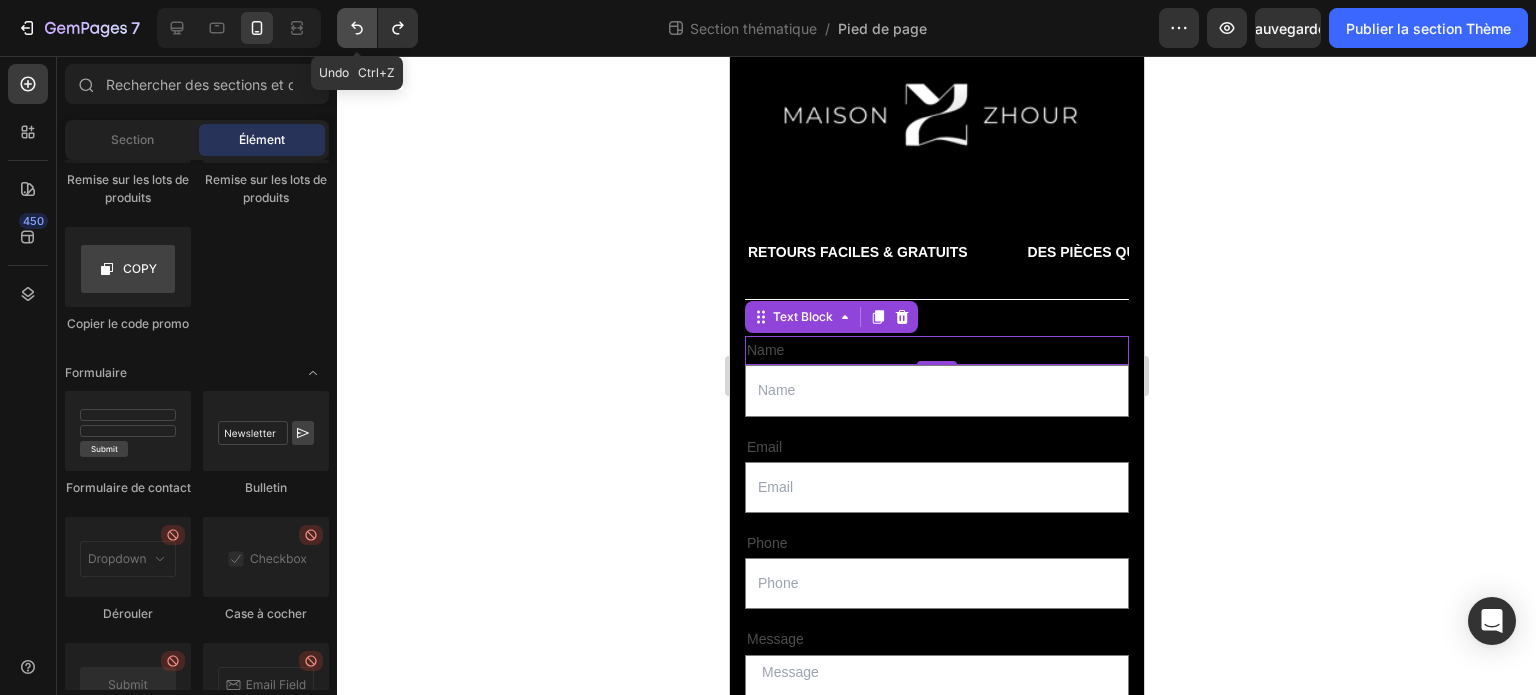 scroll, scrollTop: 0, scrollLeft: 0, axis: both 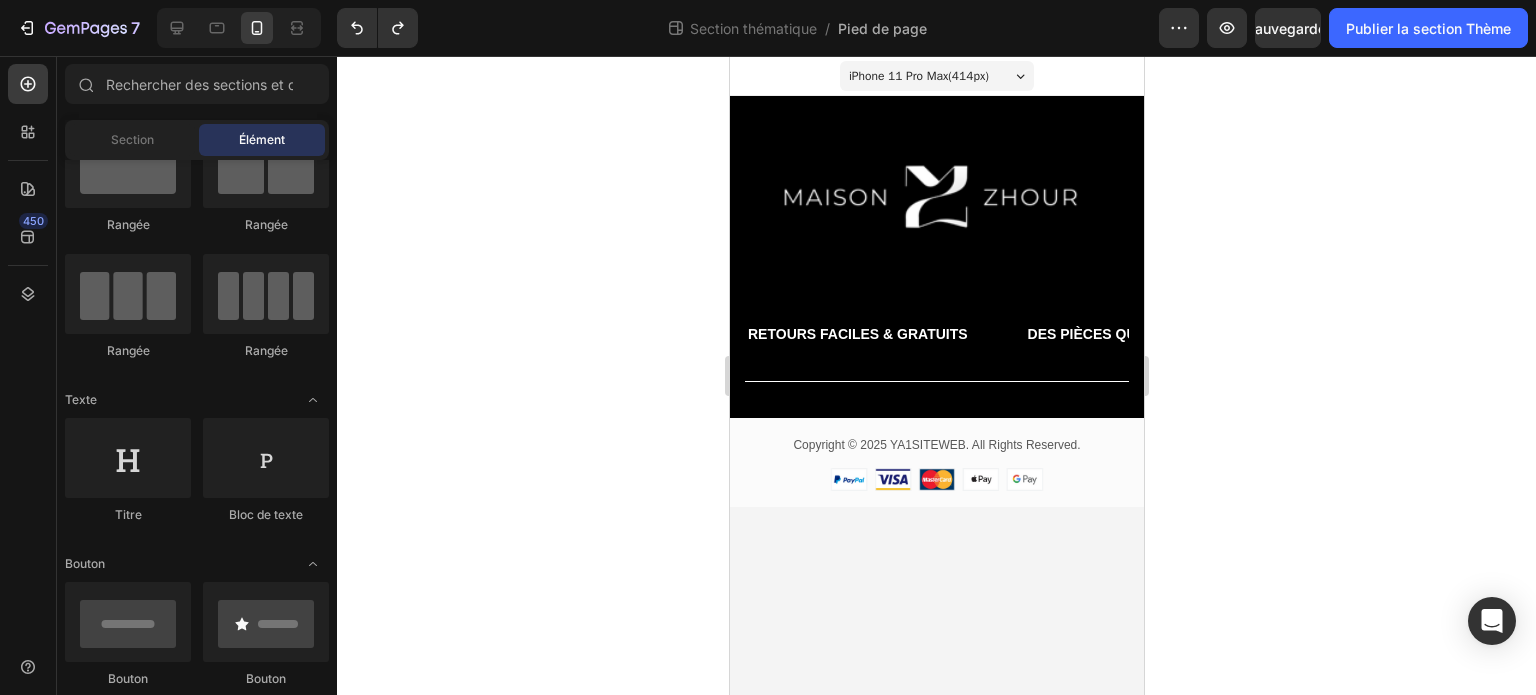 click 